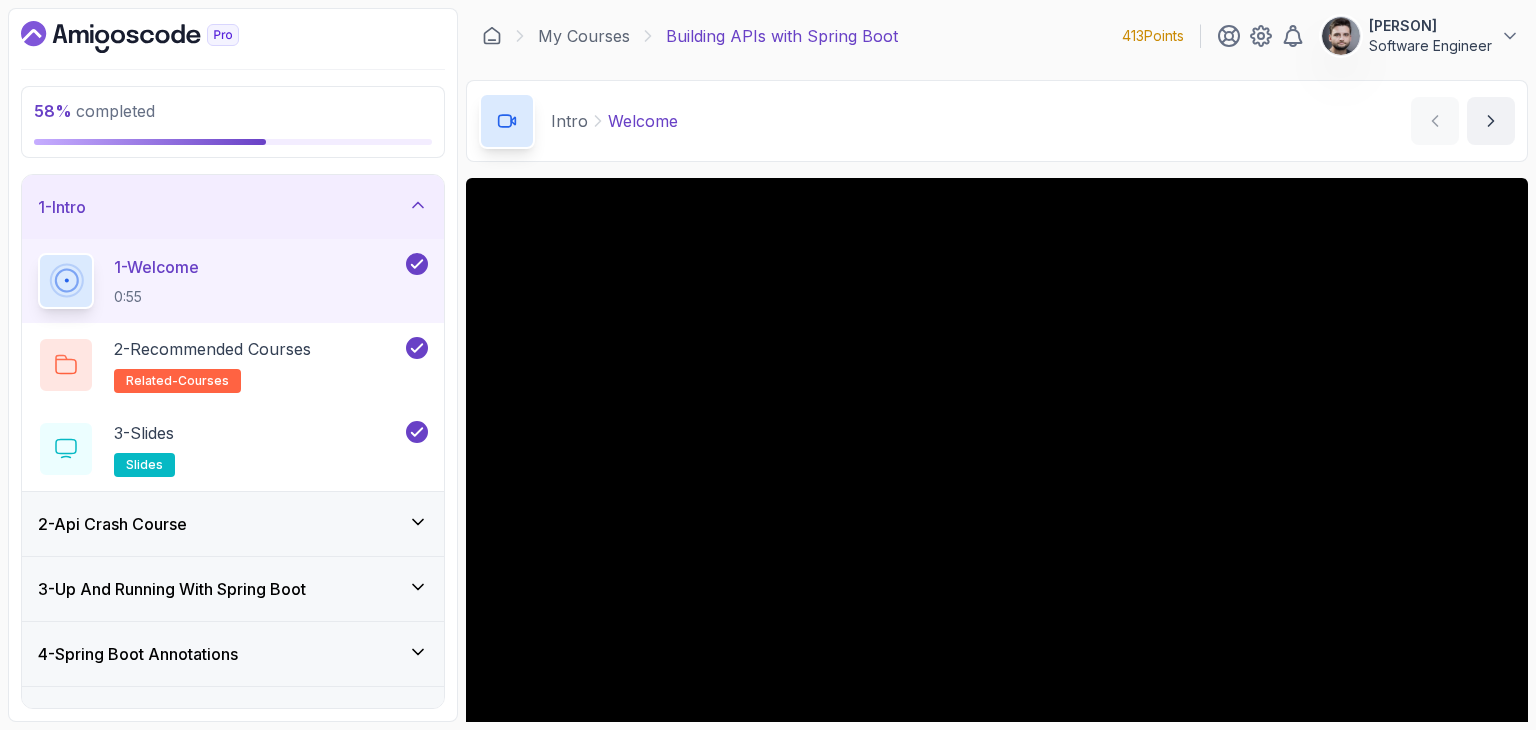 scroll, scrollTop: 0, scrollLeft: 0, axis: both 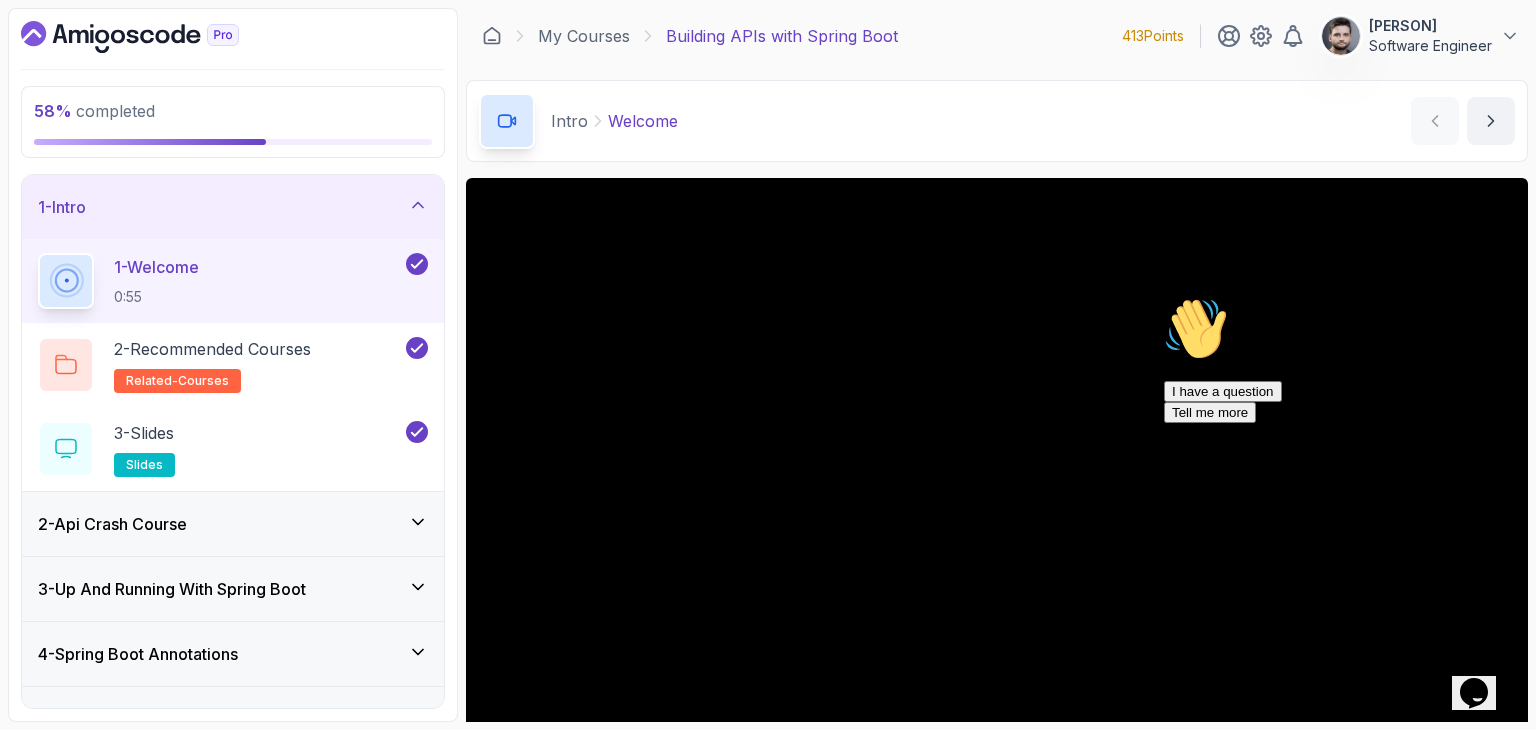 click on "2  -  Api Crash Course" at bounding box center [233, 523] 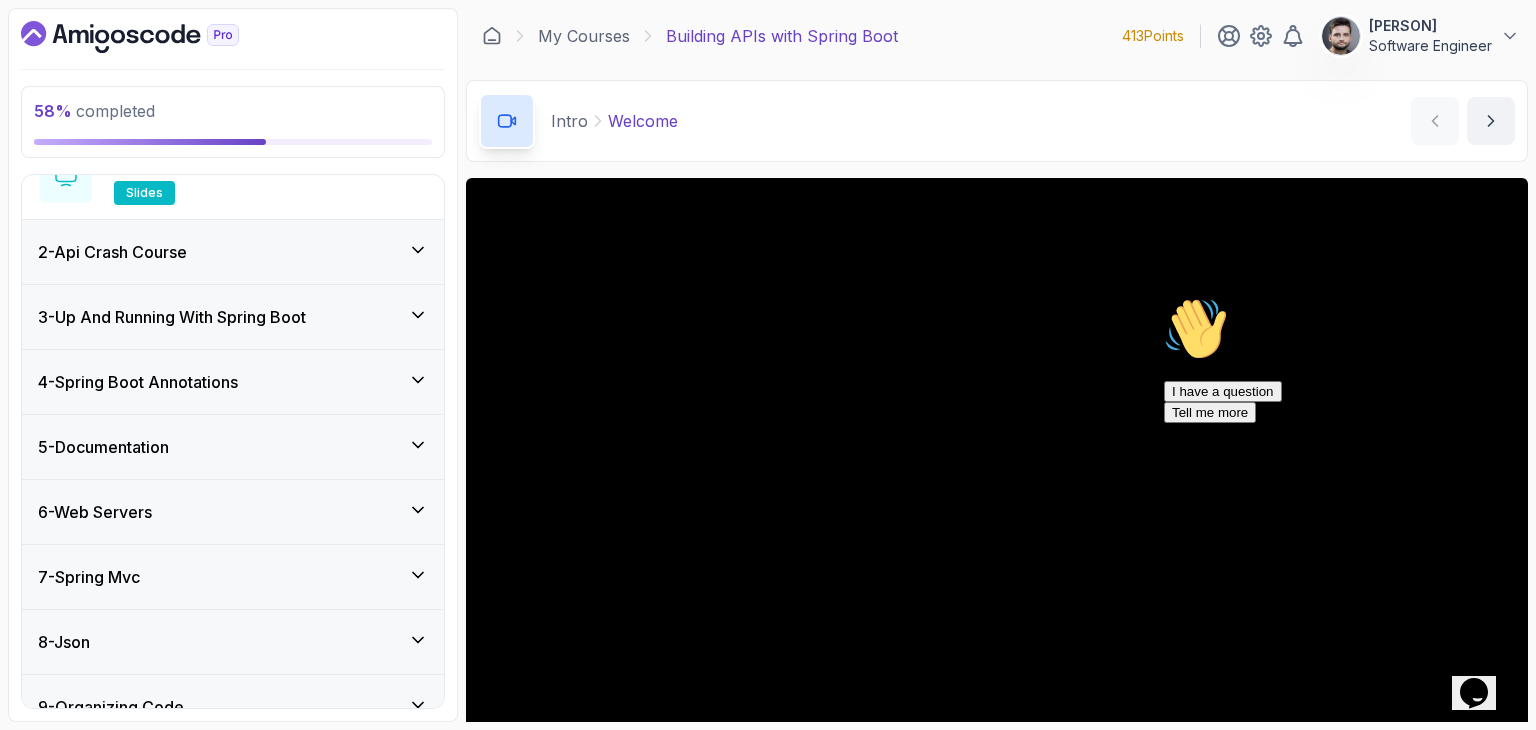 click on "7  -  Spring Mvc" at bounding box center (233, 577) 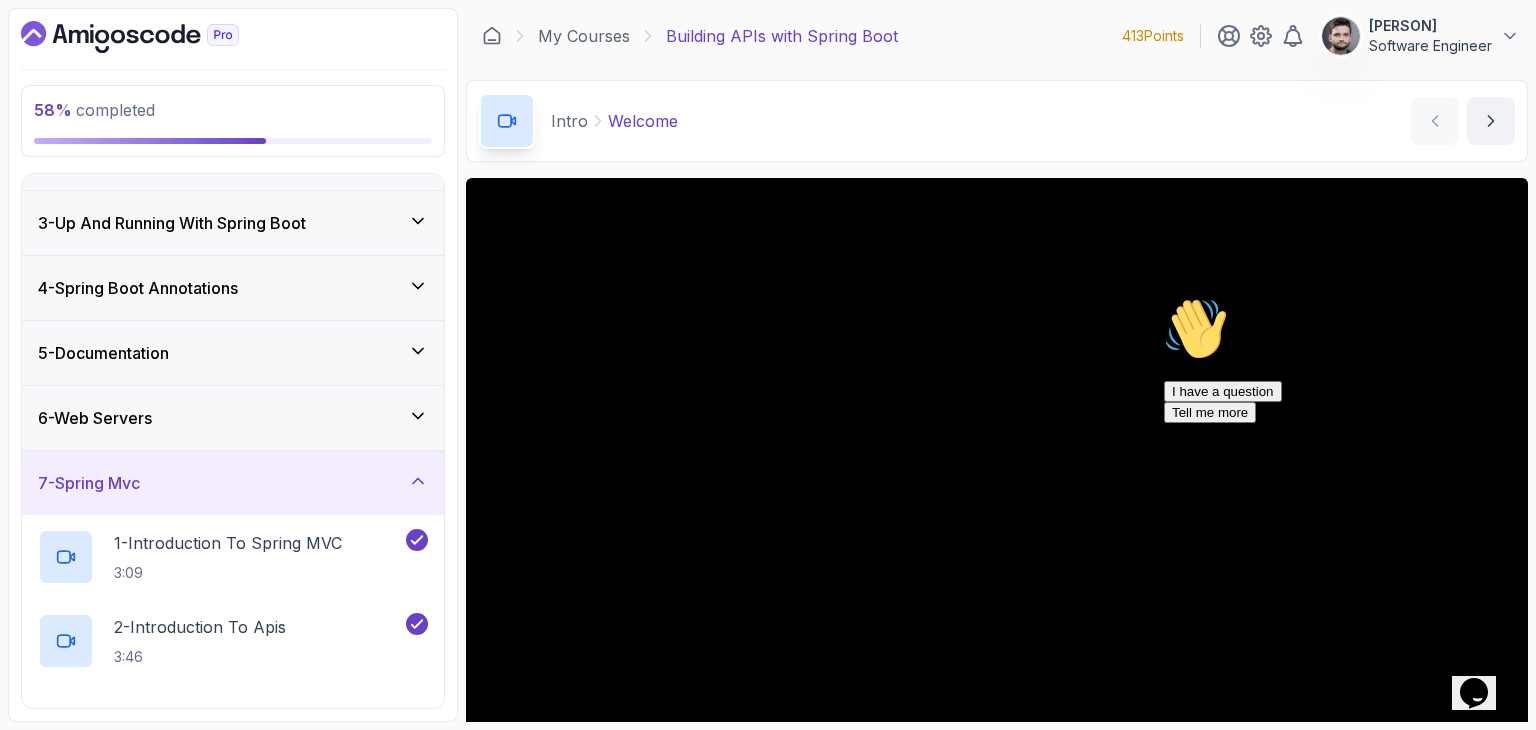 scroll, scrollTop: 189, scrollLeft: 0, axis: vertical 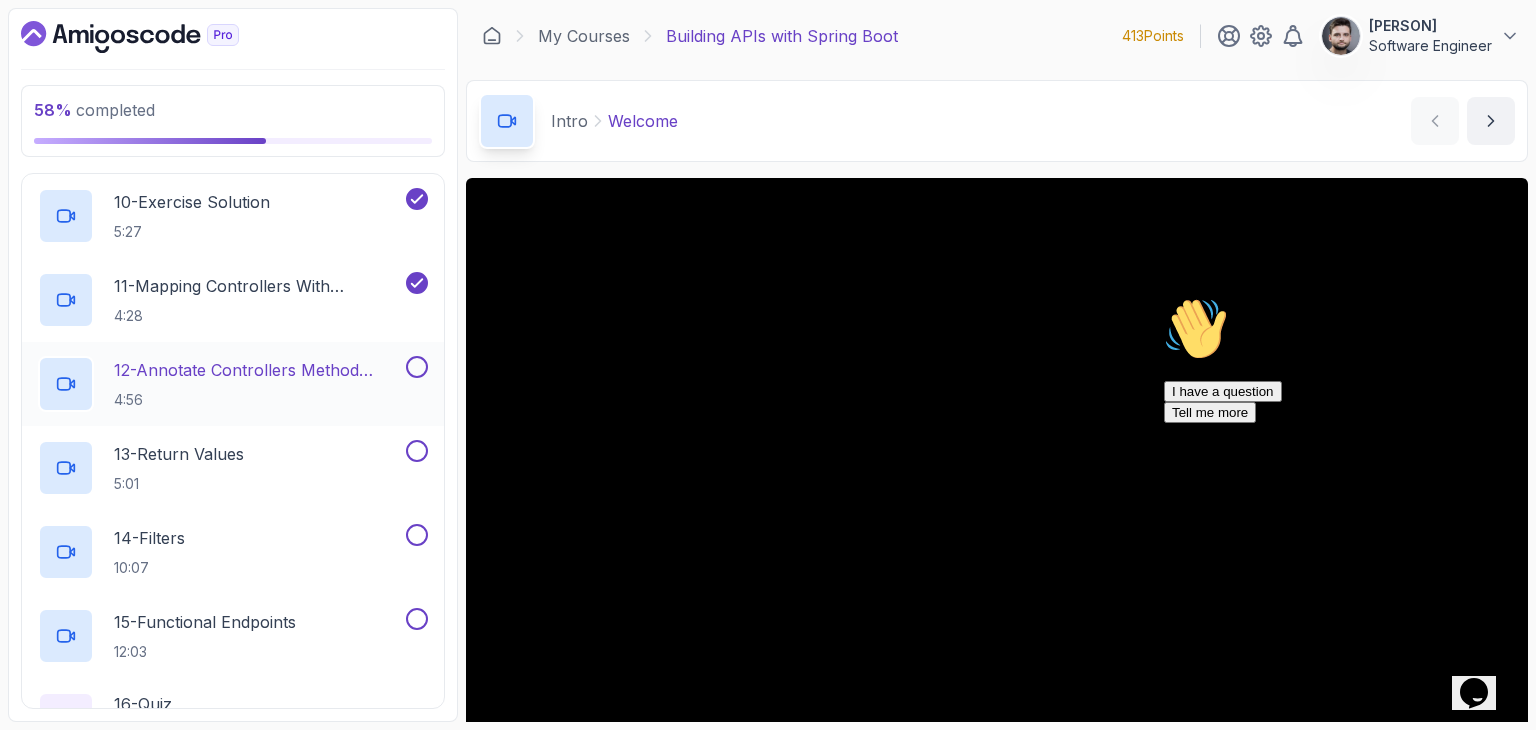 click on "12  -  Annotate Controllers Method Arguments" at bounding box center (258, 370) 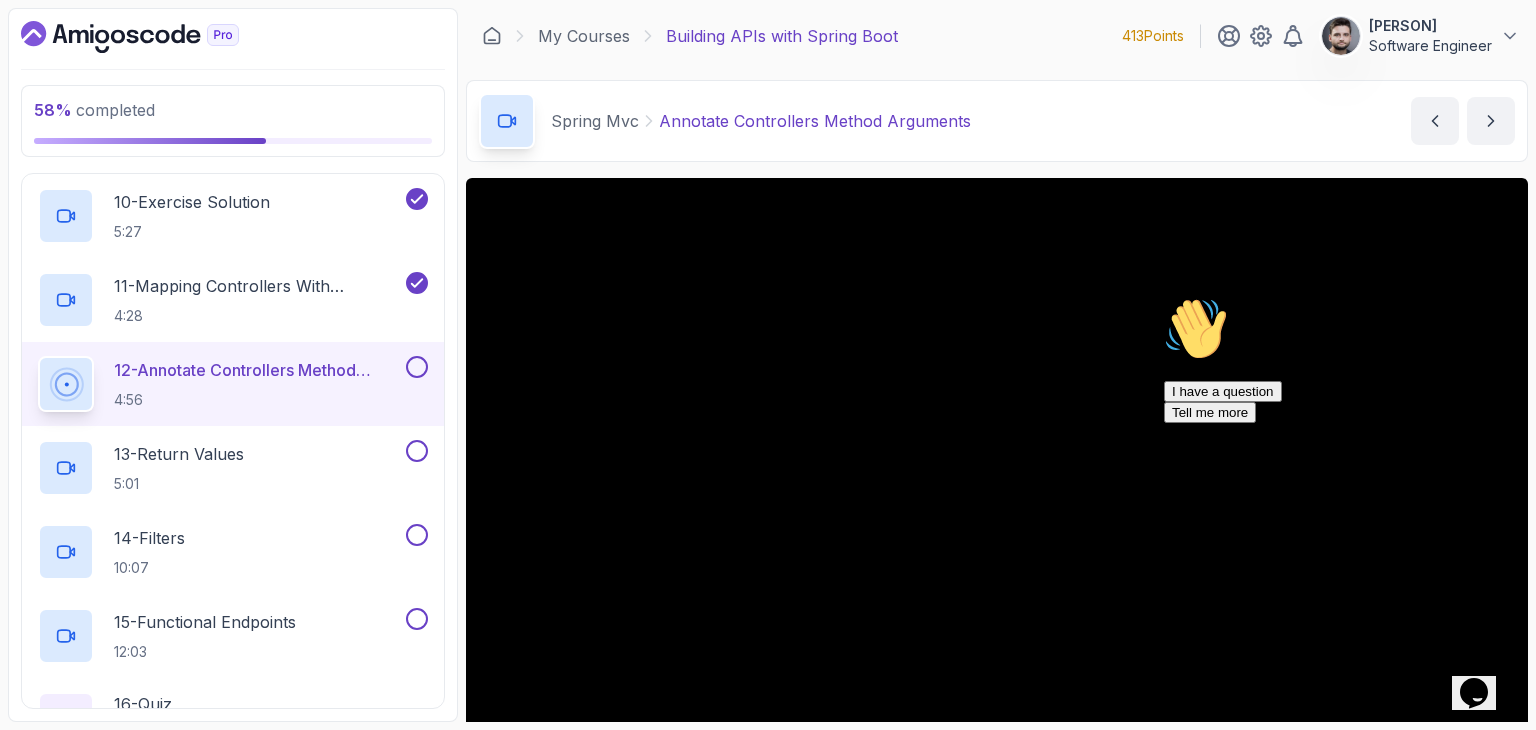 click at bounding box center (1164, 297) 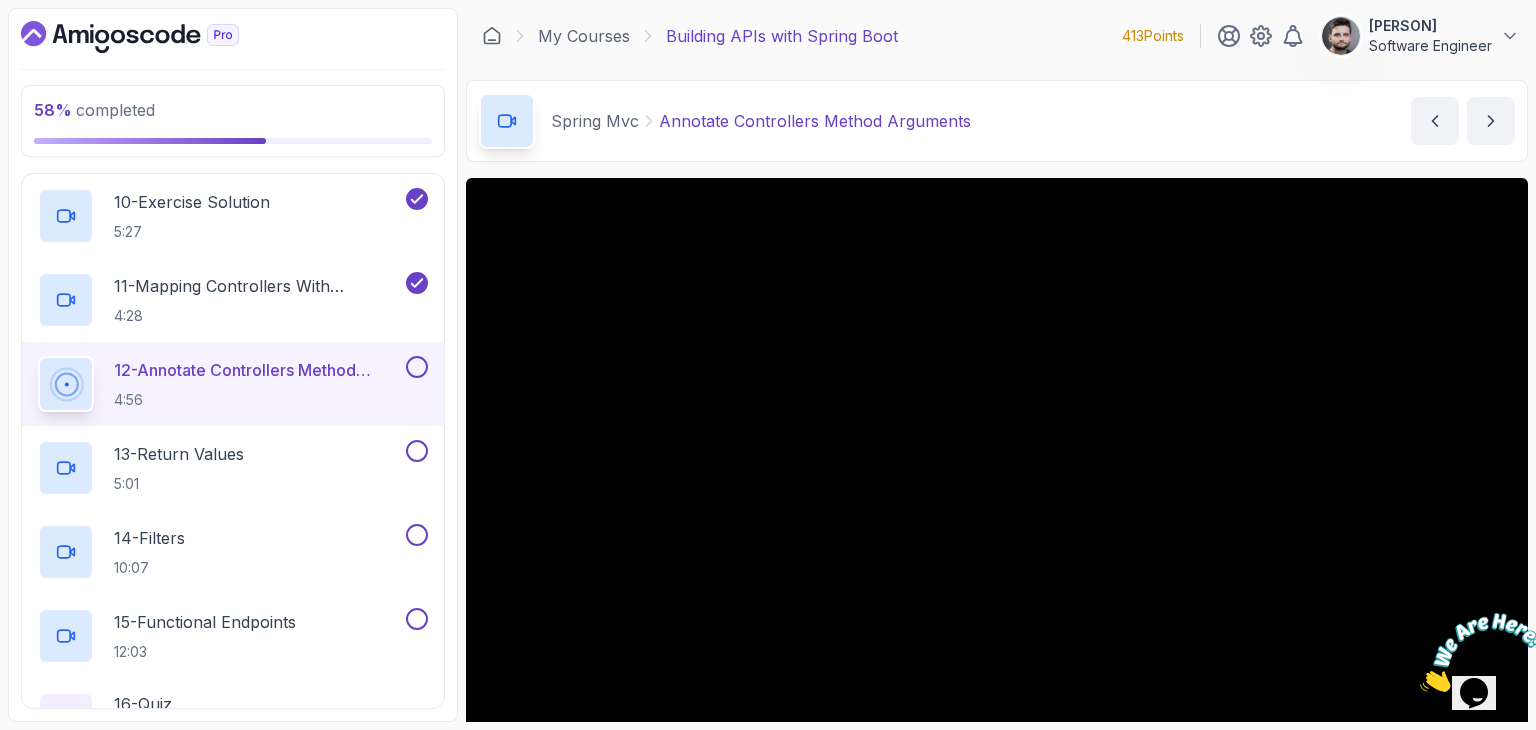 click at bounding box center [1420, 686] 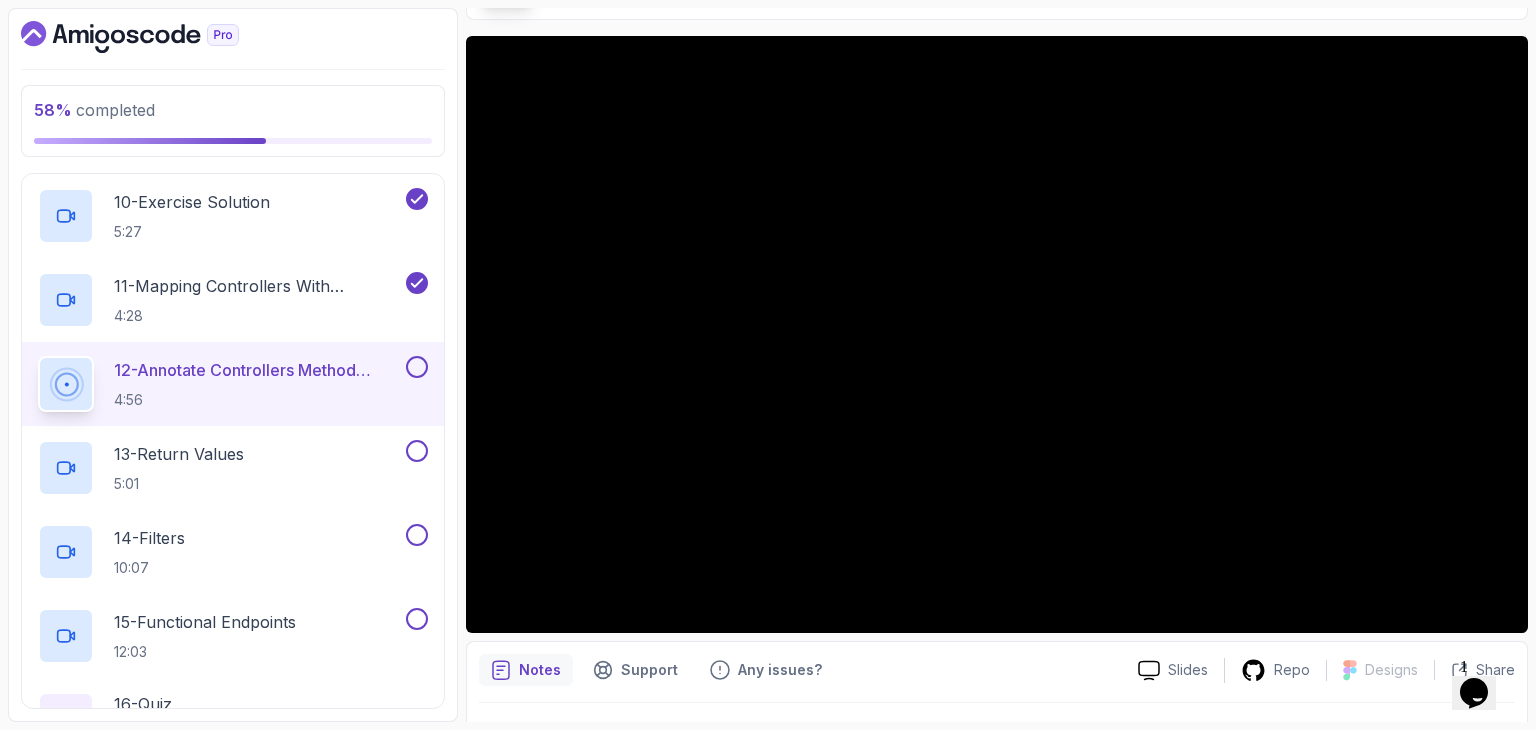 scroll, scrollTop: 42, scrollLeft: 0, axis: vertical 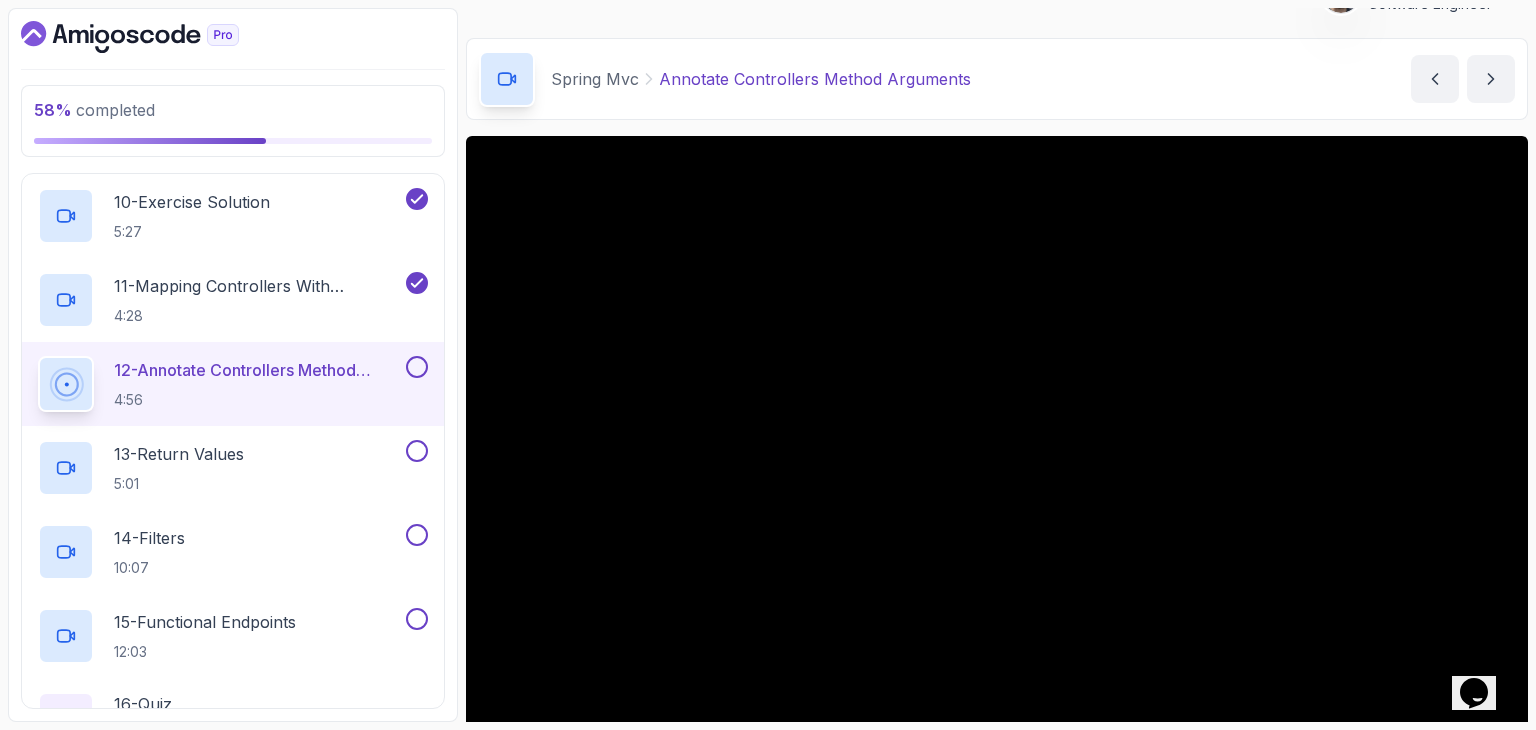 click on "Spring Mvc Annotate Controllers Method Arguments Annotate Controllers Method Arguments by  [PERSON]" at bounding box center (997, 79) 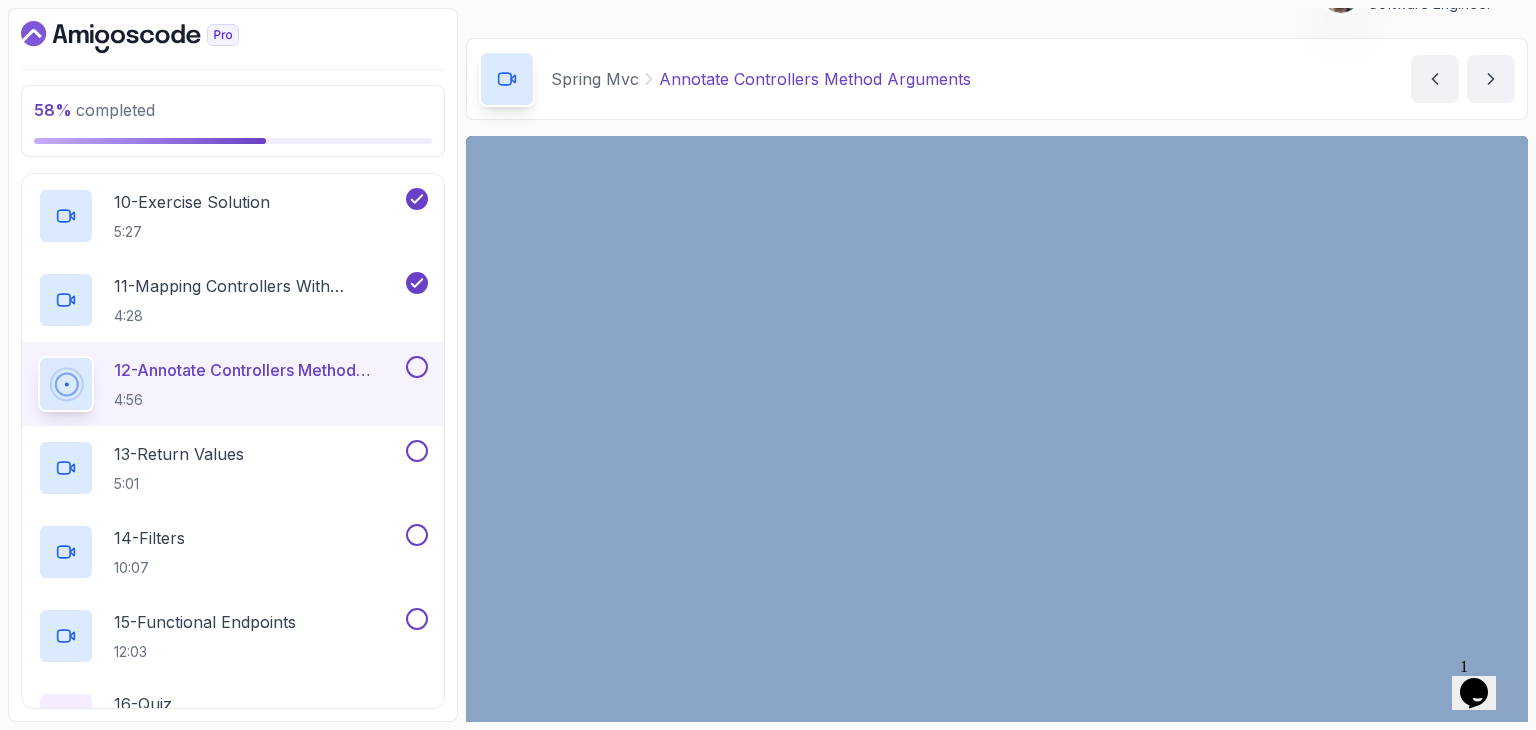 click on "Spring Mvc Annotate Controllers Method Arguments Annotate Controllers Method Arguments by  [PERSON]" at bounding box center (997, 79) 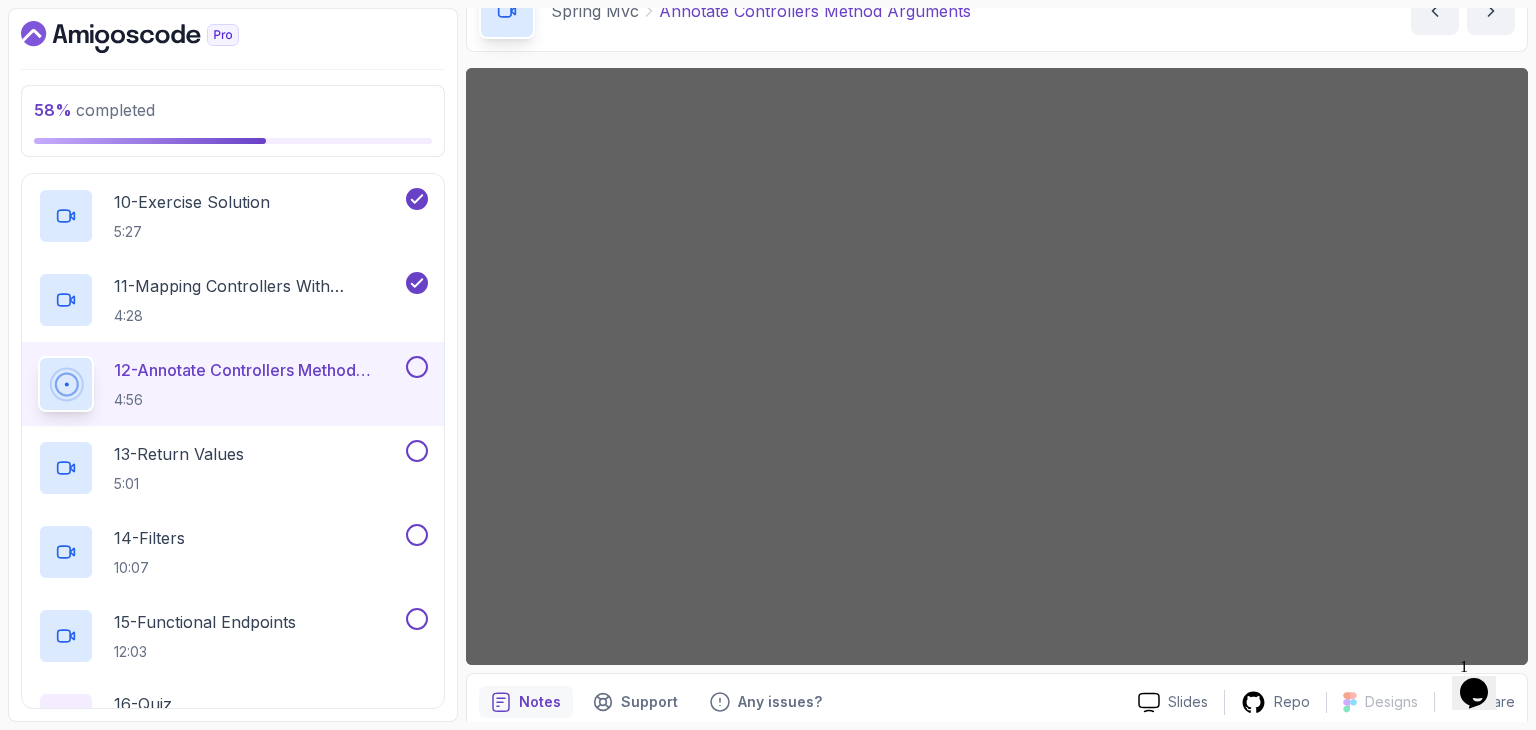 scroll, scrollTop: 142, scrollLeft: 0, axis: vertical 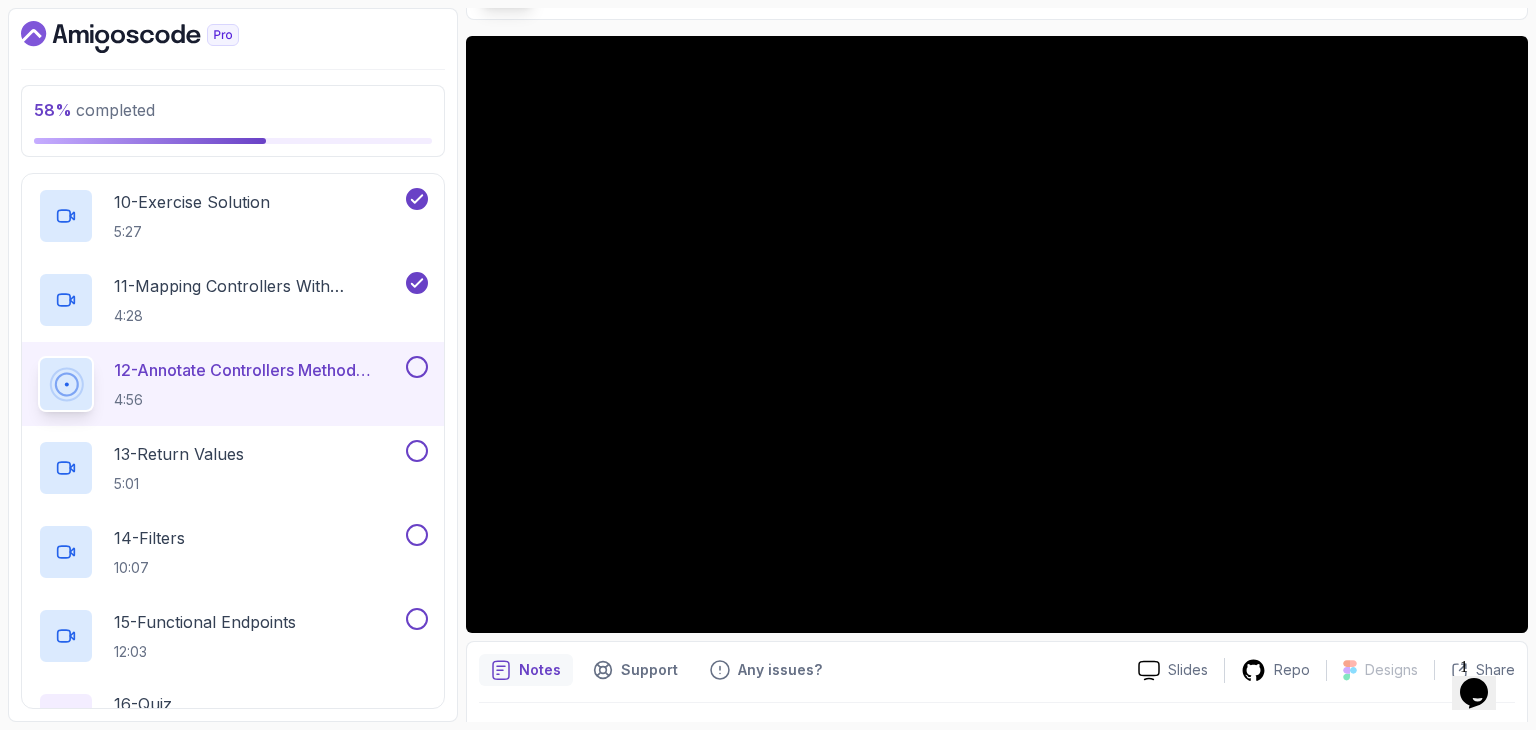 click on "Notes Support Any issues?" at bounding box center (800, 670) 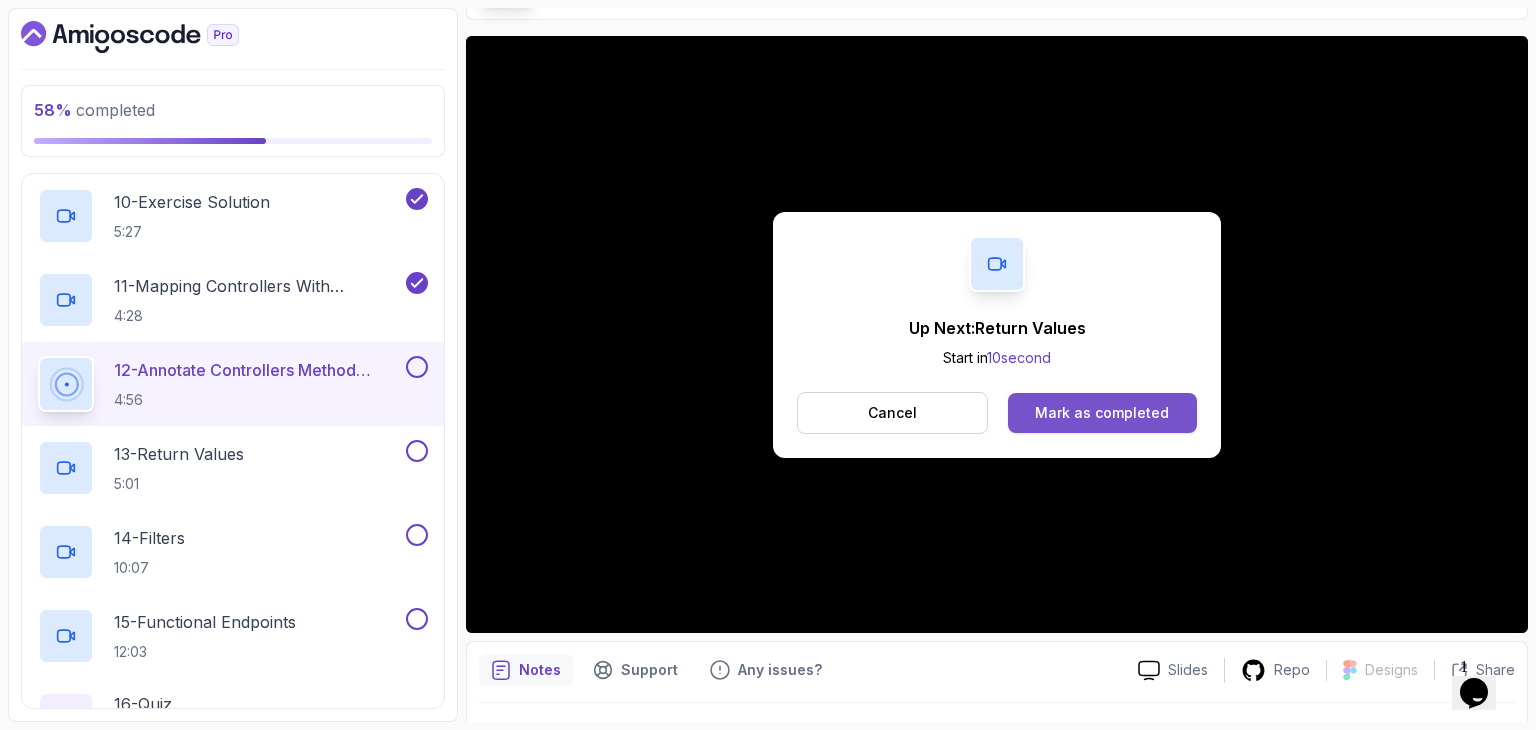 click on "Mark as completed" at bounding box center [1102, 413] 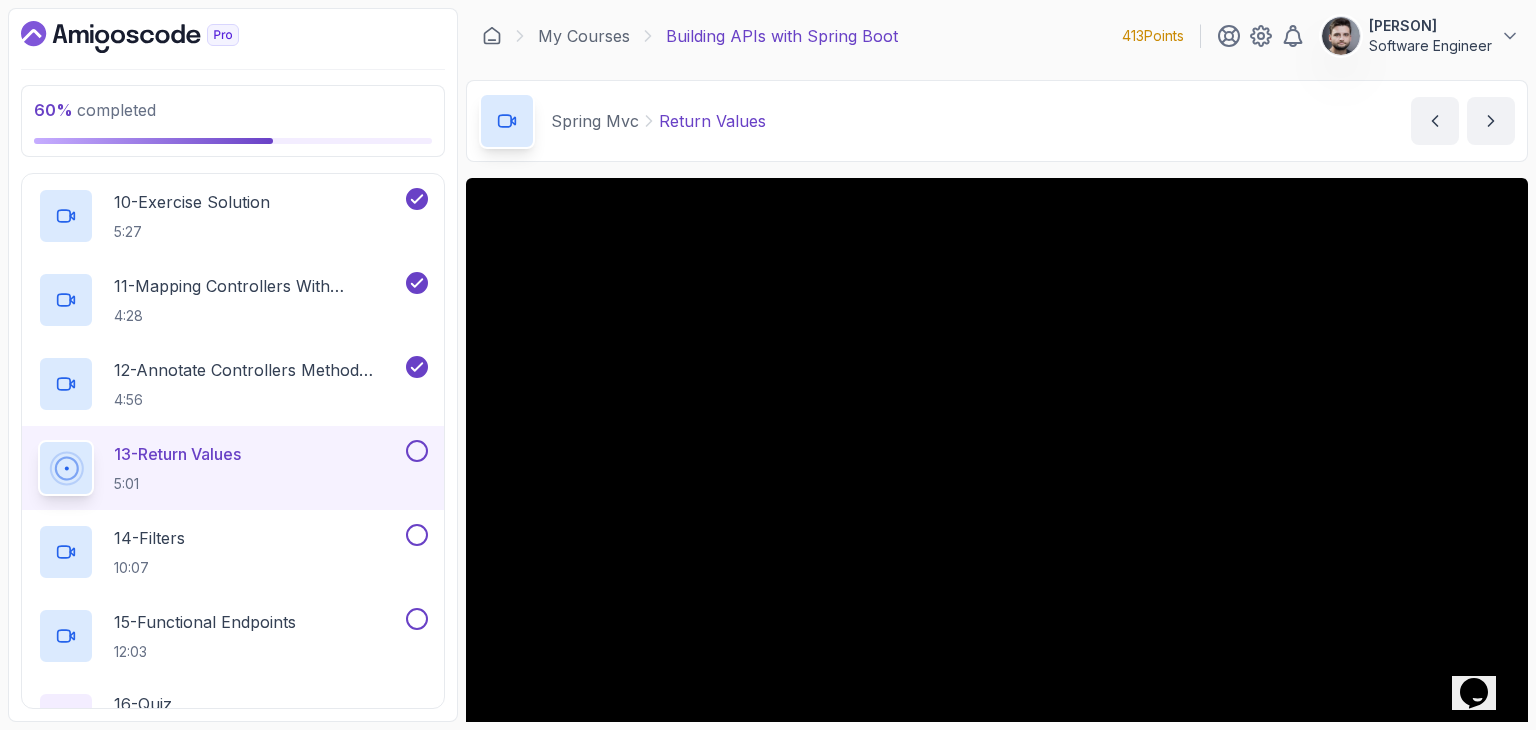 scroll, scrollTop: 100, scrollLeft: 0, axis: vertical 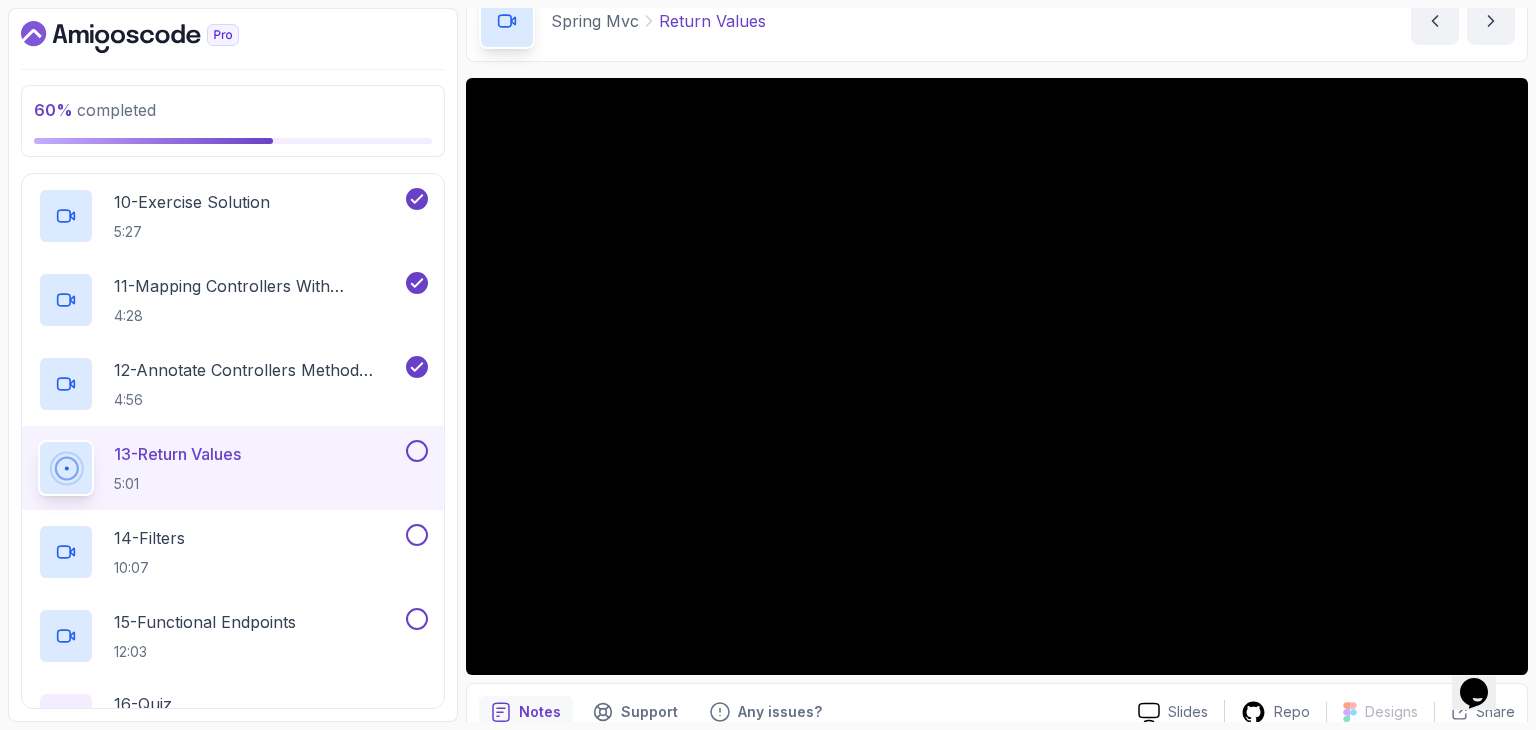 click on "Spring Mvc Return Values Return Values by  [PERSON]" at bounding box center (997, 21) 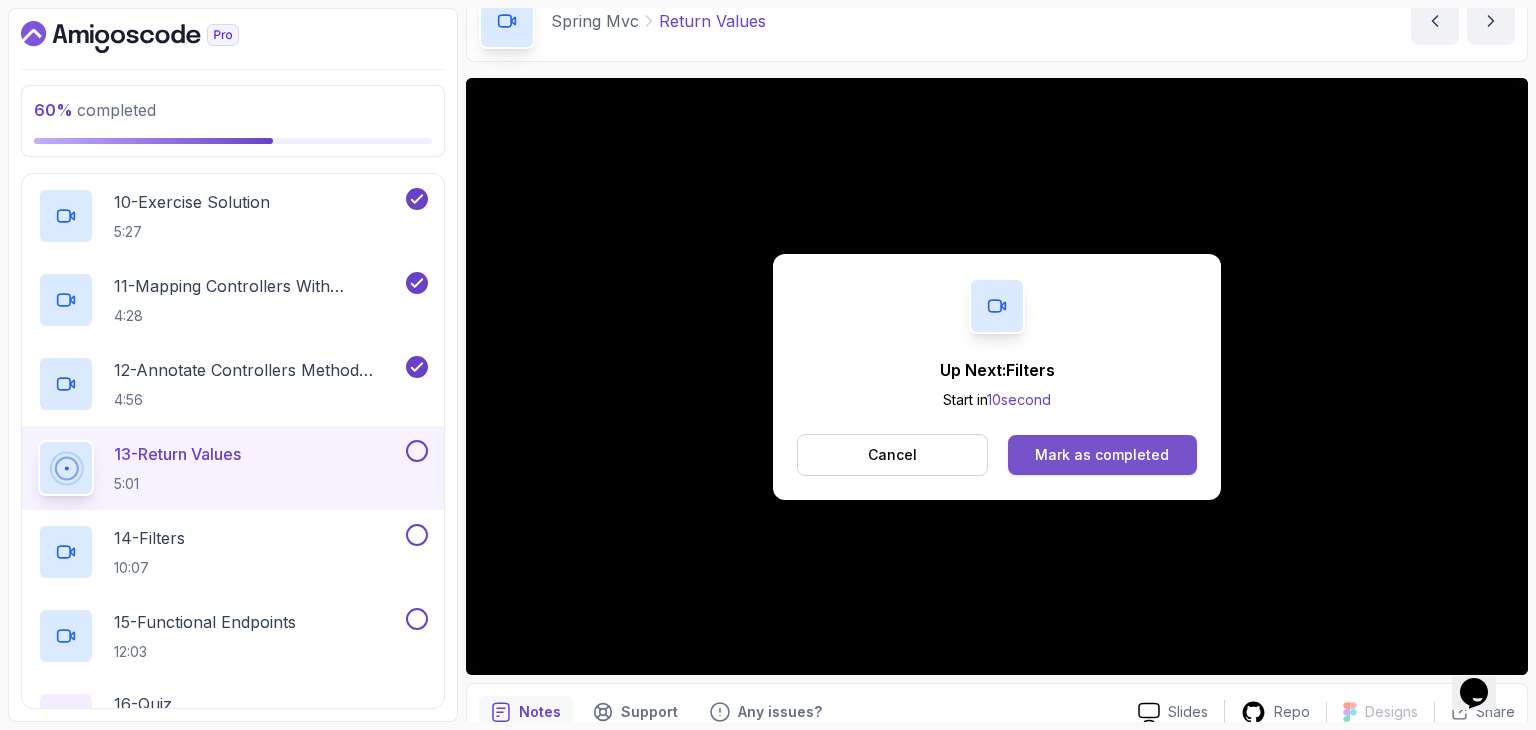 click on "Mark as completed" at bounding box center [1102, 455] 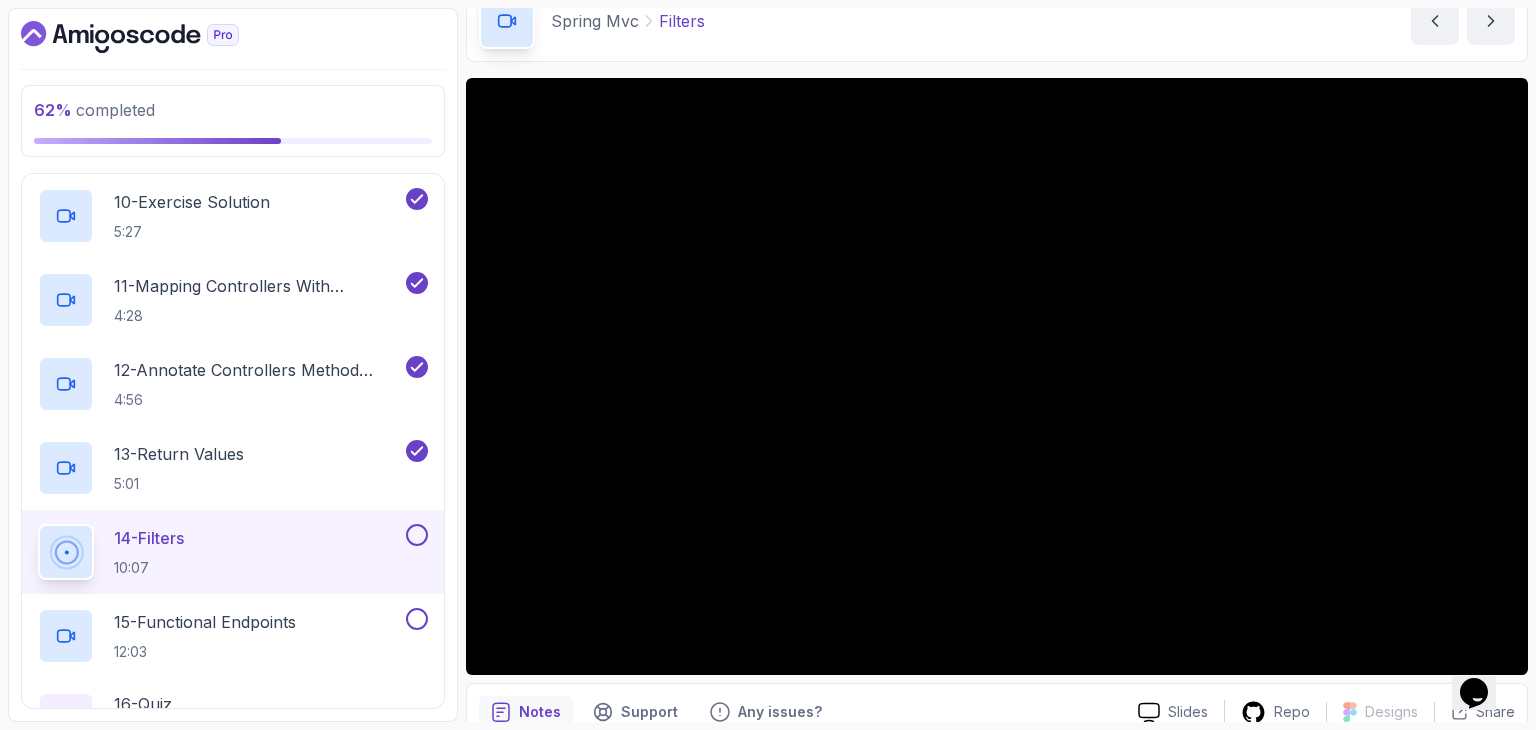 click on "Notes Support Any issues?" at bounding box center (800, 712) 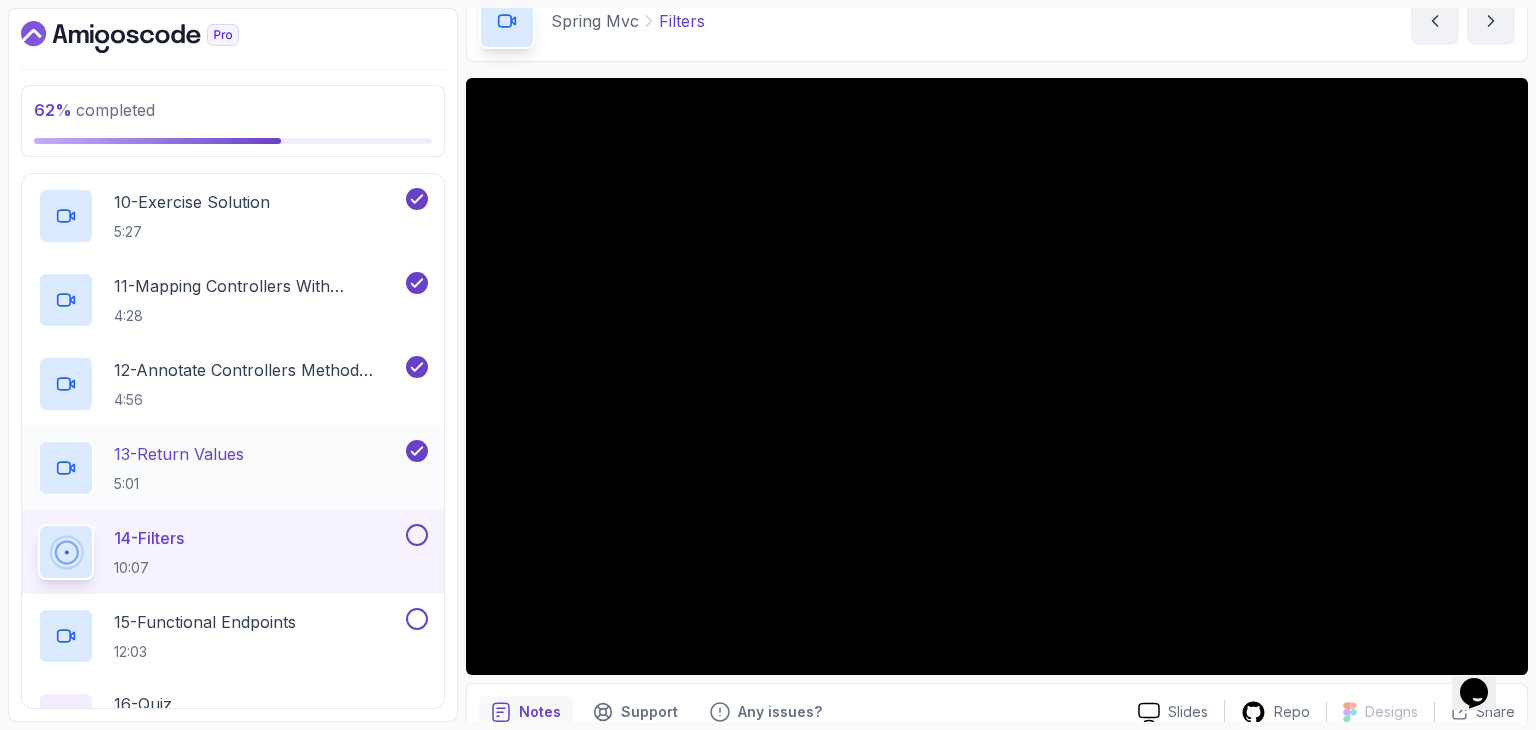 click on "13  -  Return Values 5:01" at bounding box center [220, 468] 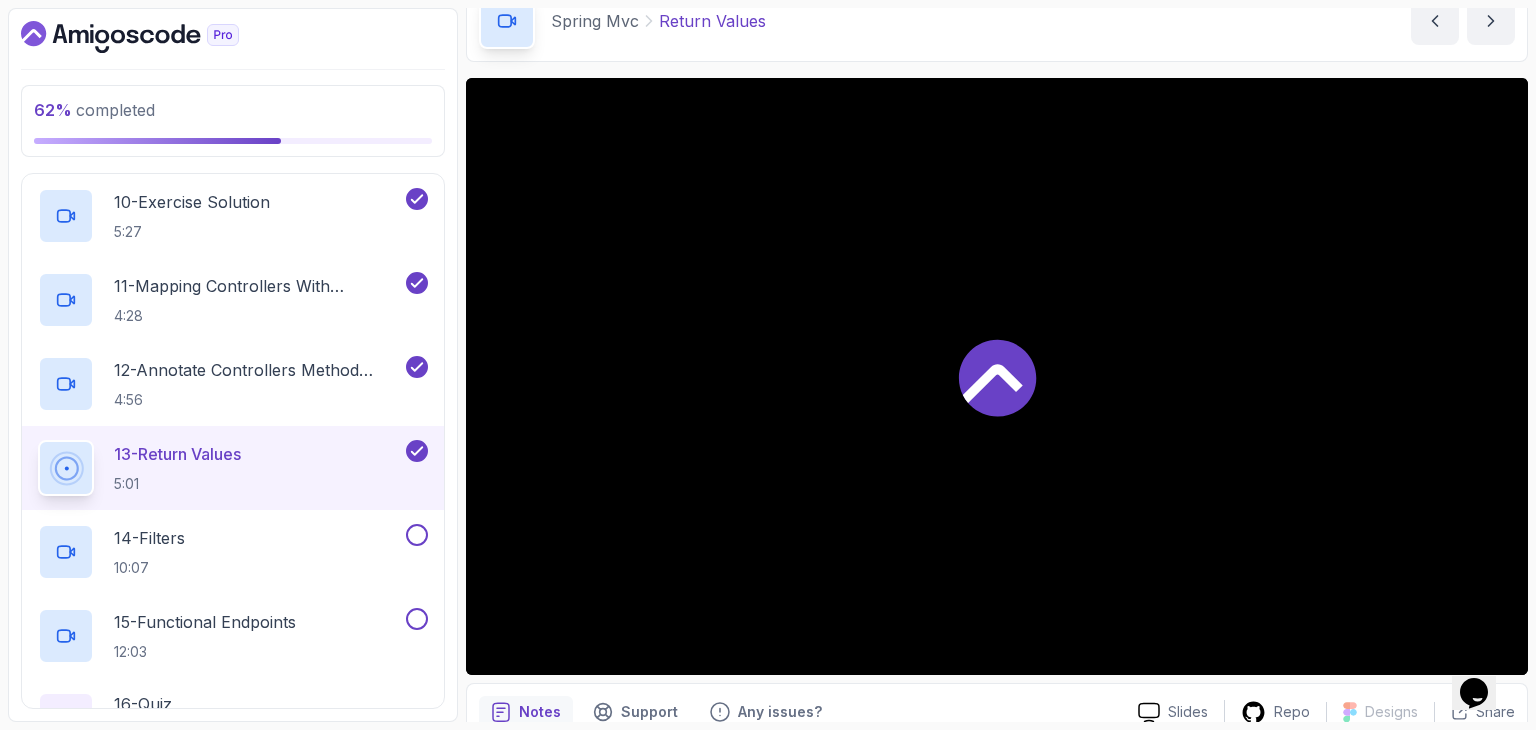 click at bounding box center [997, 376] 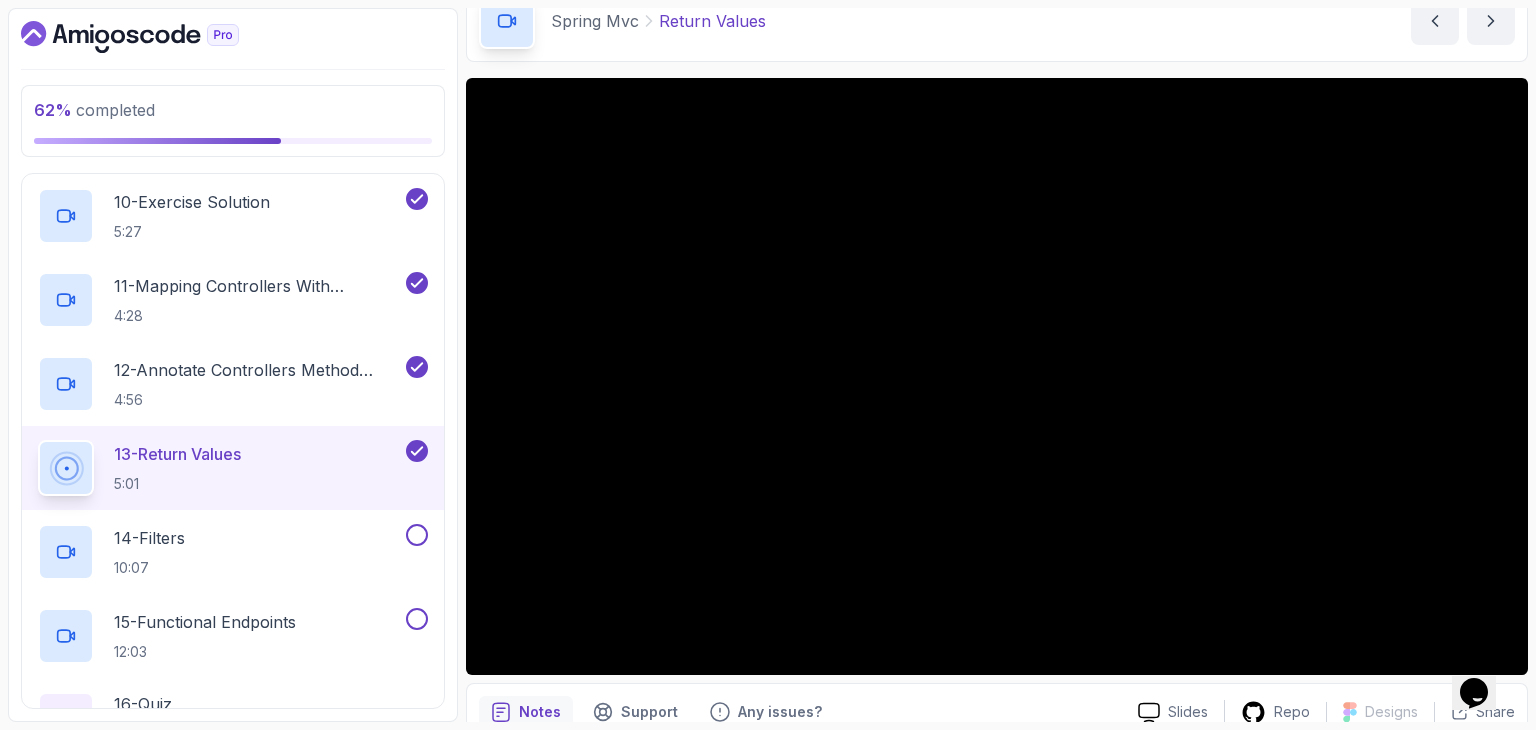 click on "13  -  Return Values 5:01" at bounding box center (220, 468) 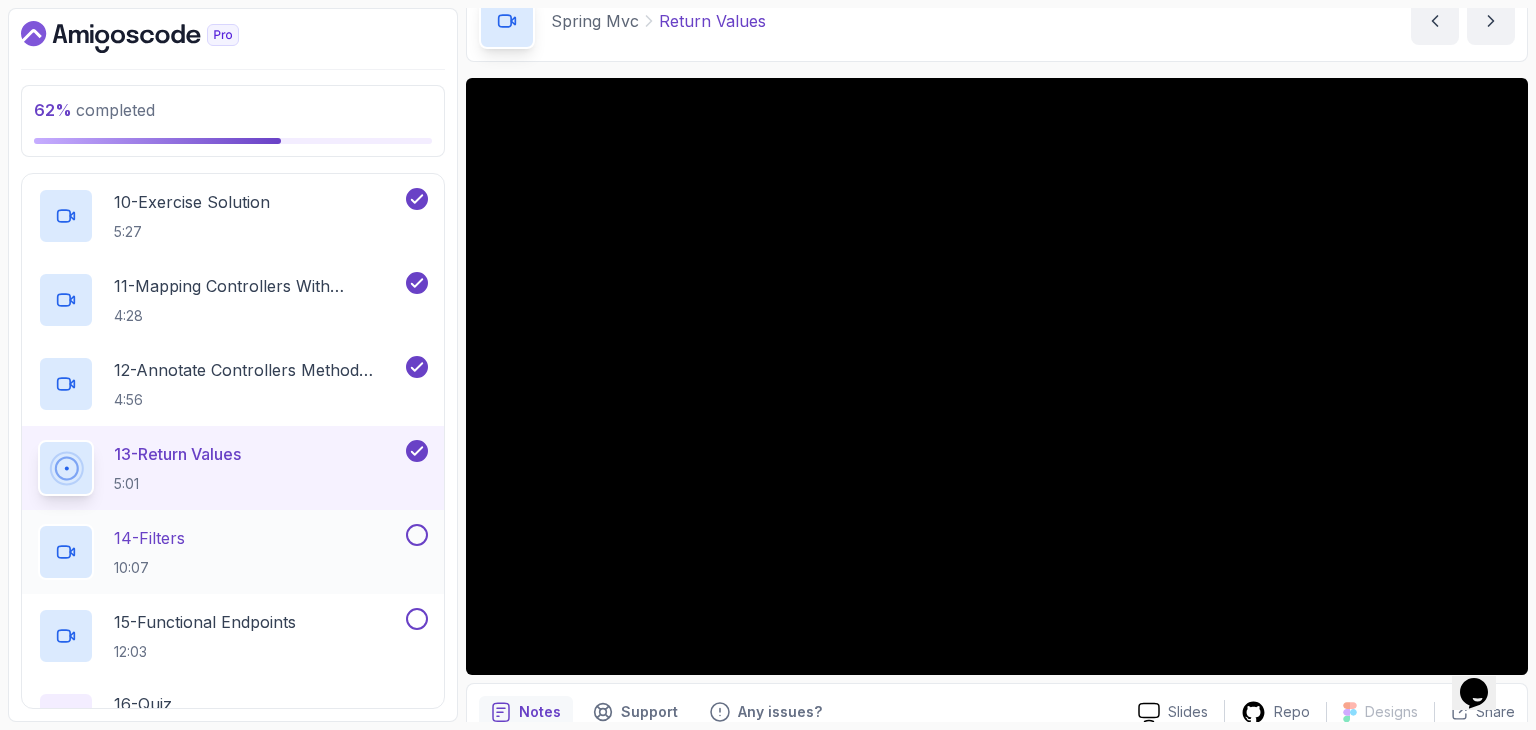 click on "14  -  Filters 10:07" at bounding box center (220, 552) 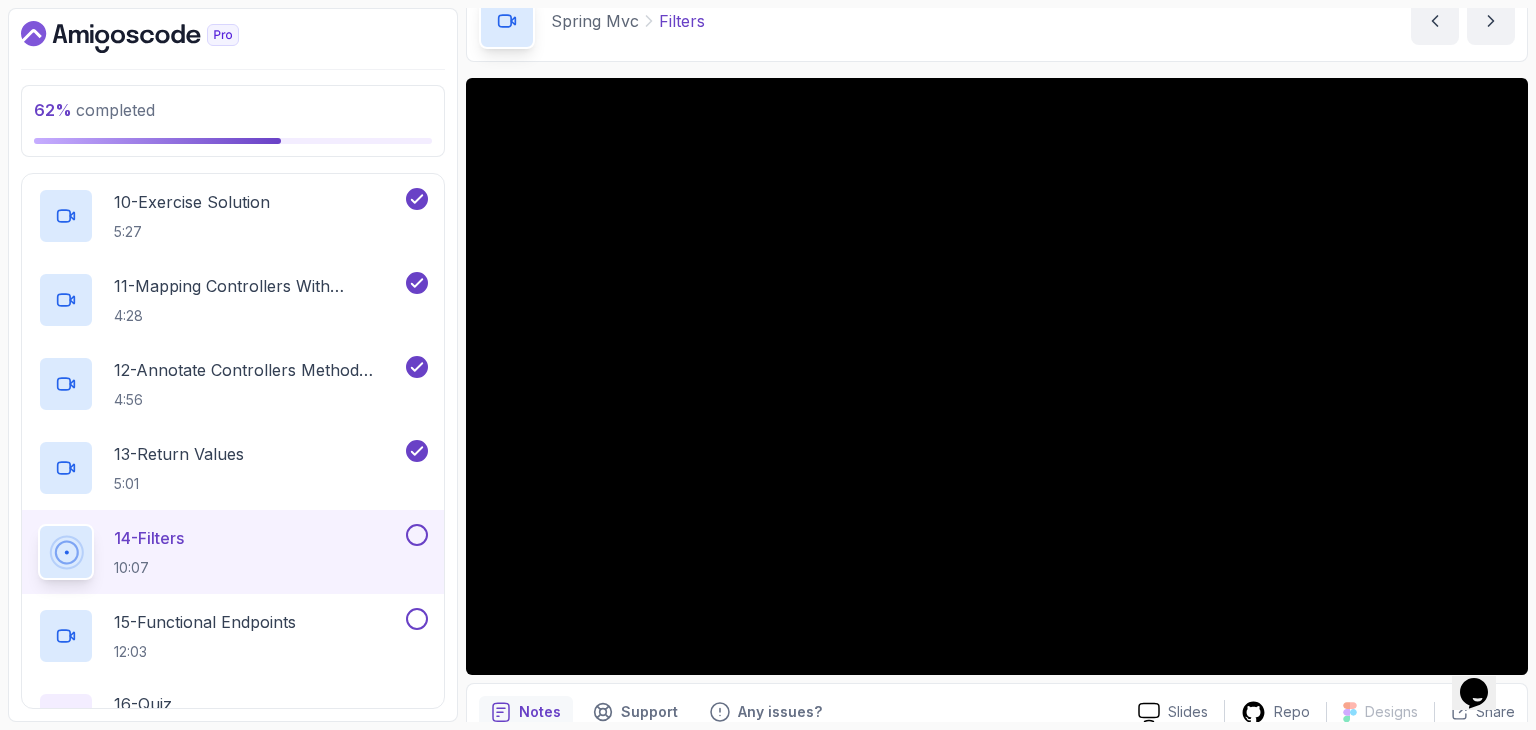 click 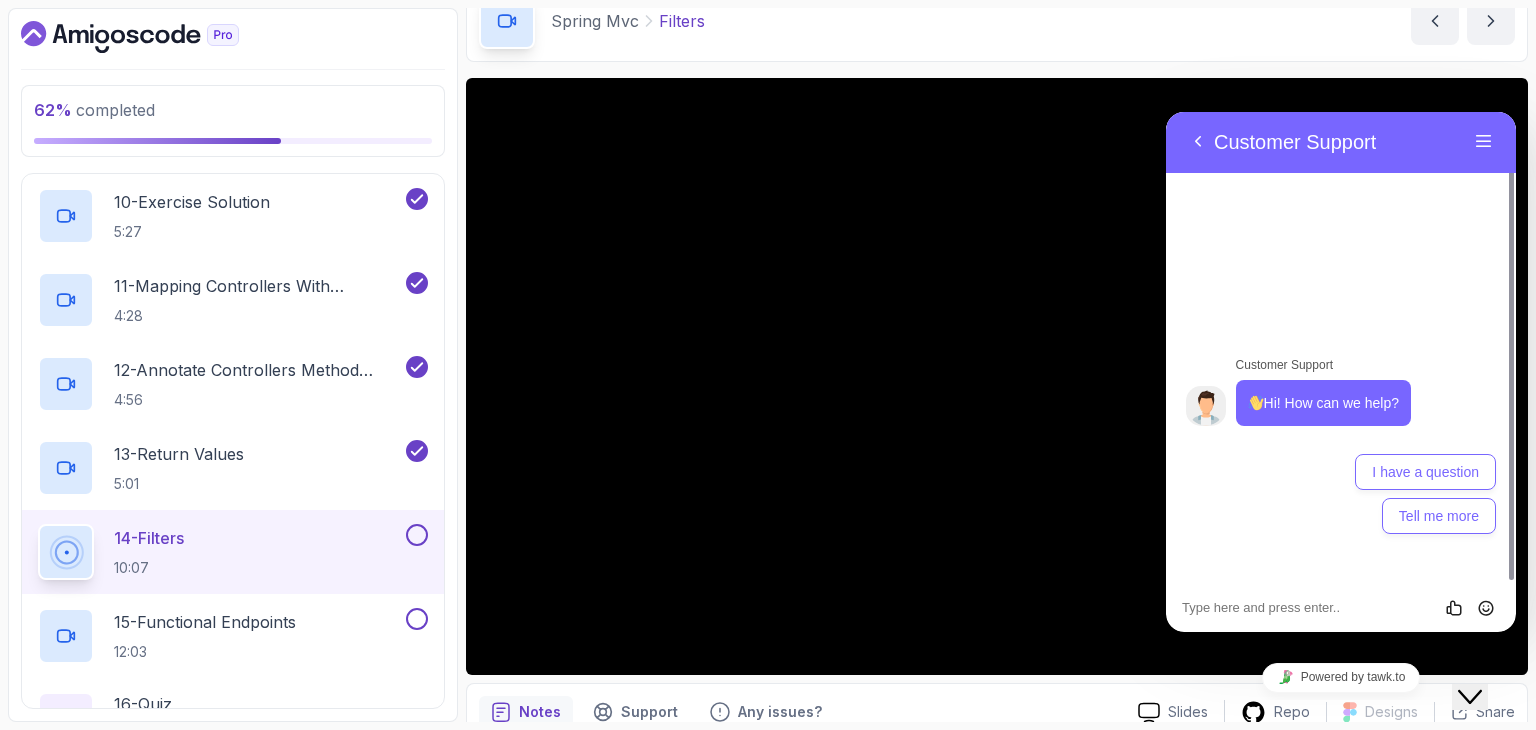 click on "Close Chat This icon closes the chat window." 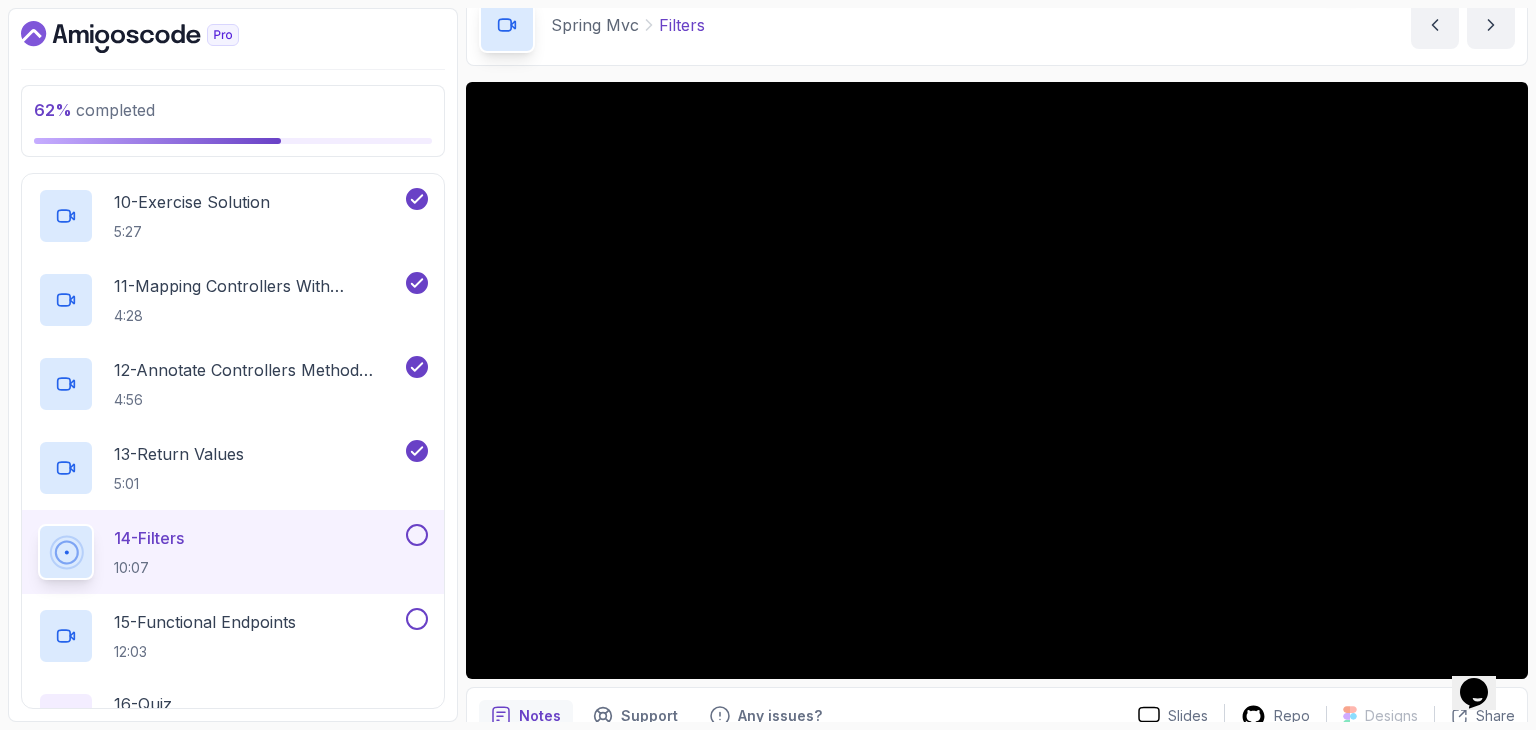 scroll, scrollTop: 0, scrollLeft: 0, axis: both 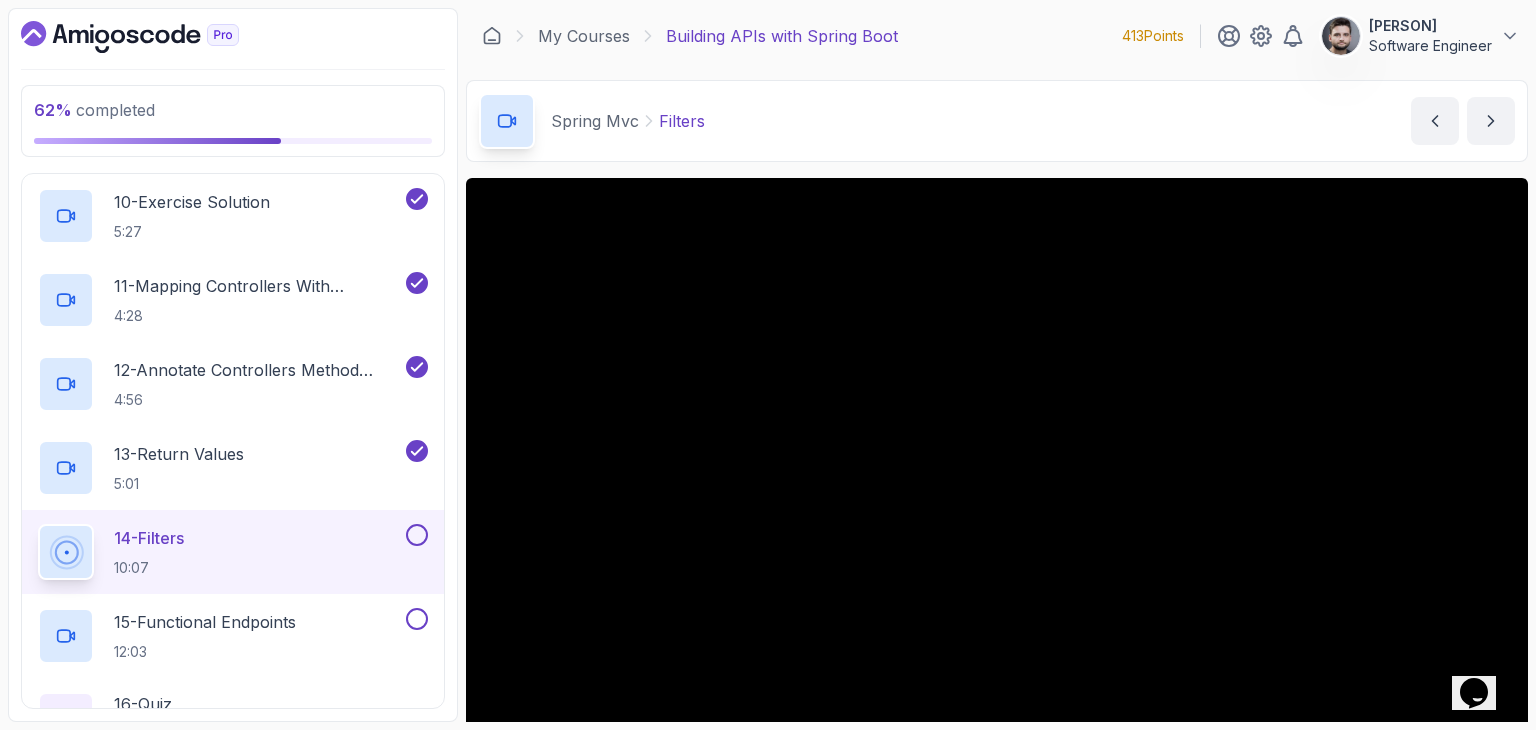 click on "Spring Mvc Filters Filters by  [PERSON]" at bounding box center [997, 121] 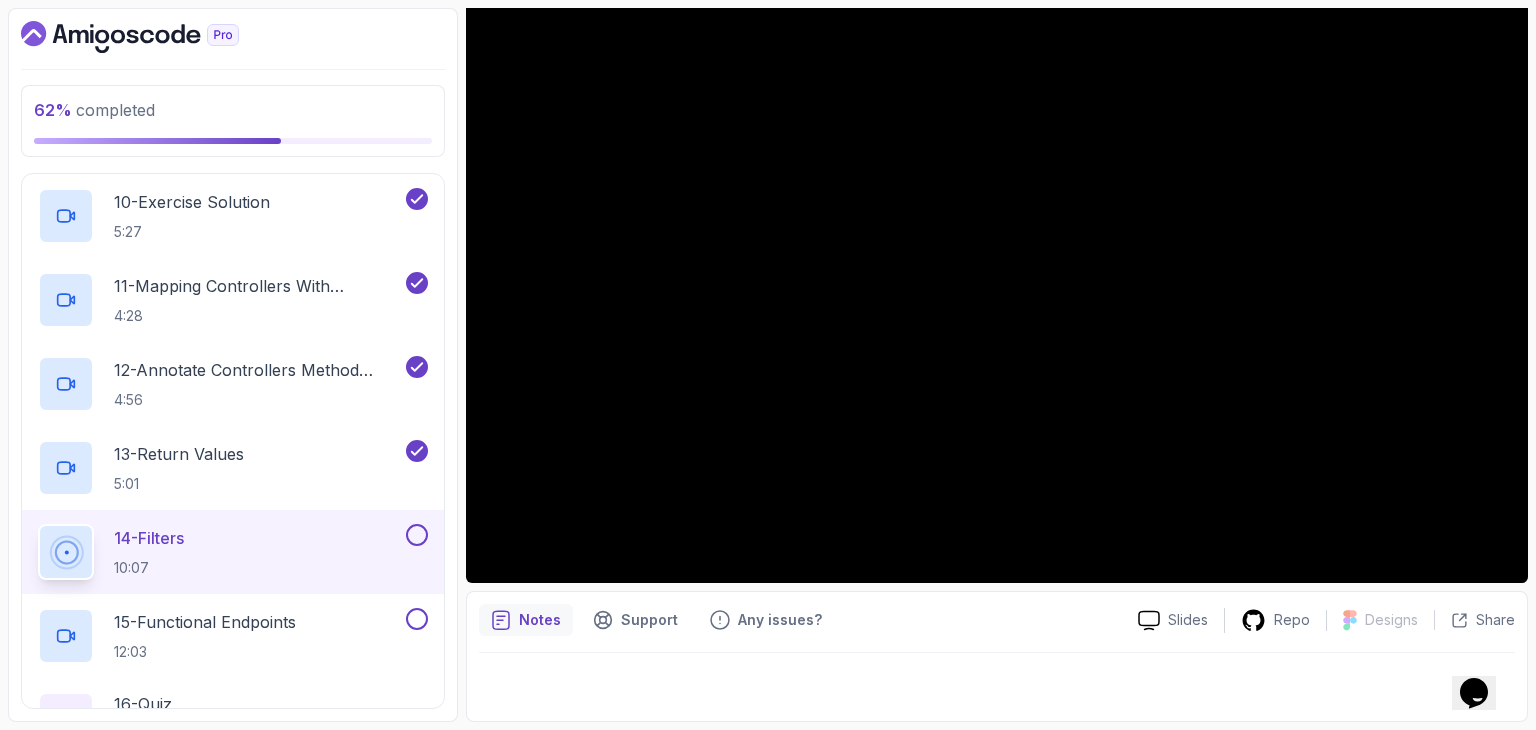 scroll, scrollTop: 92, scrollLeft: 0, axis: vertical 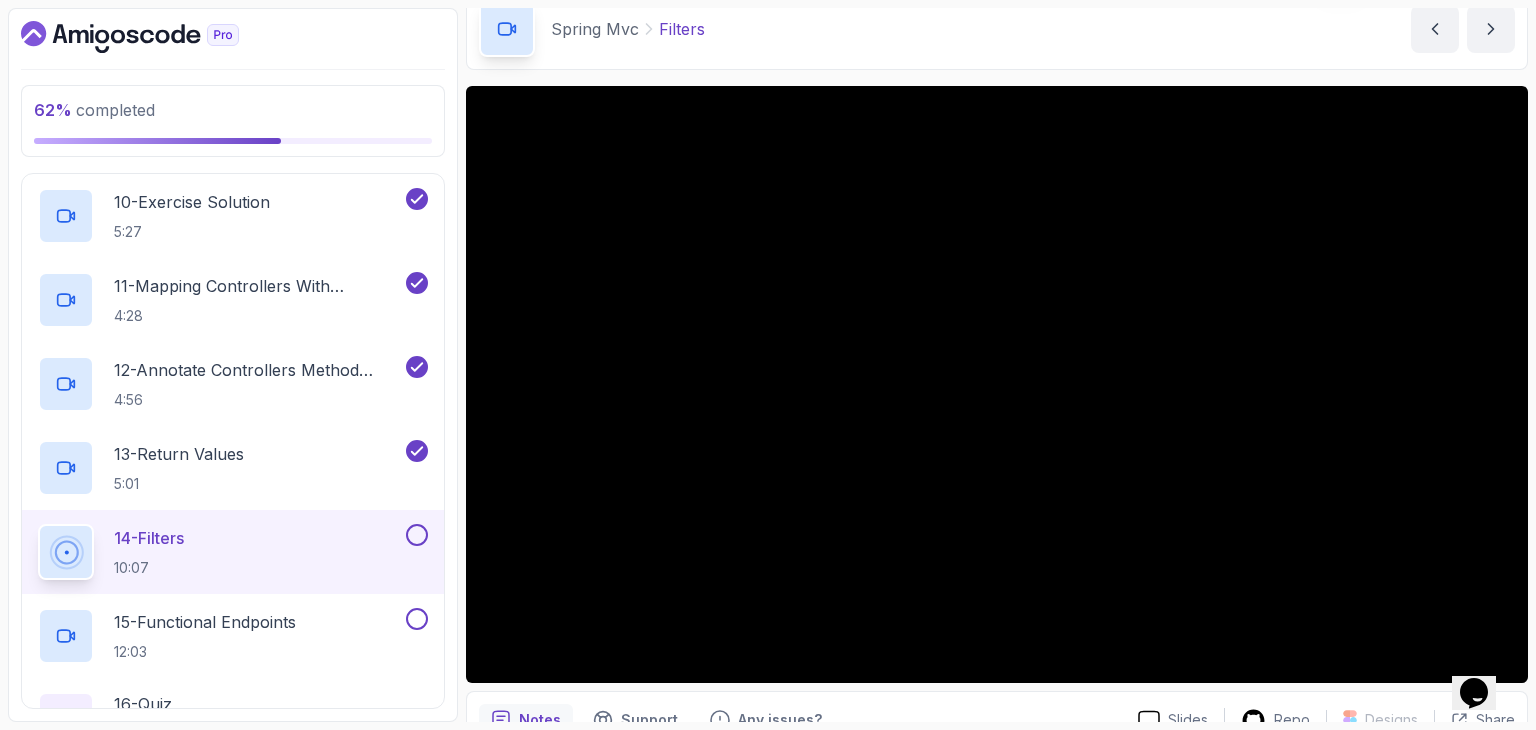 click on "Spring Mvc Filters Filters by  [PERSON]" at bounding box center (997, 29) 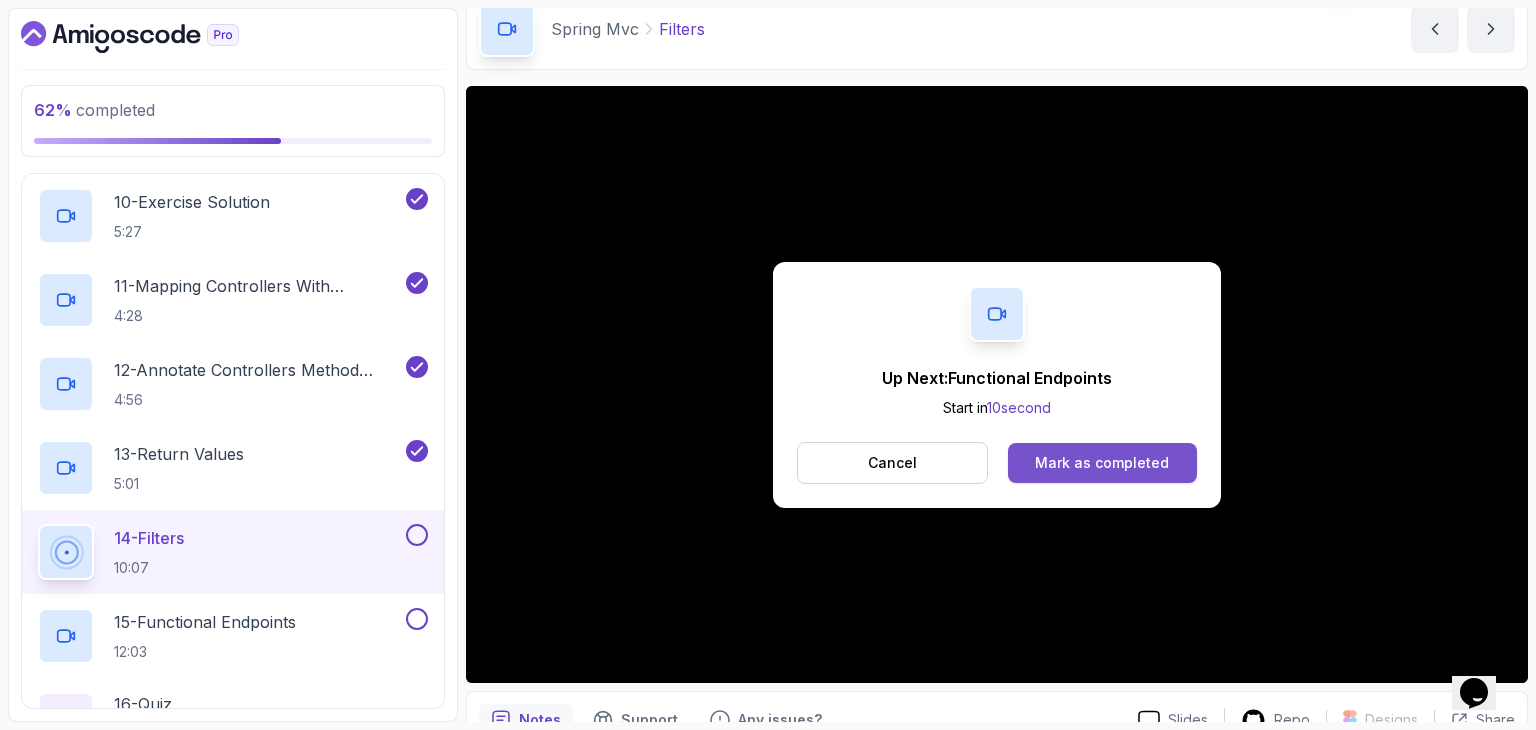 click on "Mark as completed" at bounding box center (1102, 463) 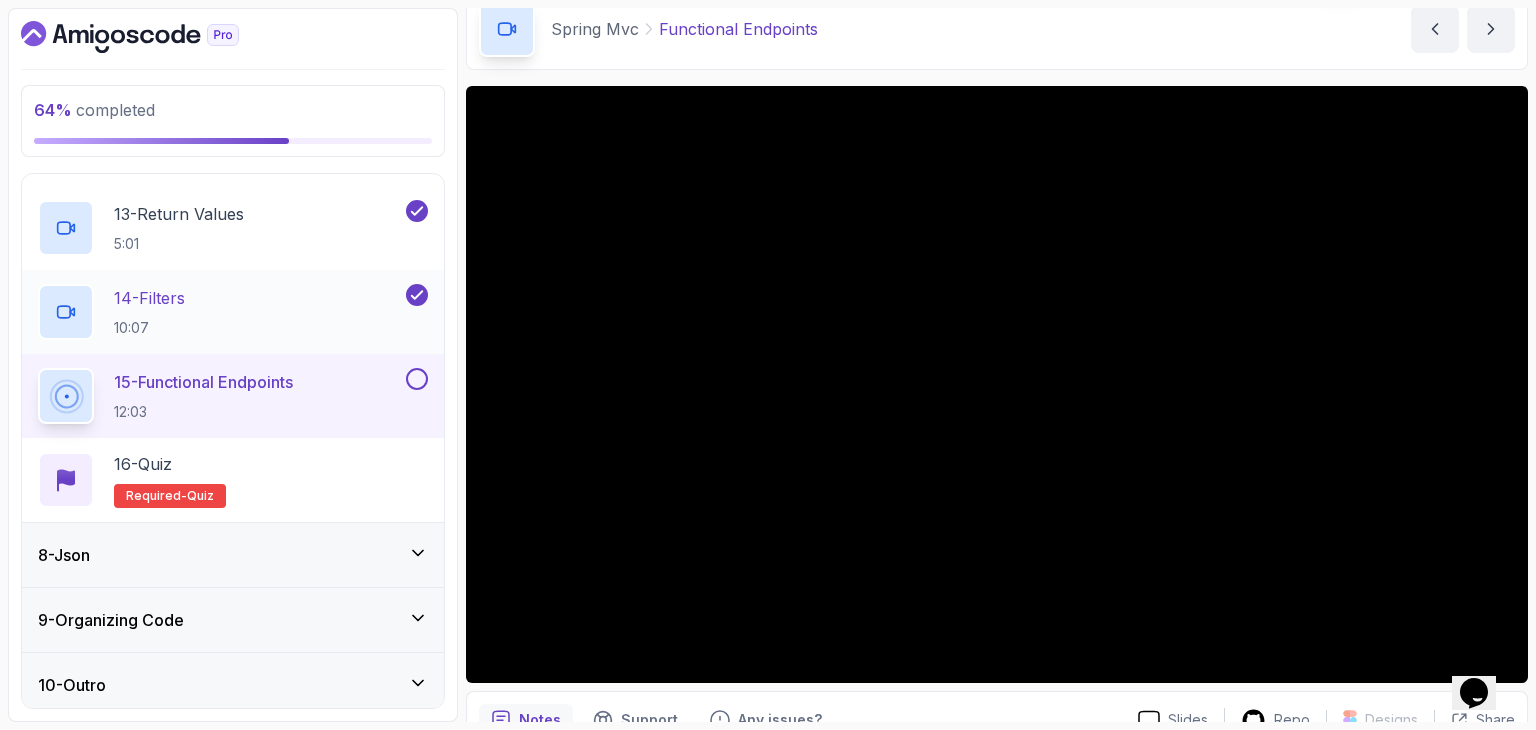 scroll, scrollTop: 1456, scrollLeft: 0, axis: vertical 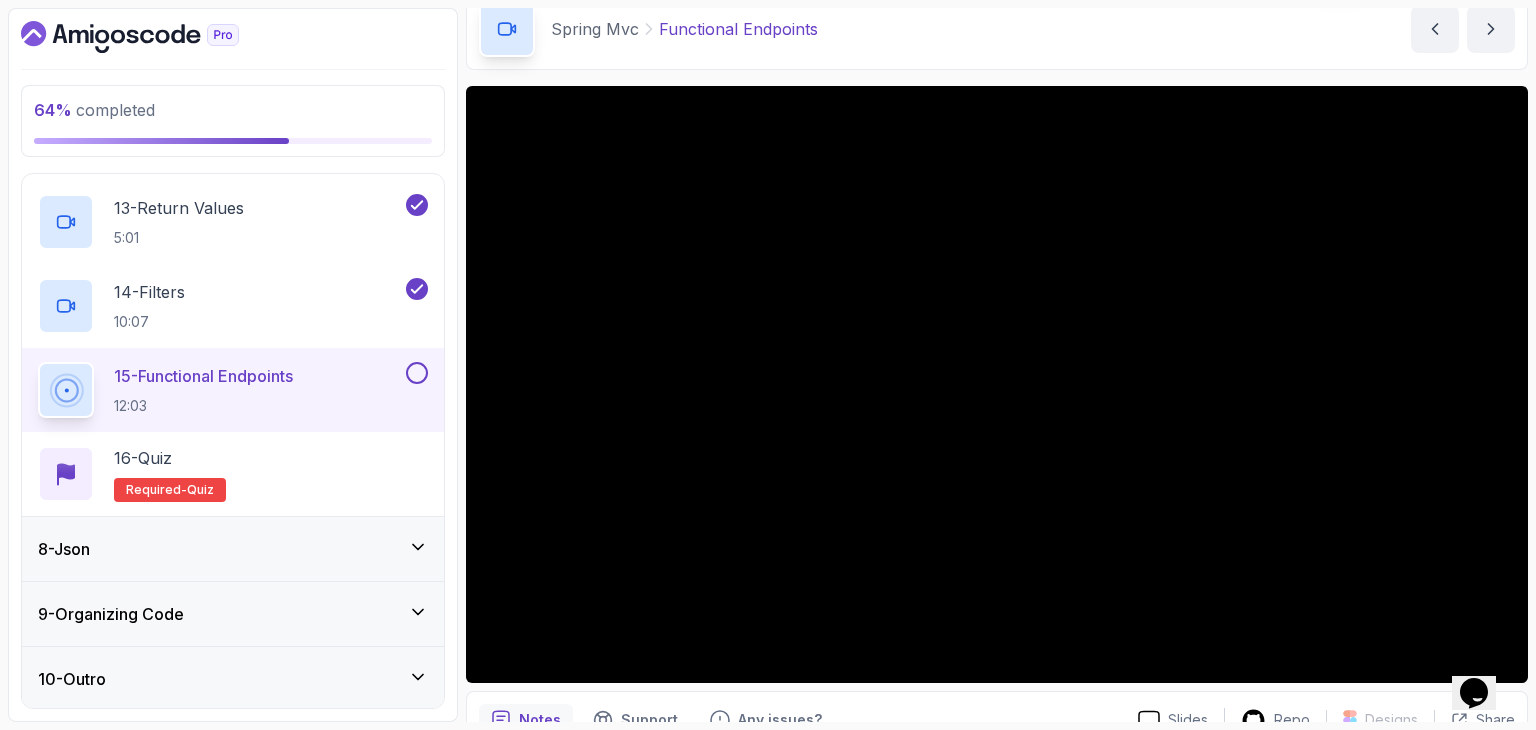 click on "8  -  Json" at bounding box center [233, 549] 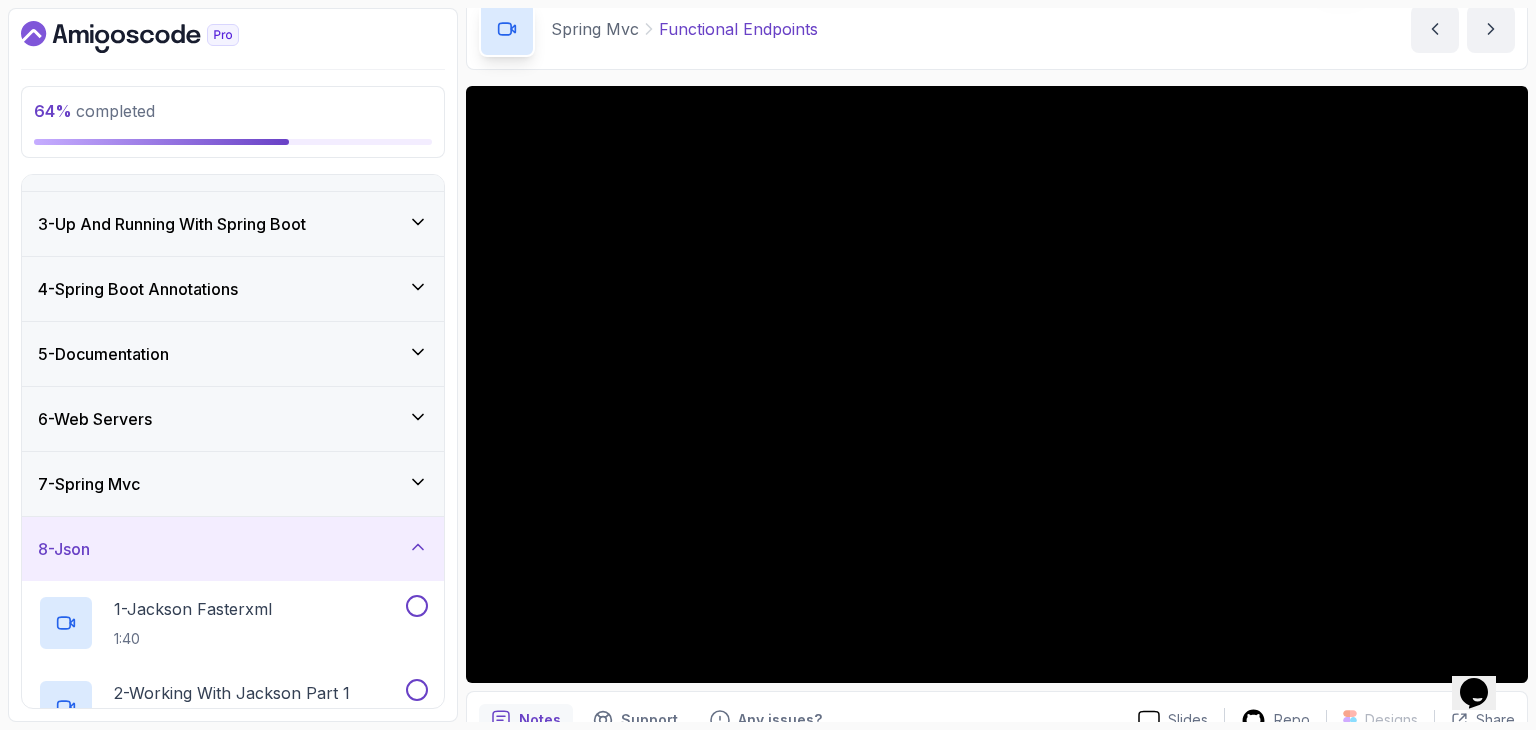 scroll, scrollTop: 513, scrollLeft: 0, axis: vertical 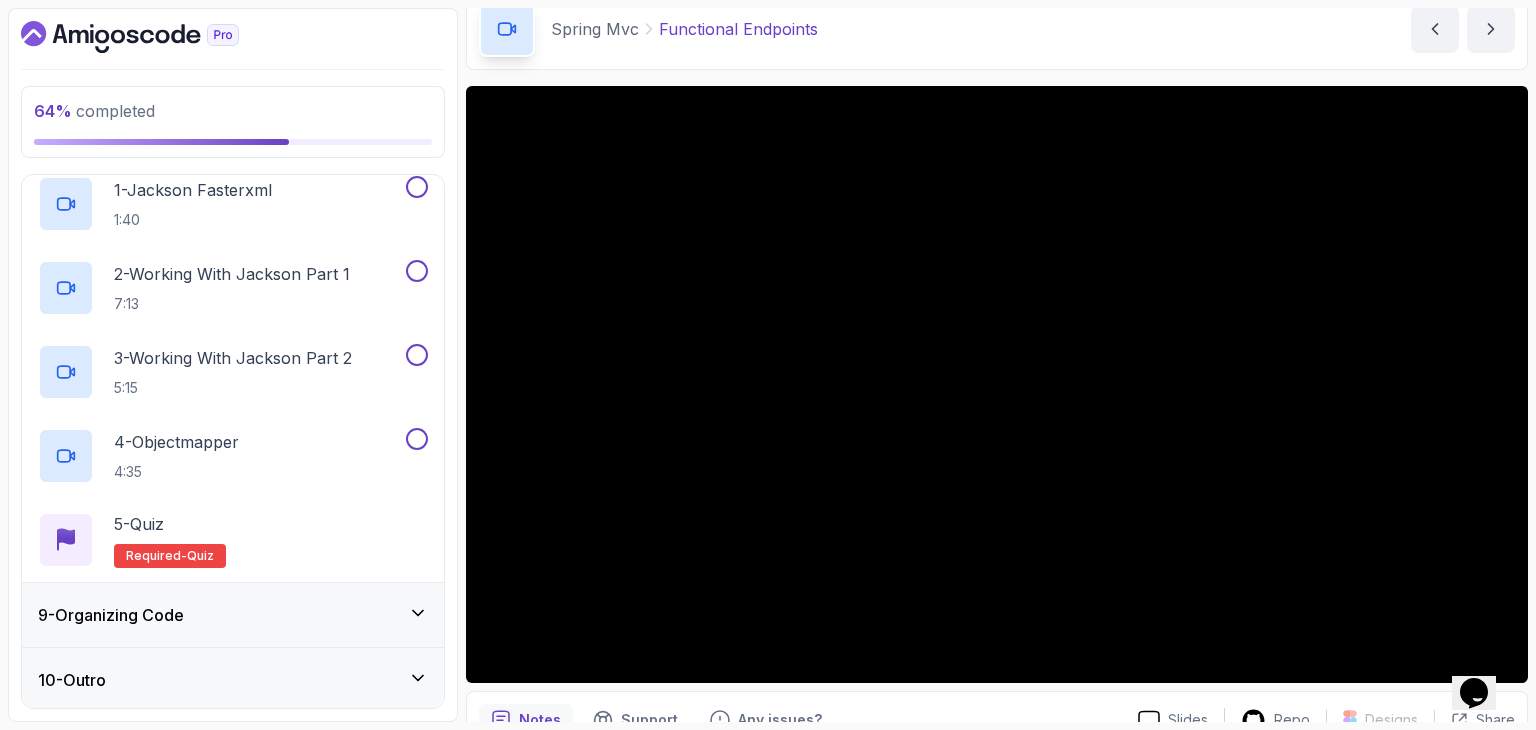 click on "9  -  Organizing Code" at bounding box center [233, 615] 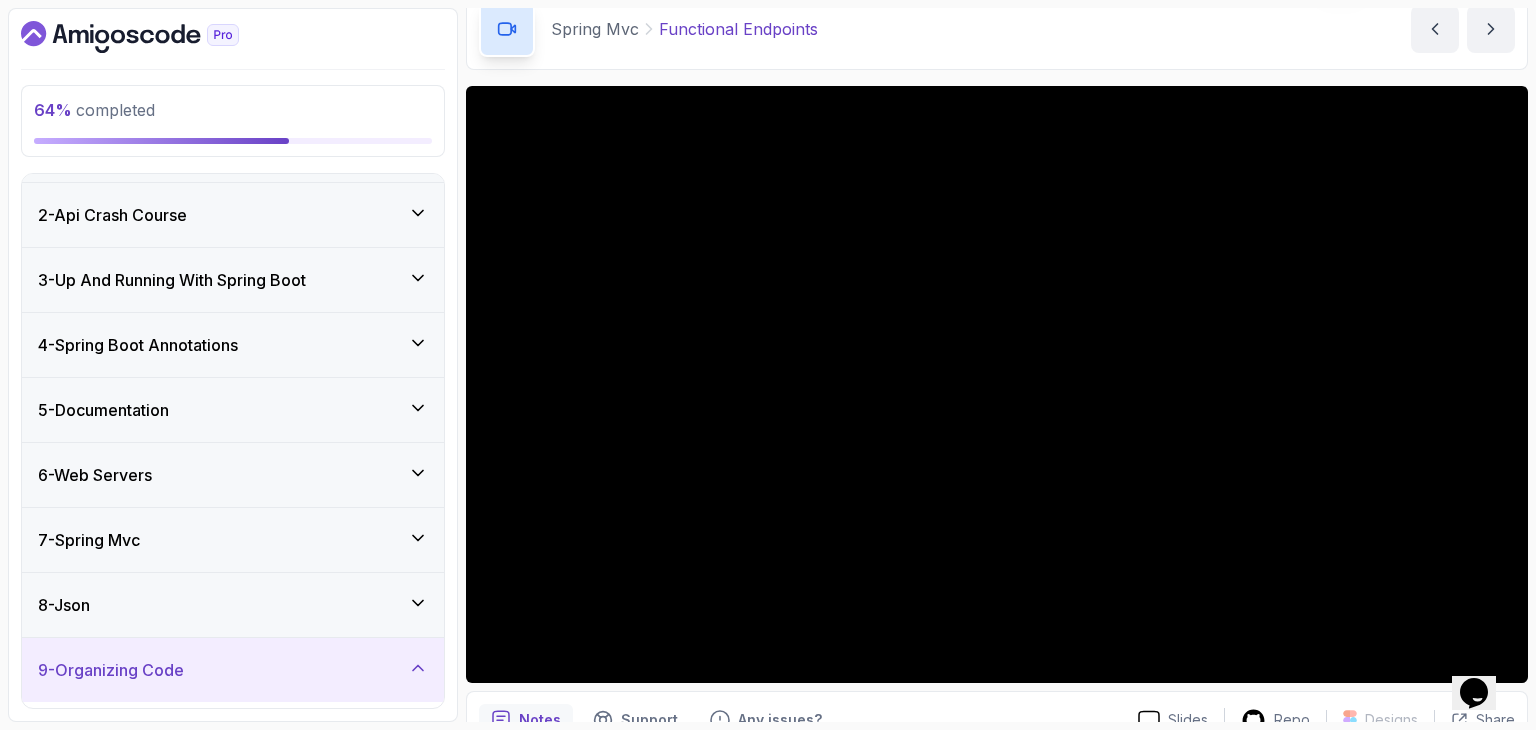 scroll, scrollTop: 52, scrollLeft: 0, axis: vertical 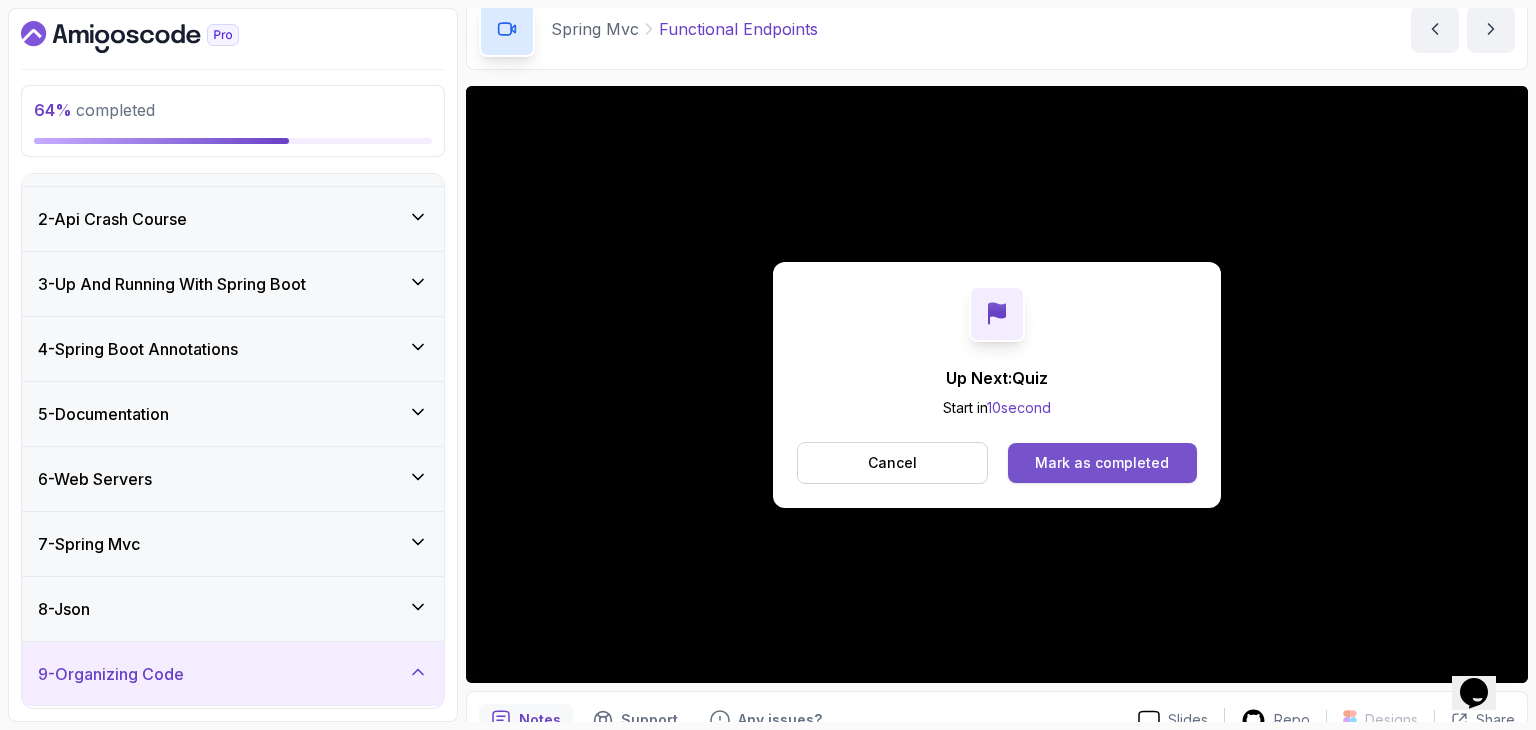 click on "Mark as completed" at bounding box center (1102, 463) 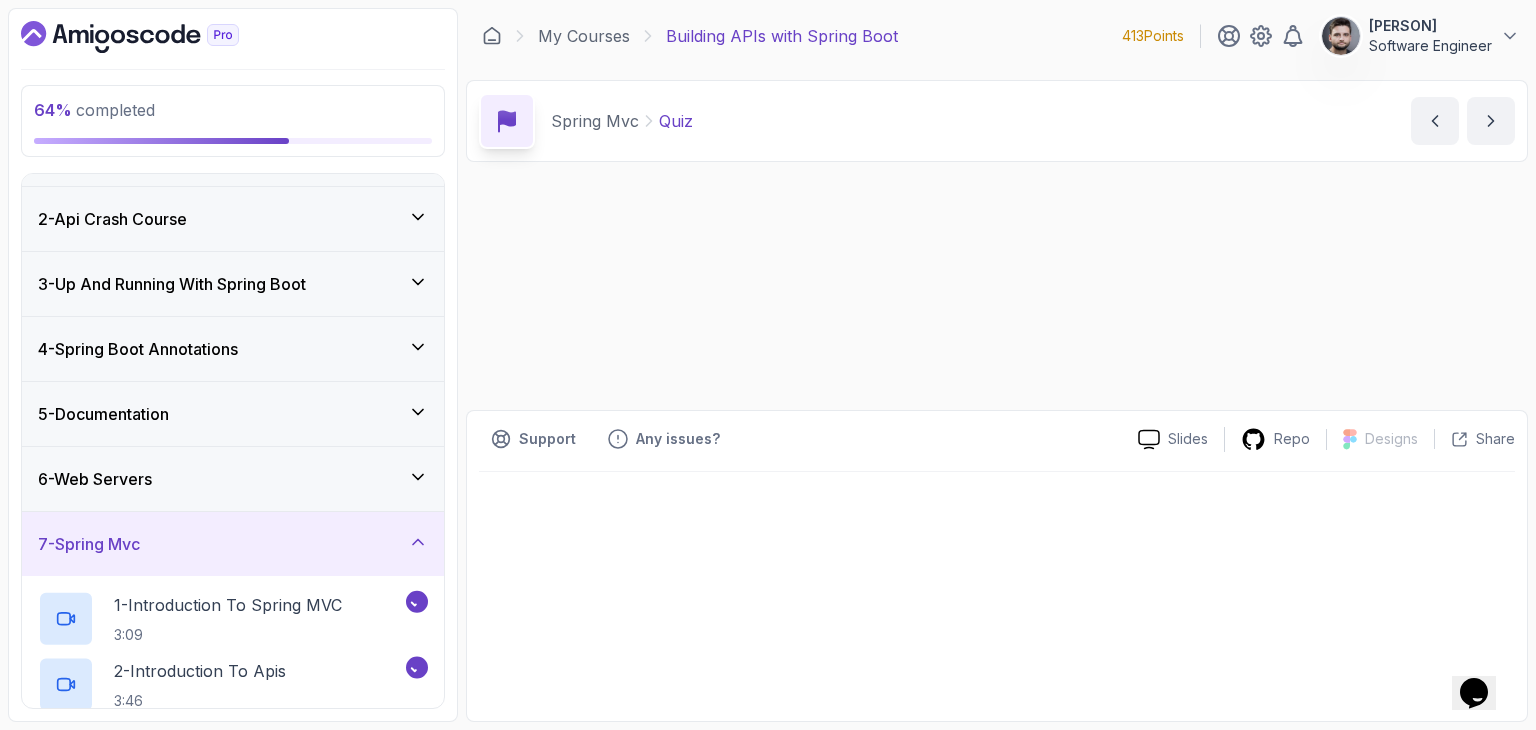 scroll, scrollTop: 0, scrollLeft: 0, axis: both 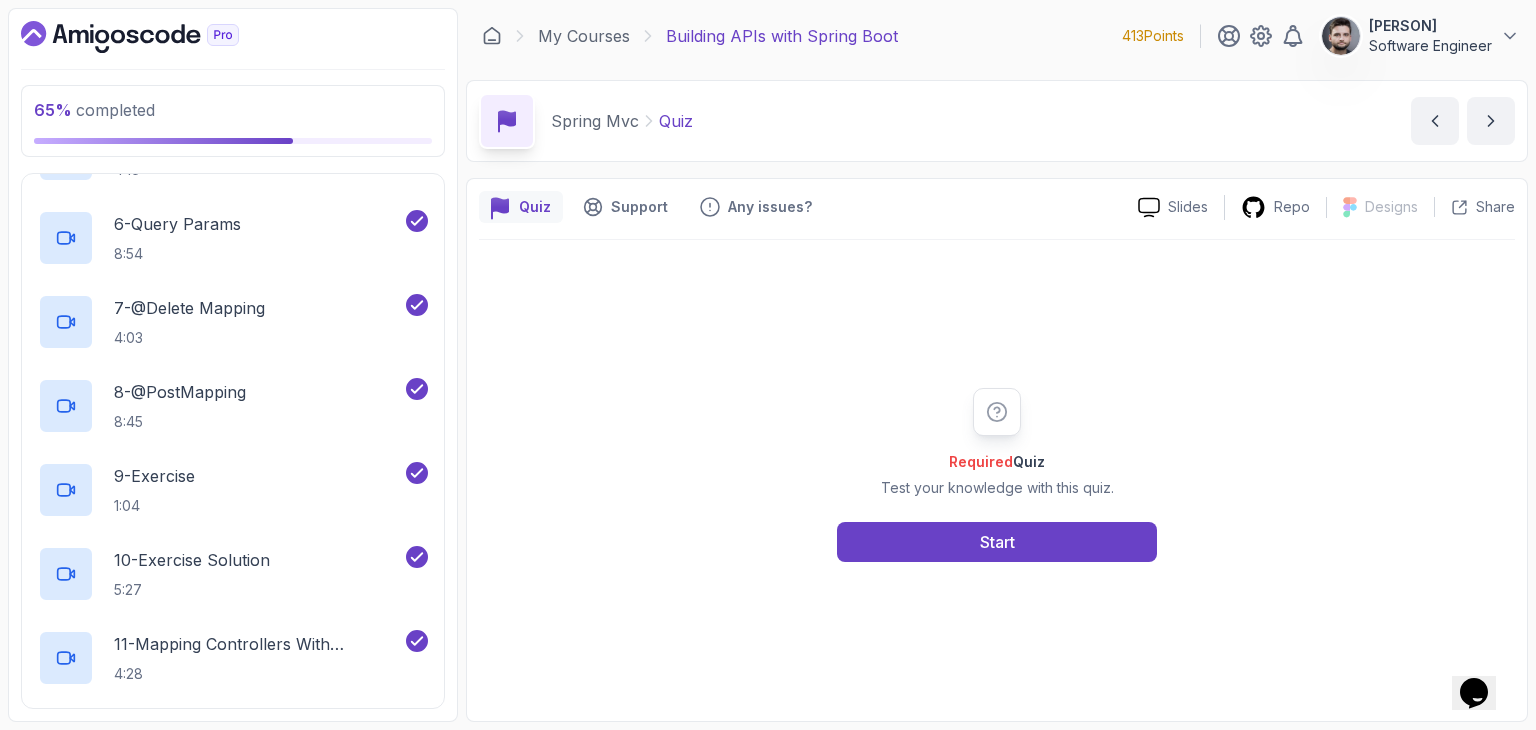 click on "Required   Quiz Test your knowledge with this quiz. Start" at bounding box center [997, 474] 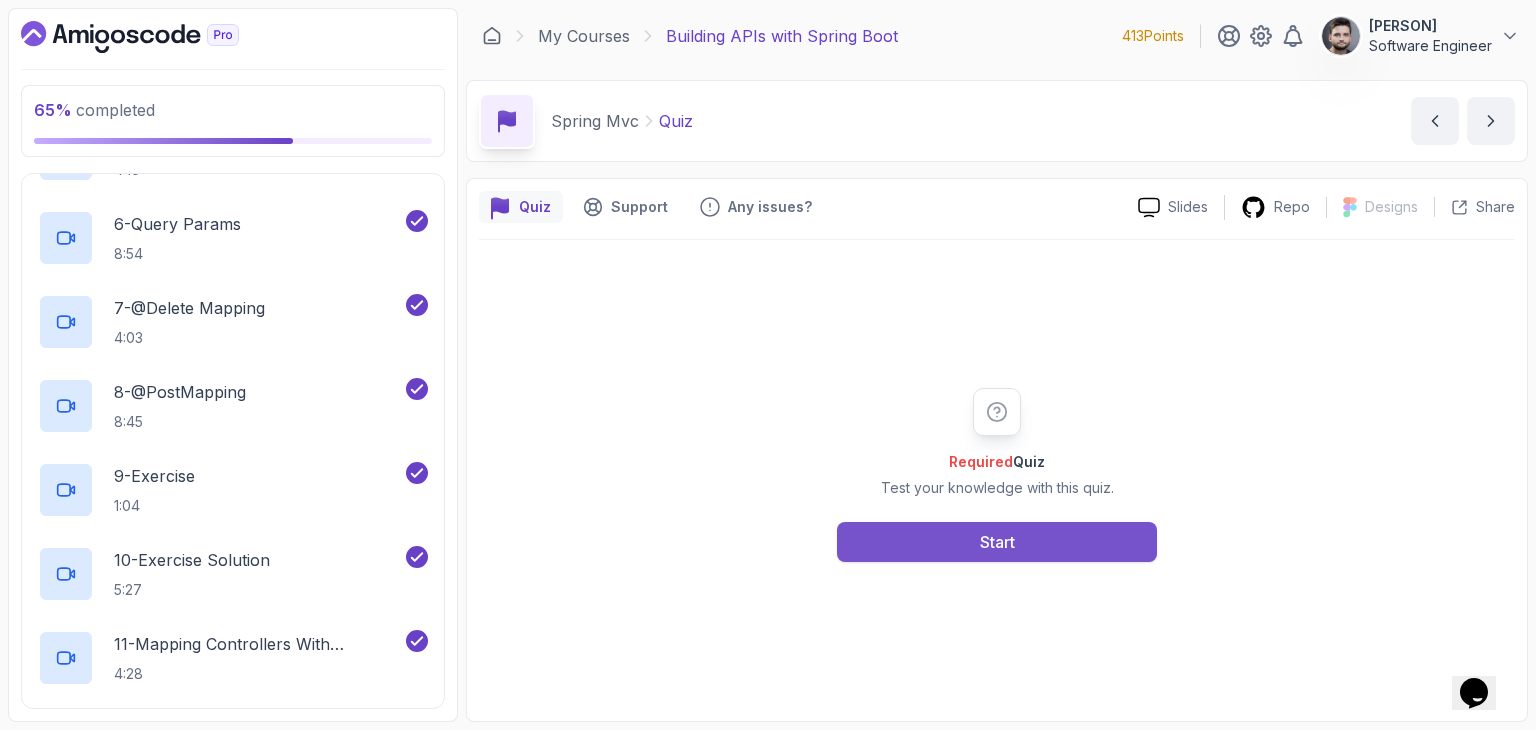 click on "Start" at bounding box center (997, 542) 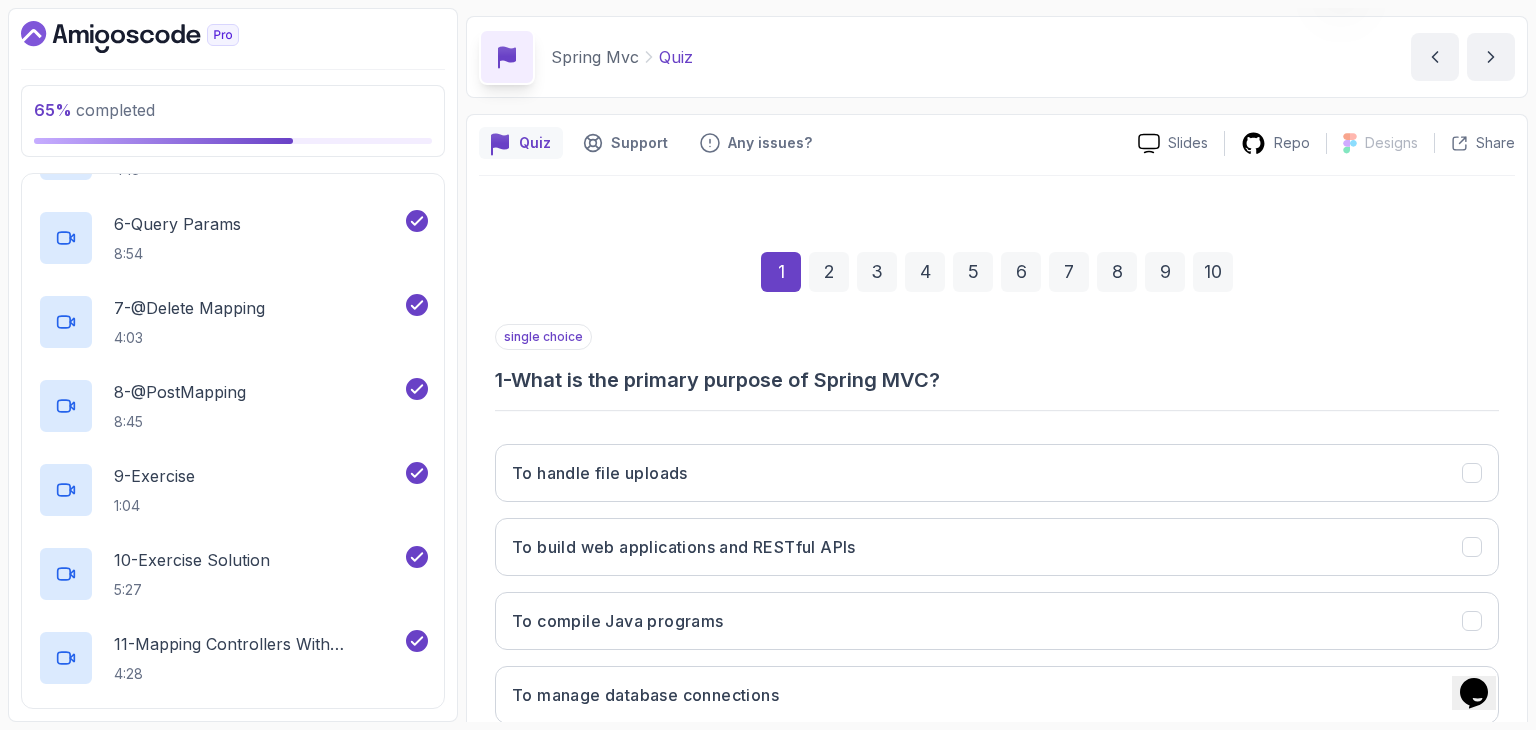 scroll, scrollTop: 100, scrollLeft: 0, axis: vertical 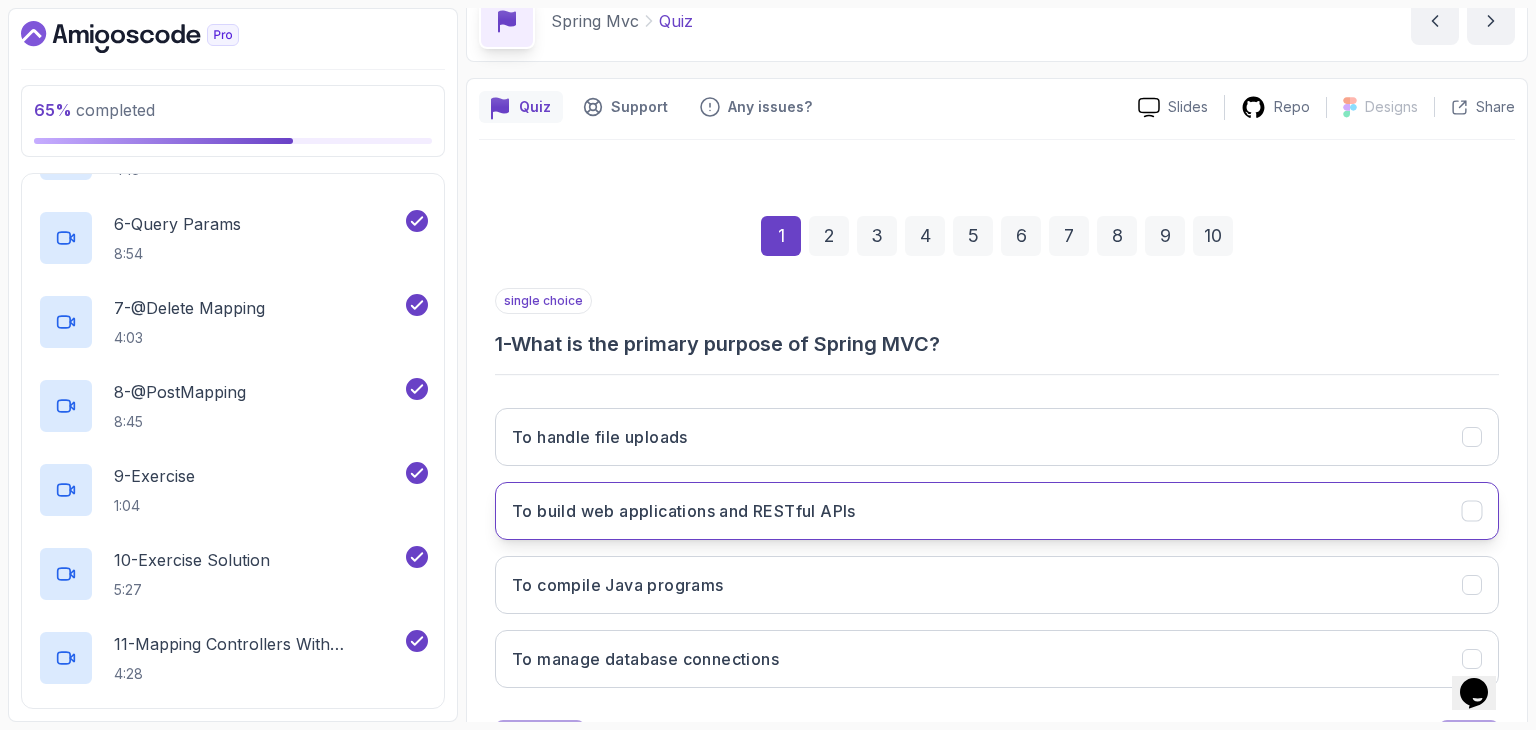 click on "To build web applications and RESTful APIs" at bounding box center (997, 511) 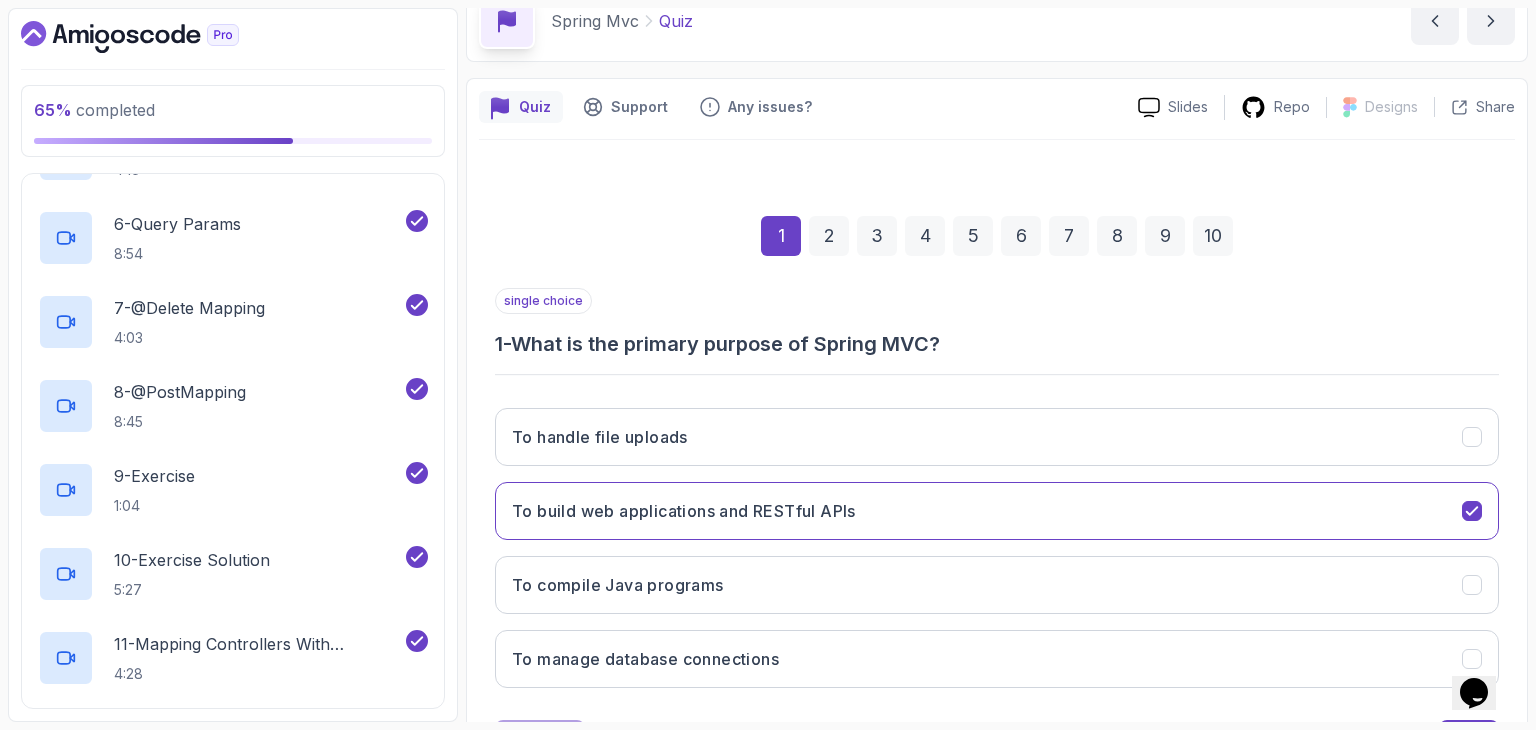 scroll, scrollTop: 192, scrollLeft: 0, axis: vertical 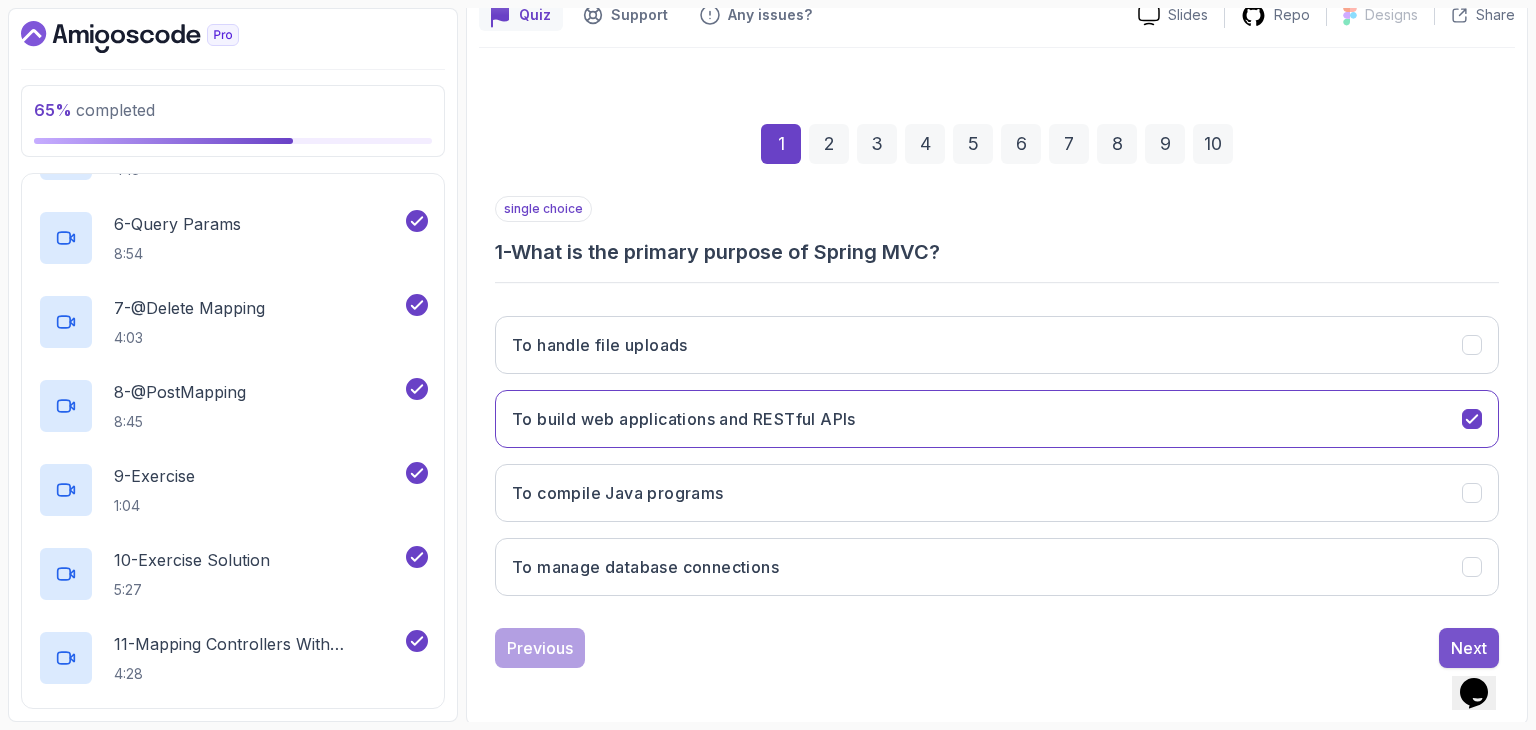 click on "Next" at bounding box center (1469, 648) 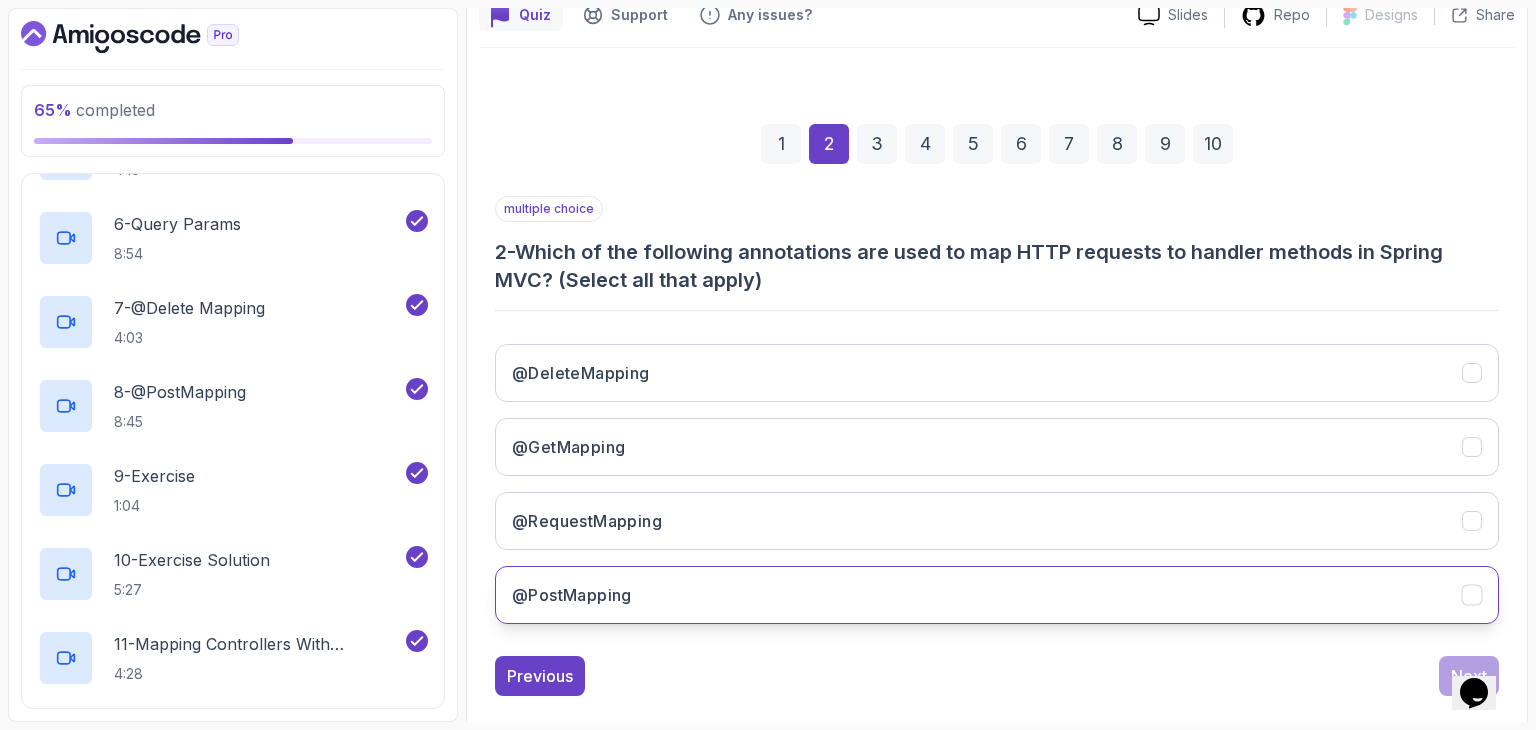 scroll, scrollTop: 220, scrollLeft: 0, axis: vertical 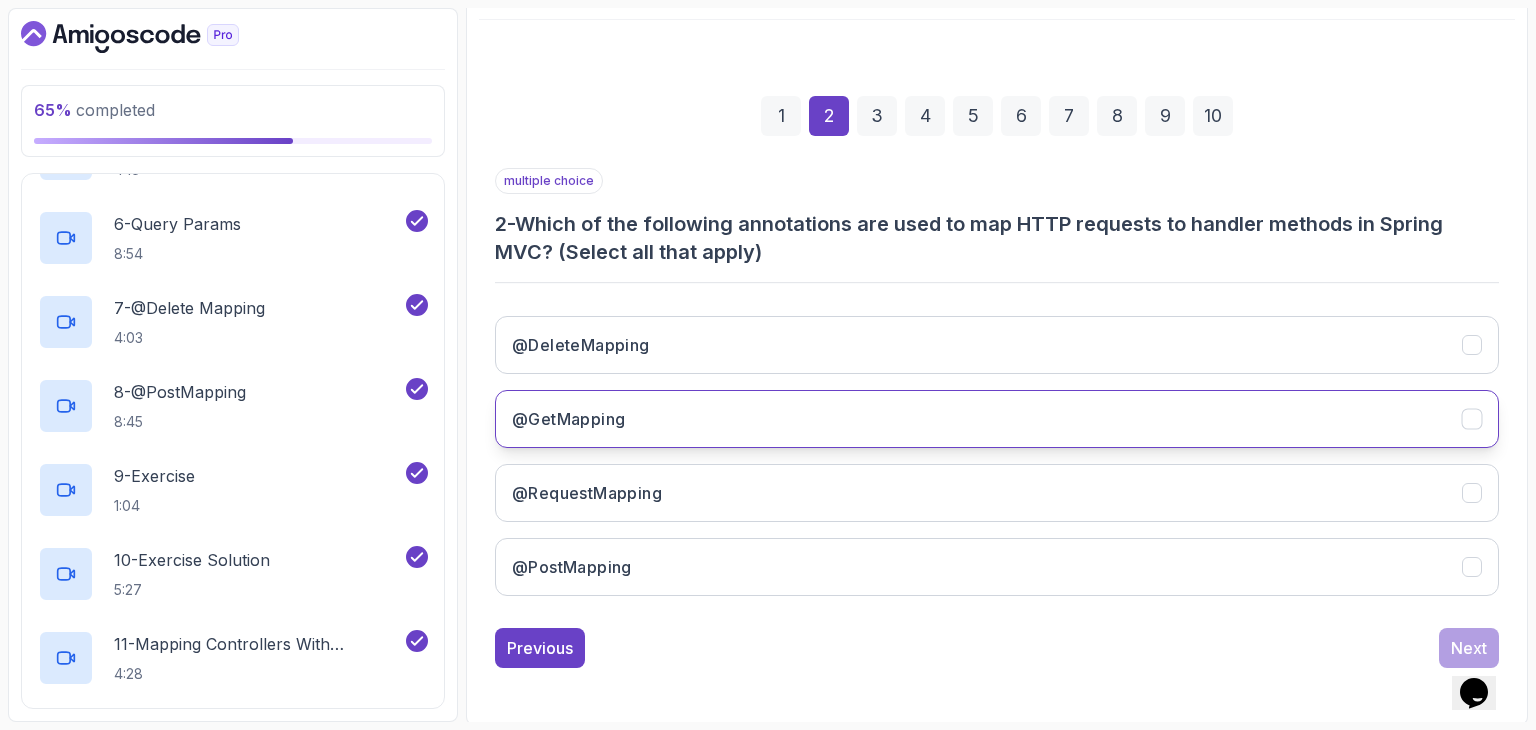 click on "@GetMapping" at bounding box center (997, 419) 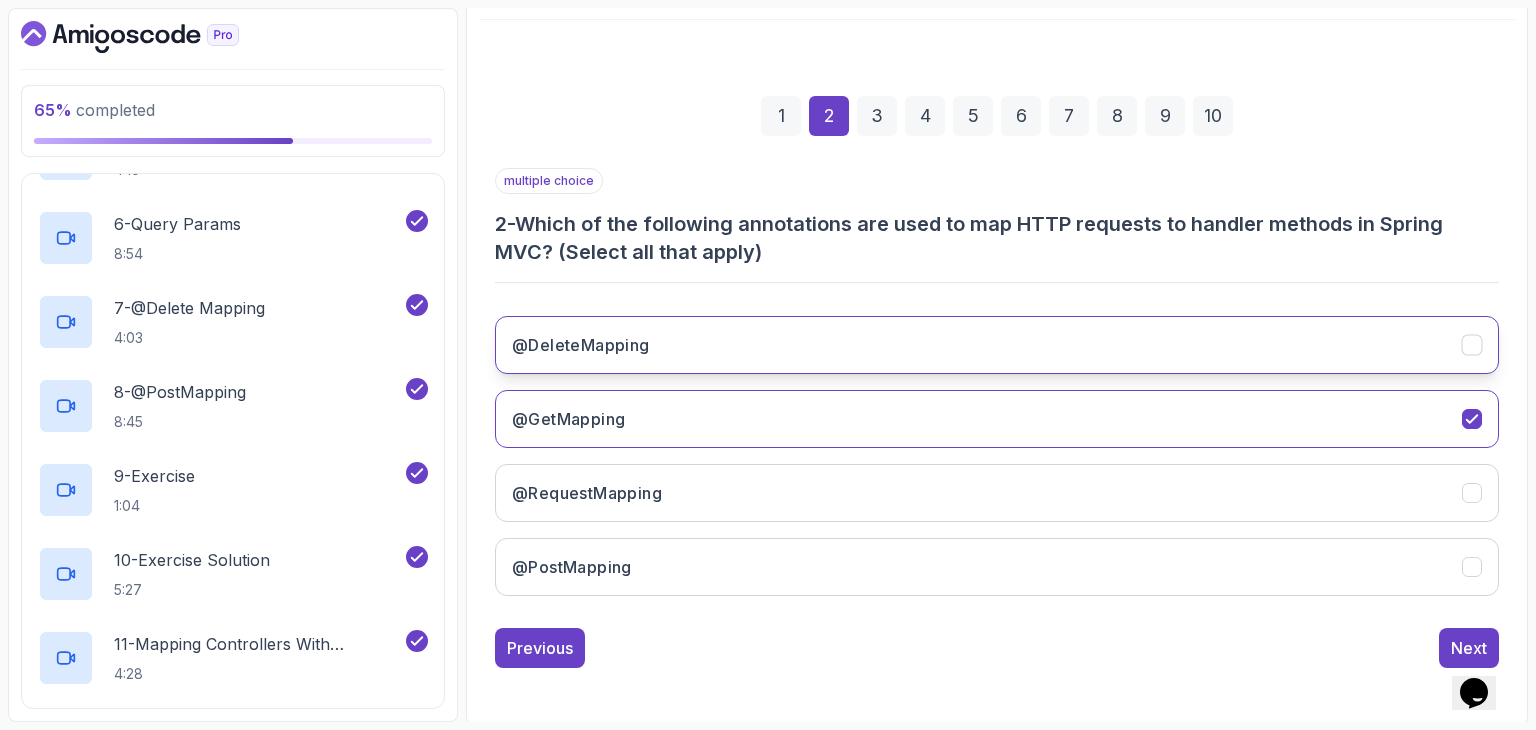 click on "@DeleteMapping" at bounding box center (997, 345) 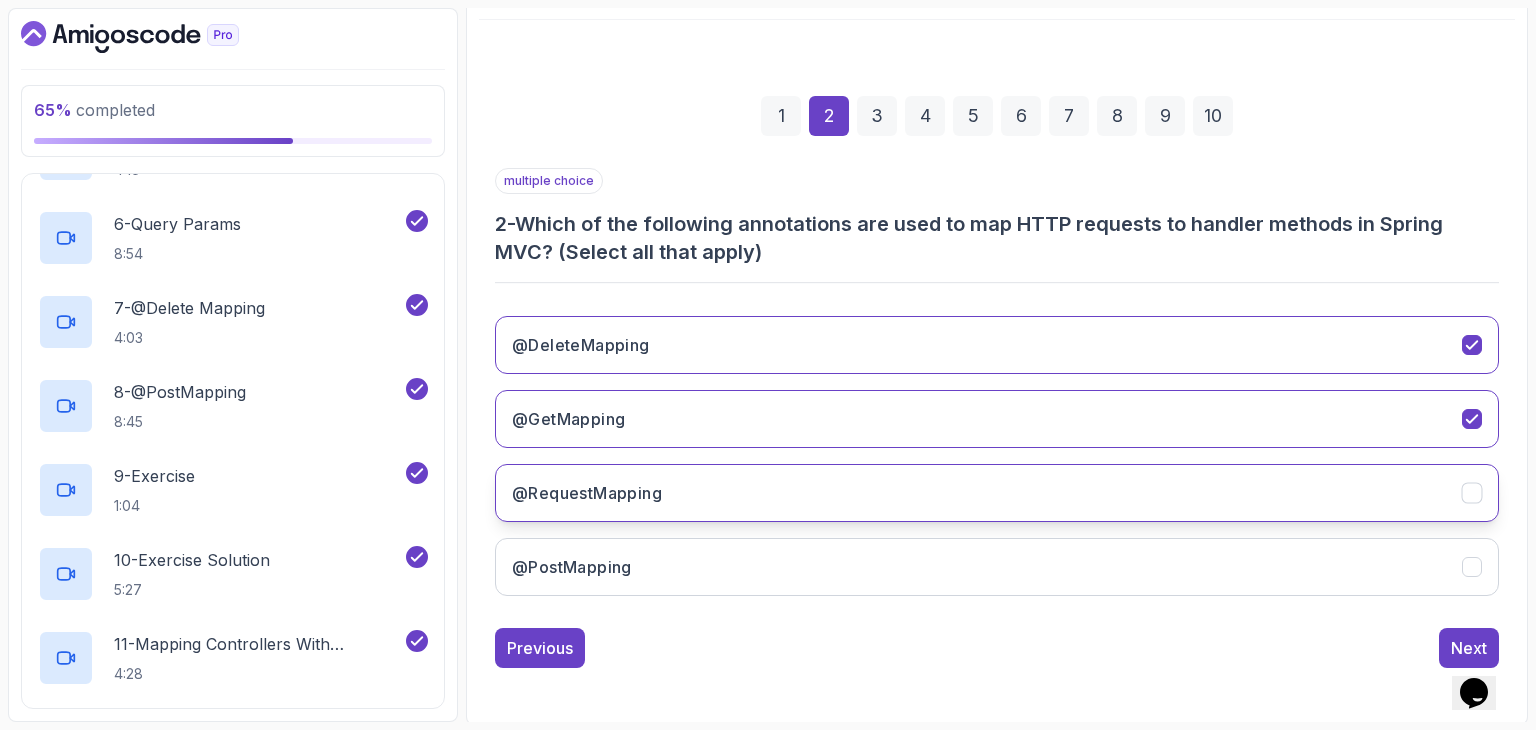 click on "@RequestMapping" at bounding box center [997, 493] 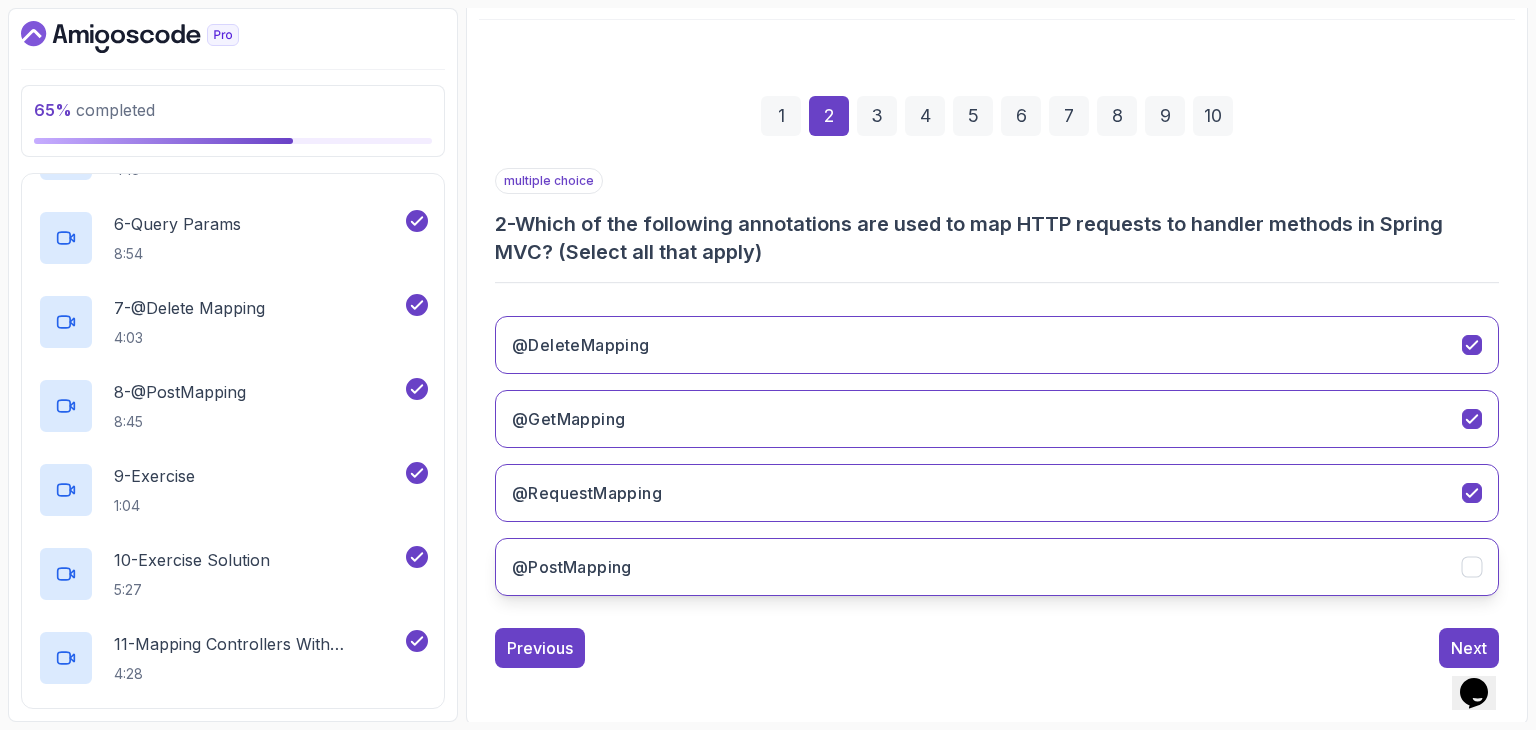 click on "@PostMapping" at bounding box center [997, 567] 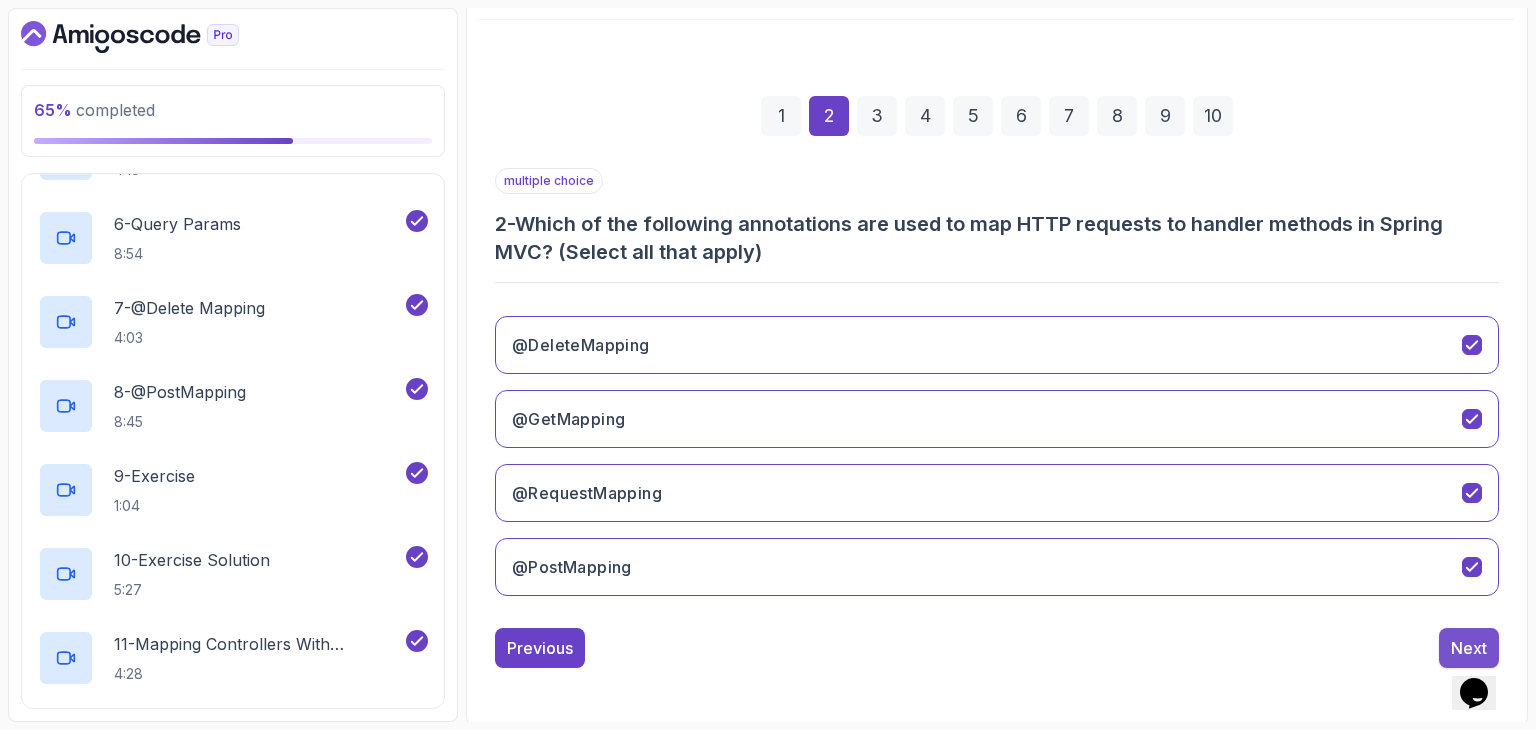 click on "Next" at bounding box center [1469, 648] 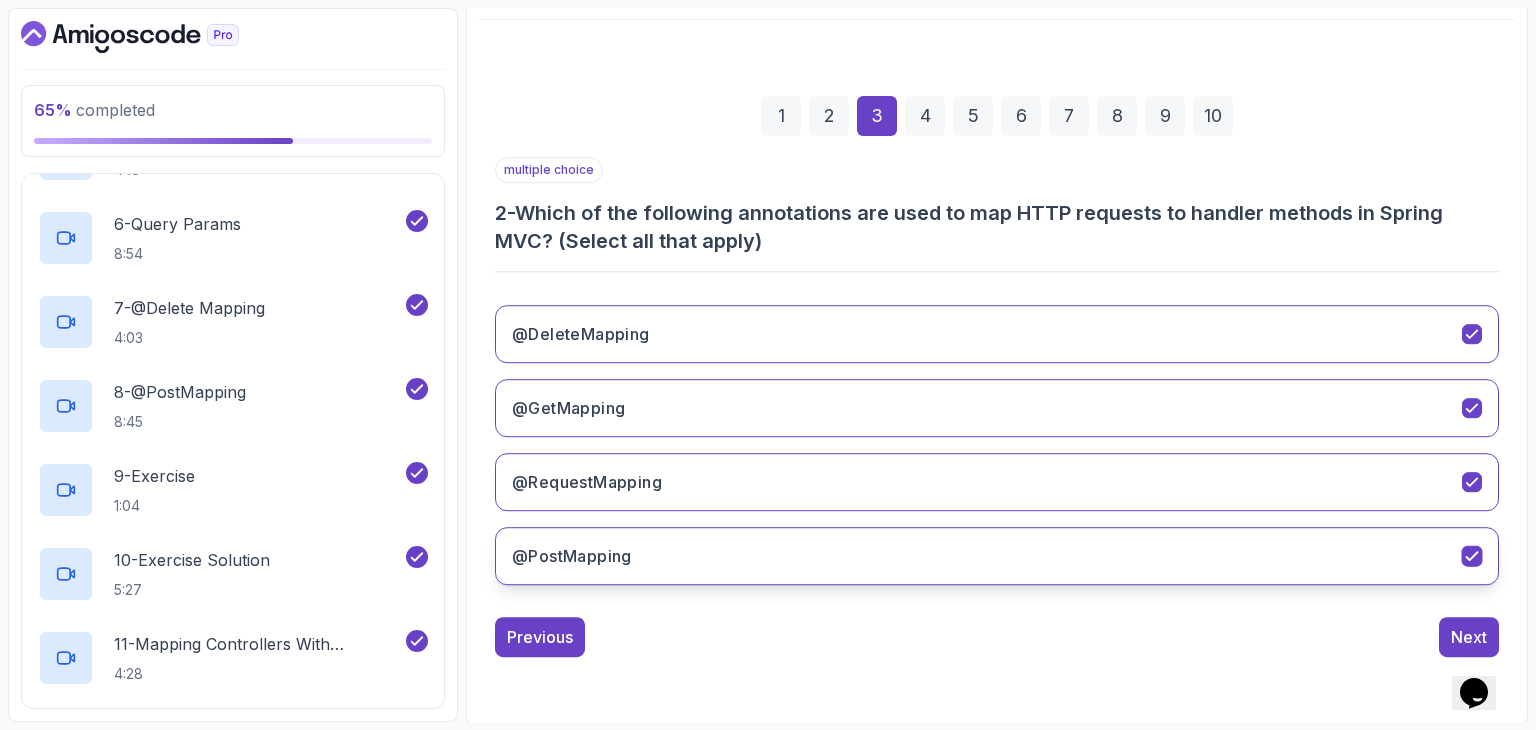 scroll, scrollTop: 192, scrollLeft: 0, axis: vertical 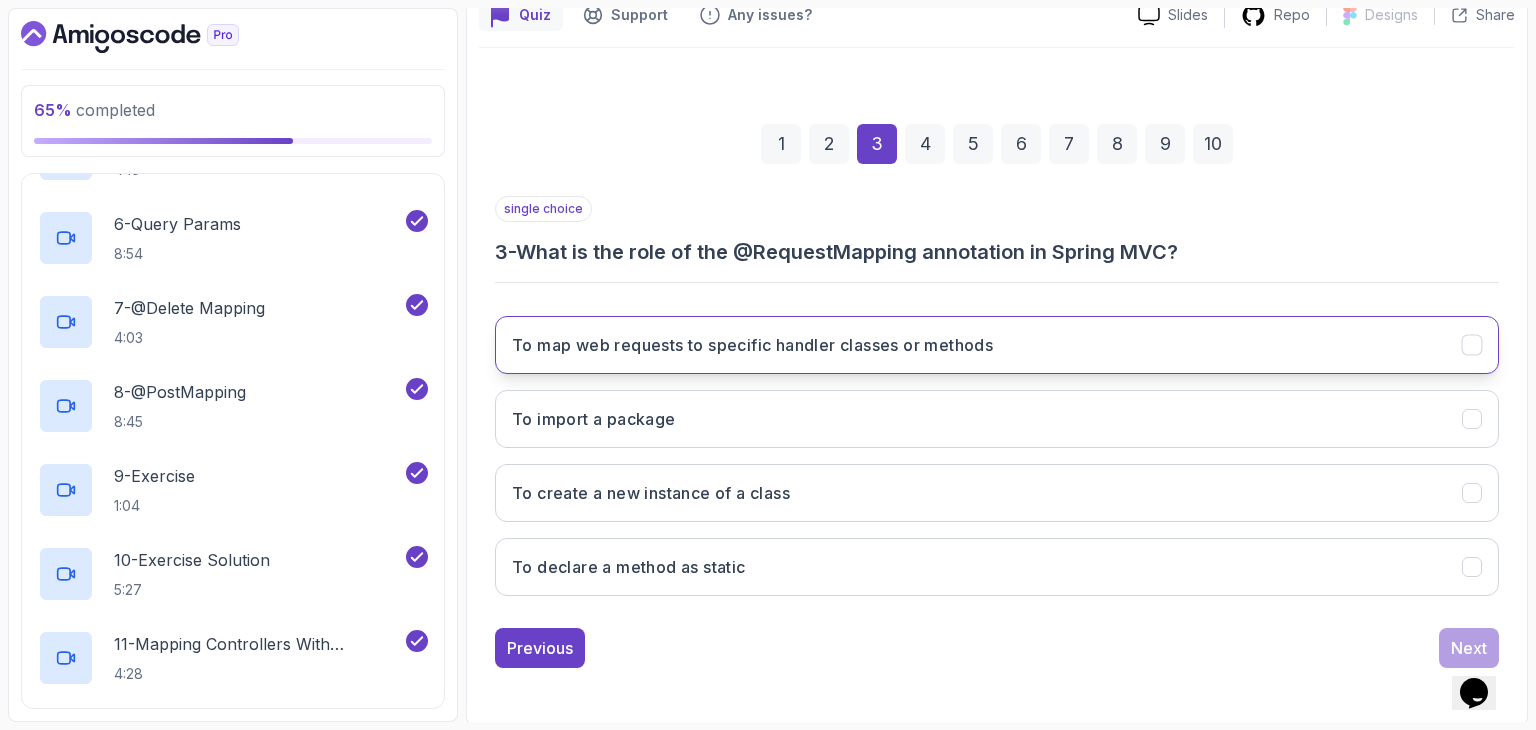 click on "To map web requests to specific handler classes or methods" at bounding box center (997, 345) 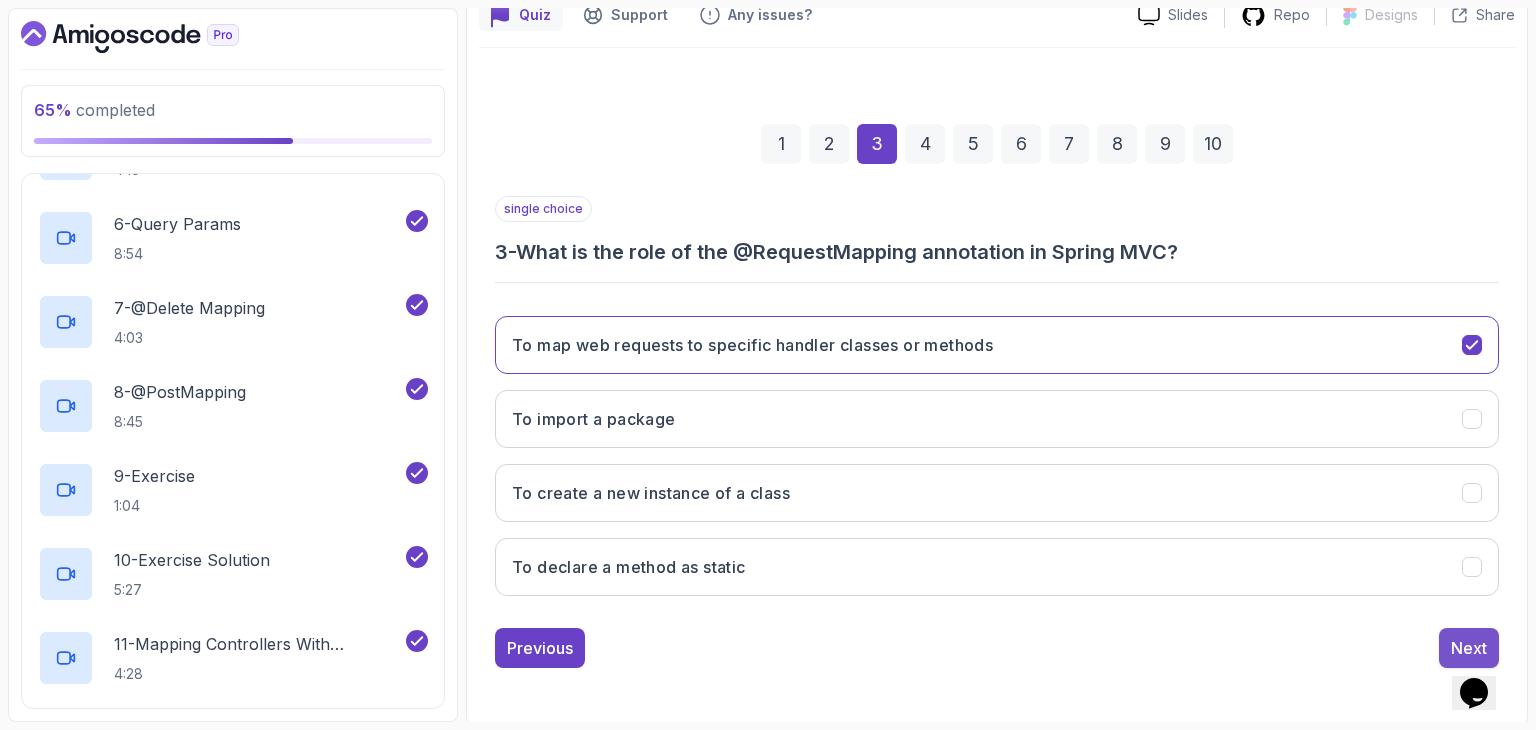 click on "Next" at bounding box center [1469, 648] 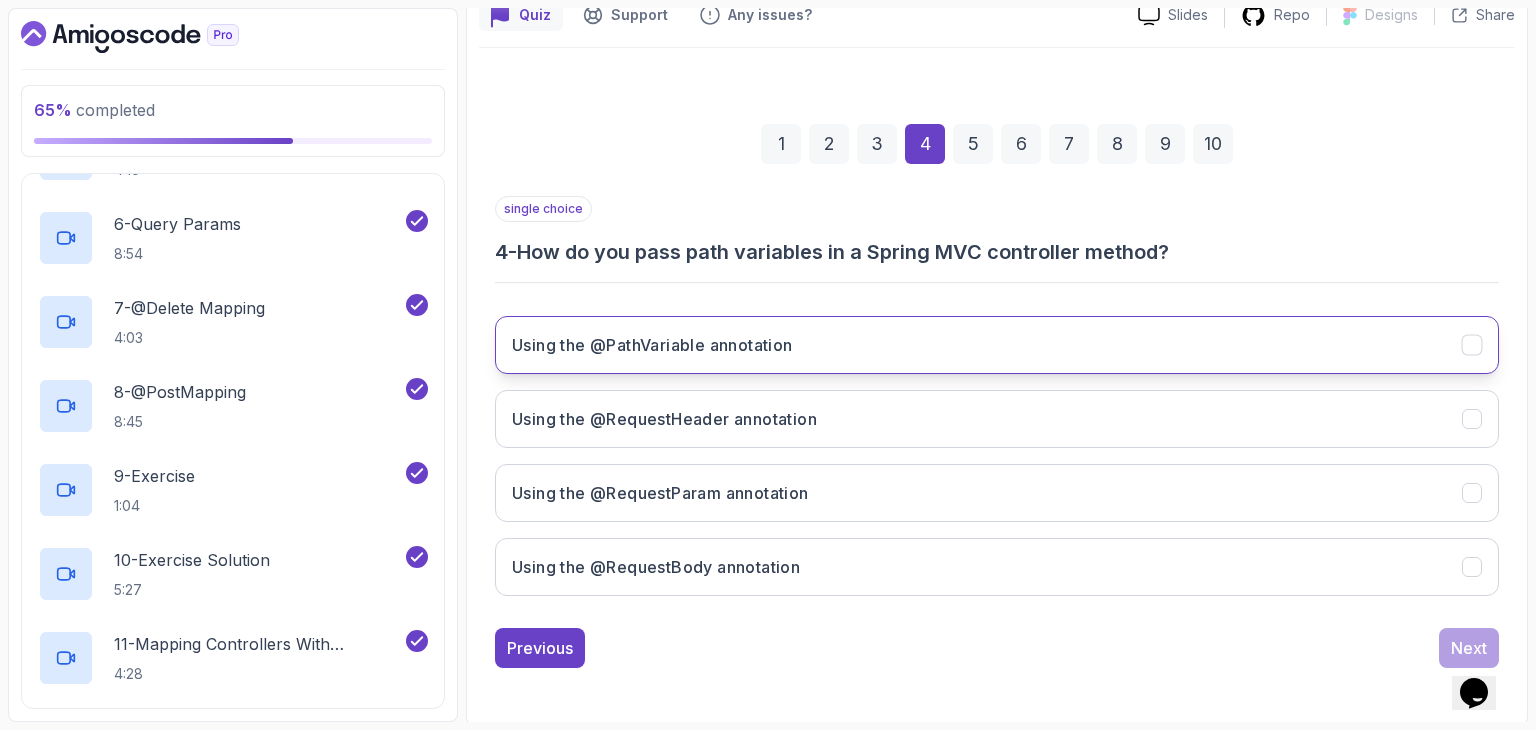 click on "Using the @PathVariable annotation" at bounding box center (997, 345) 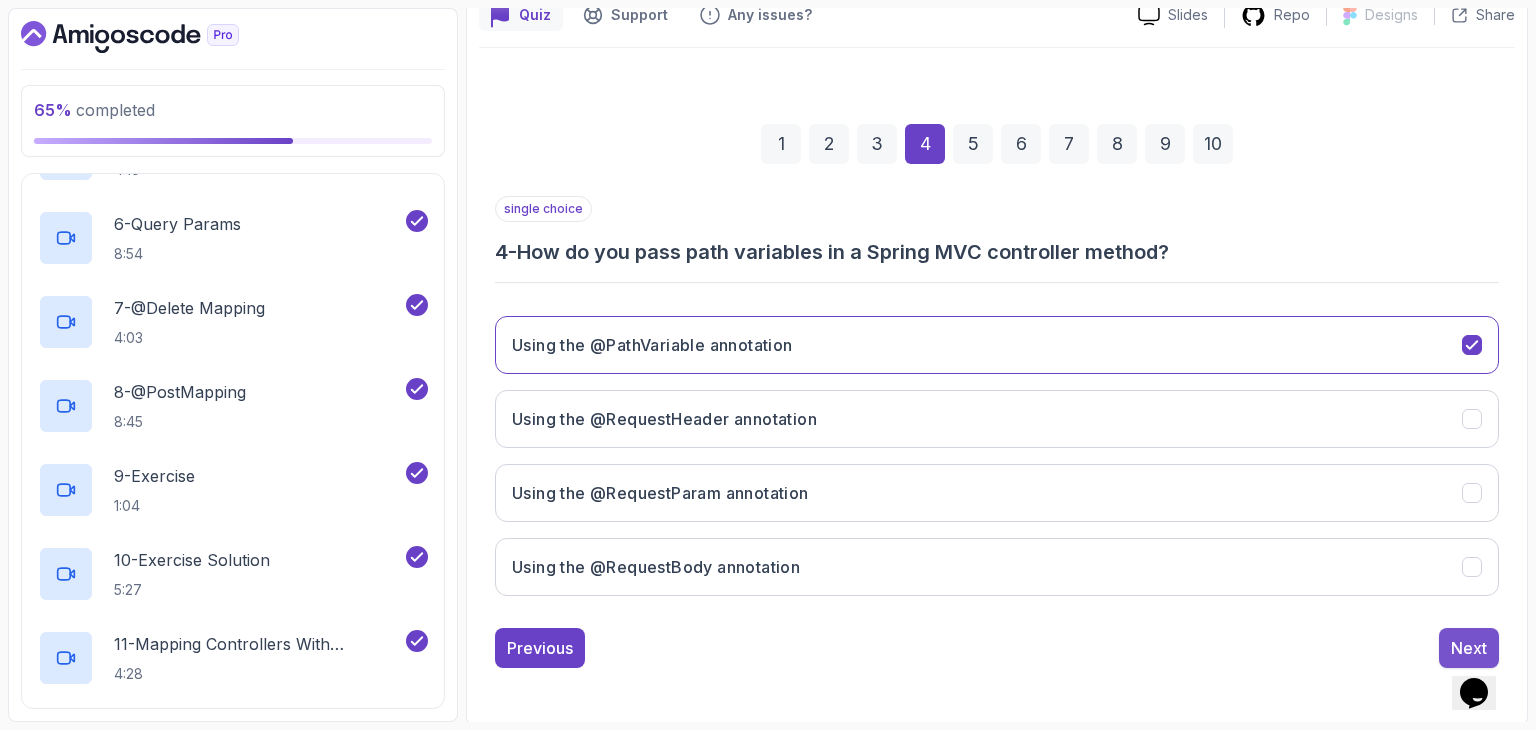click on "Next" at bounding box center [1469, 648] 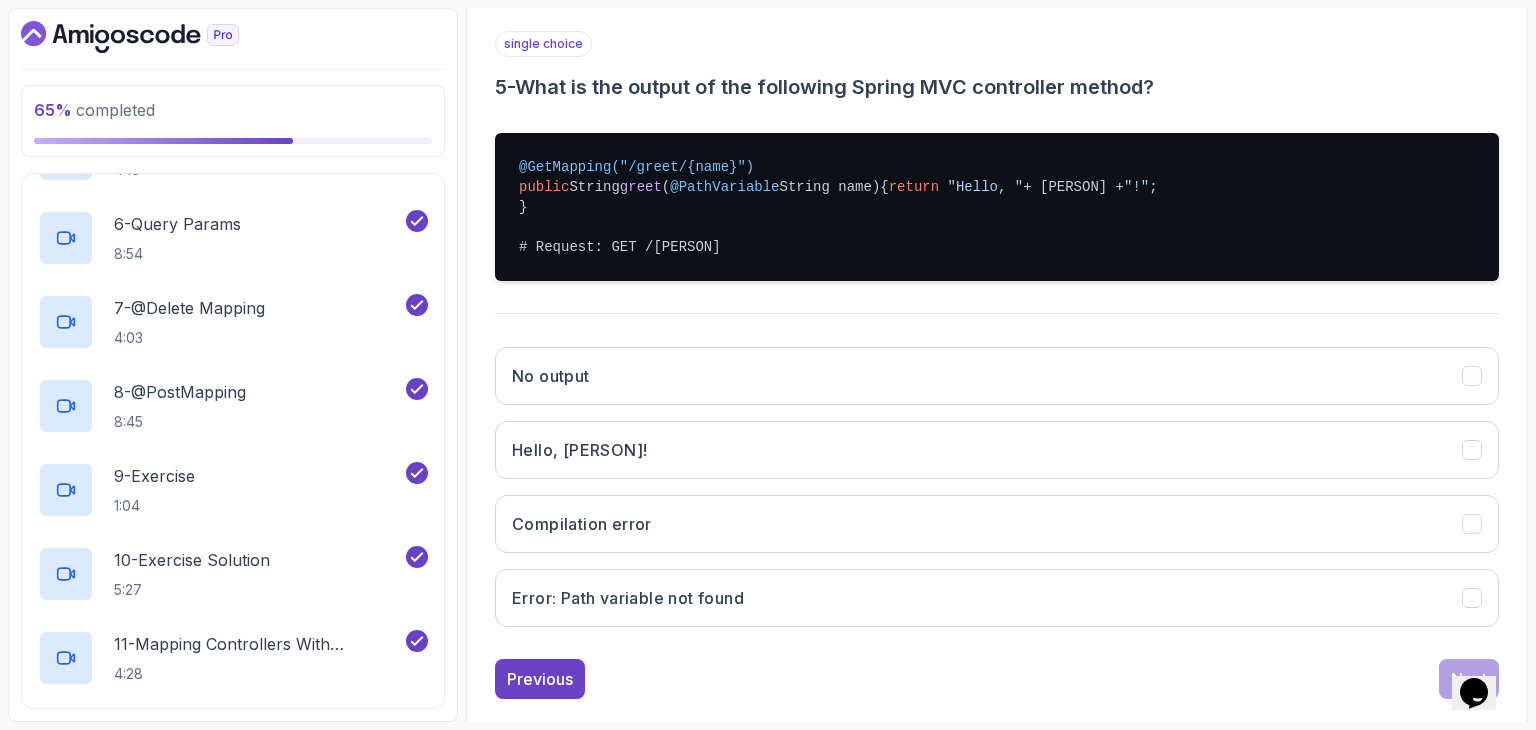 scroll, scrollTop: 392, scrollLeft: 0, axis: vertical 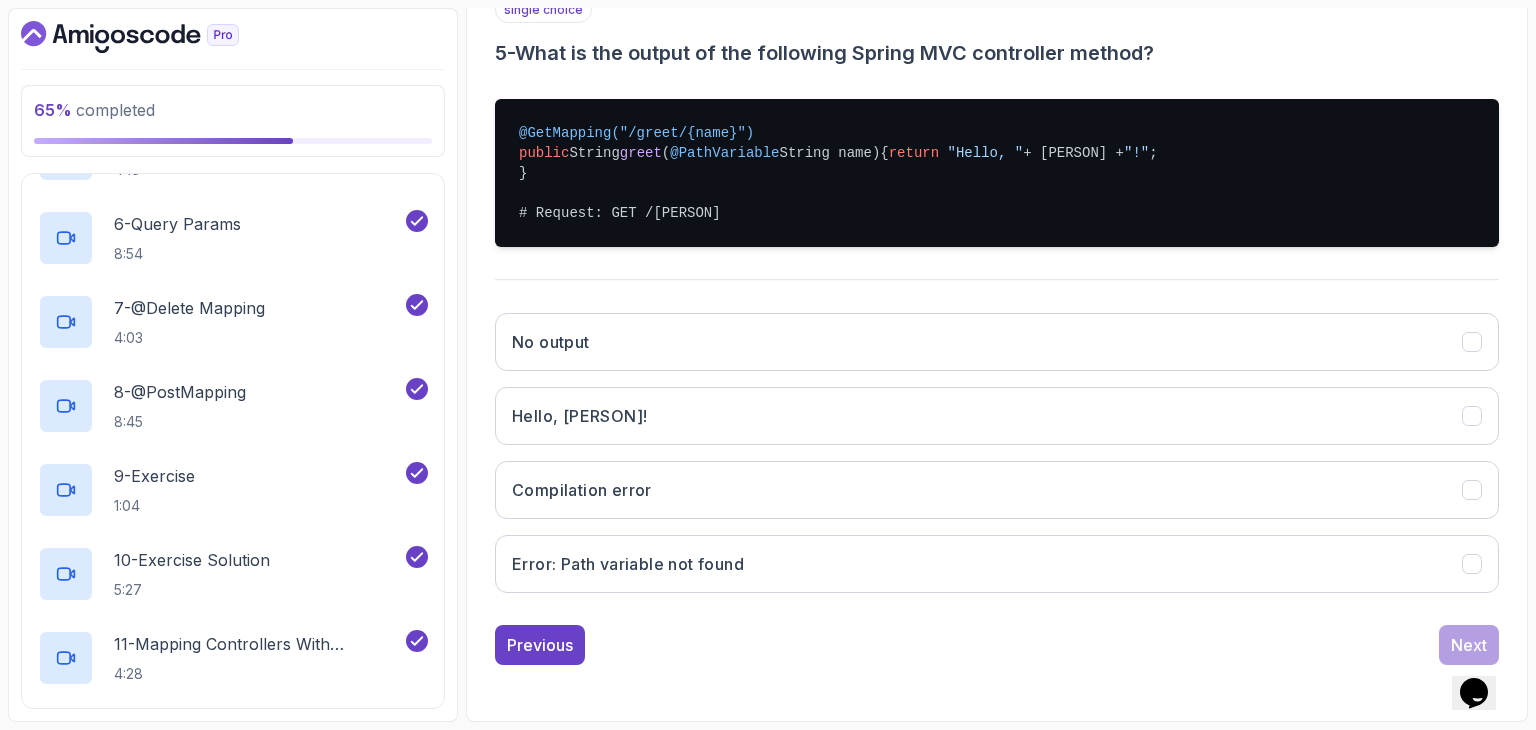 click on "single choice 5  -  What is the output of the following Spring MVC controller method? @GetMapping("/[PERSON]/{name}")
public  String  greet ( @PathVariable  String name)  {
return   "Hello, "  + name +  "!" ;
}
# Request: GET /[PERSON]/[PERSON]
No output Hello, [PERSON]! Compilation error Error: Path variable not found" at bounding box center [997, 303] 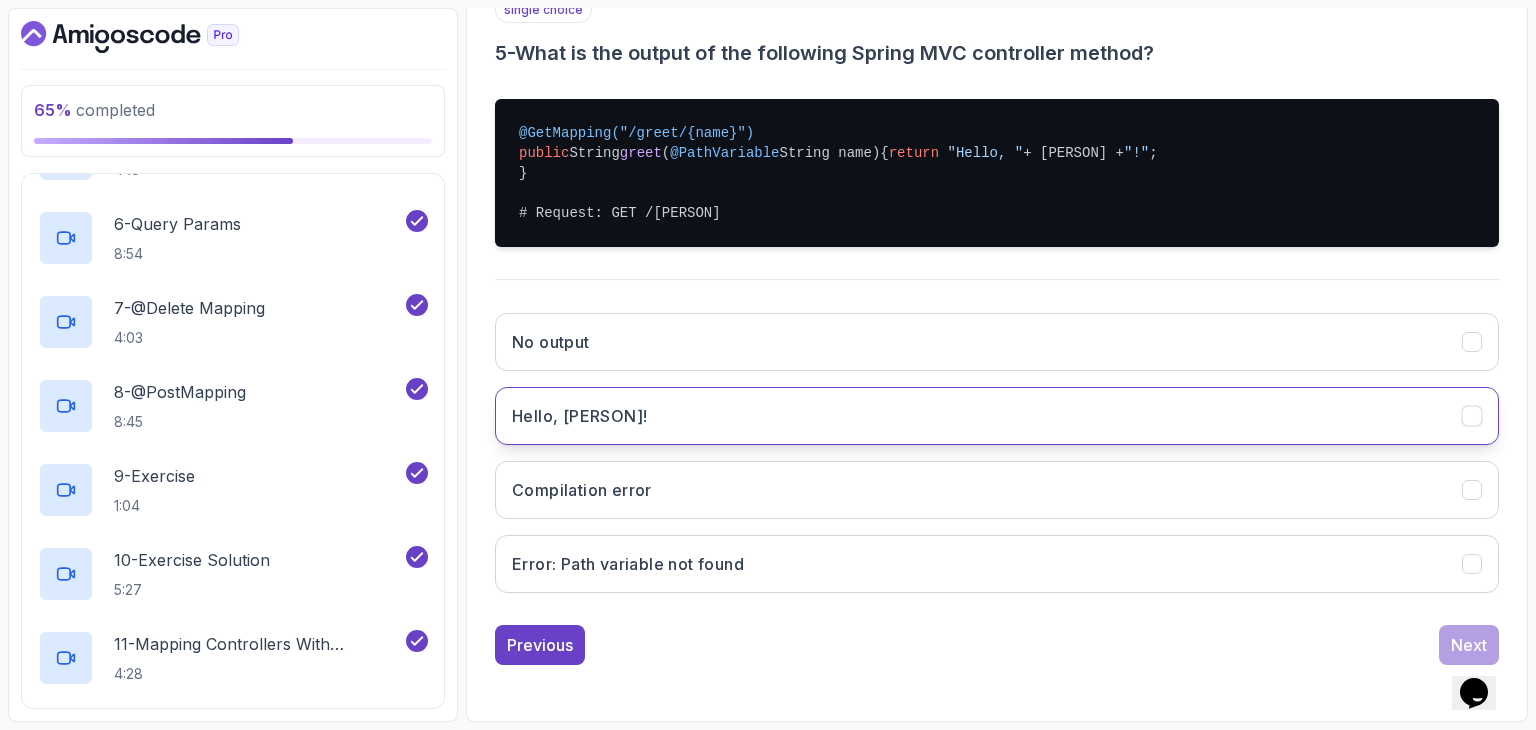 click on "Hello, [PERSON]!" at bounding box center [997, 416] 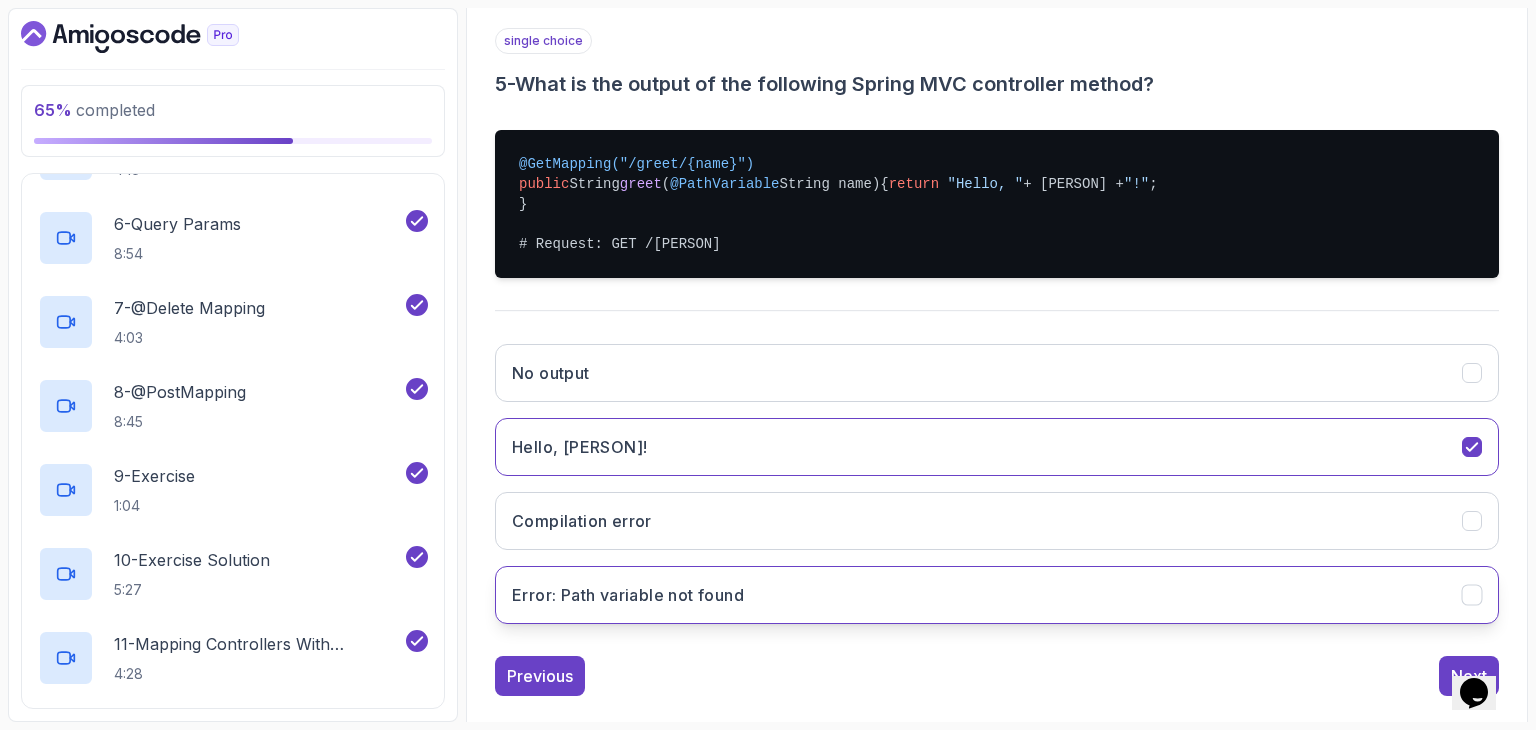 scroll, scrollTop: 408, scrollLeft: 0, axis: vertical 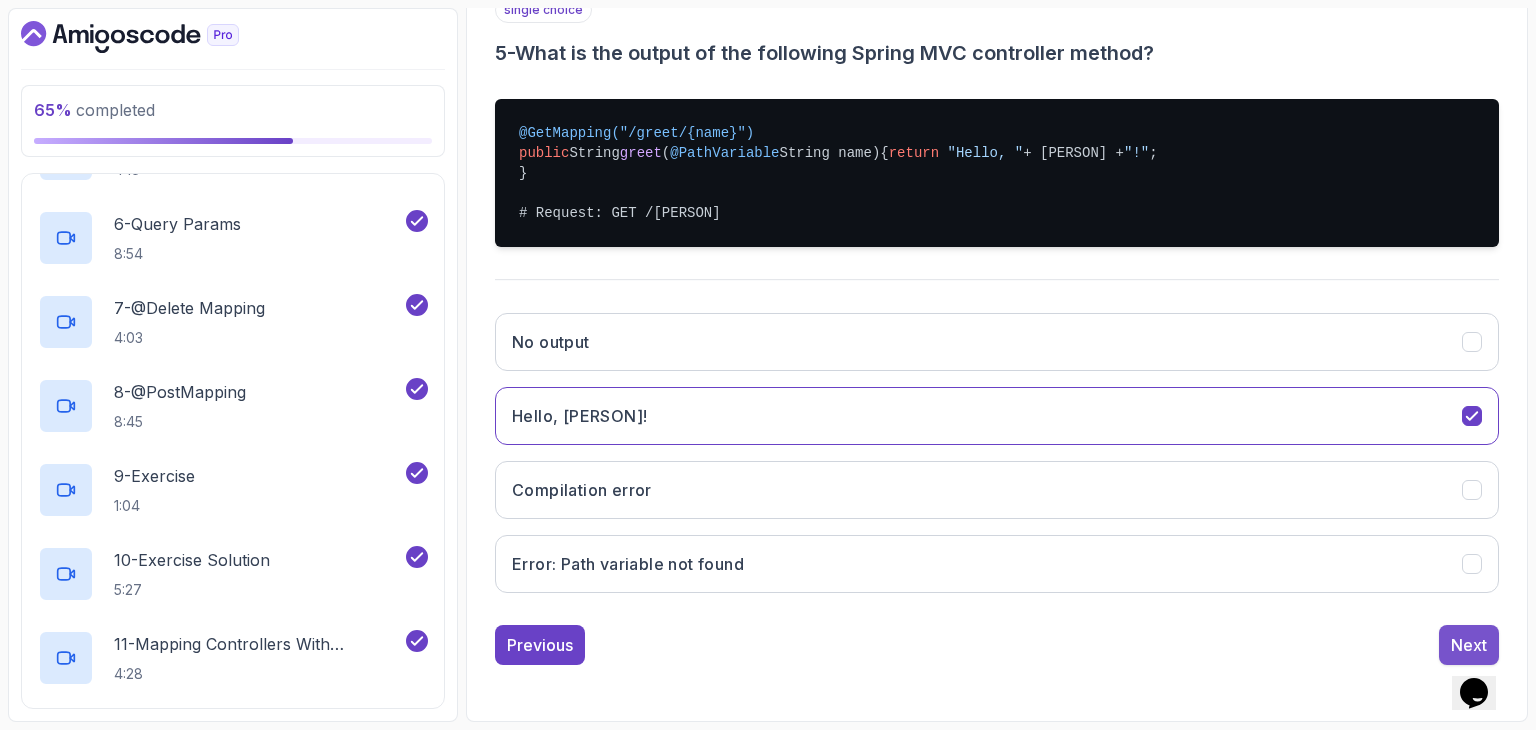 click on "Next" at bounding box center (1469, 645) 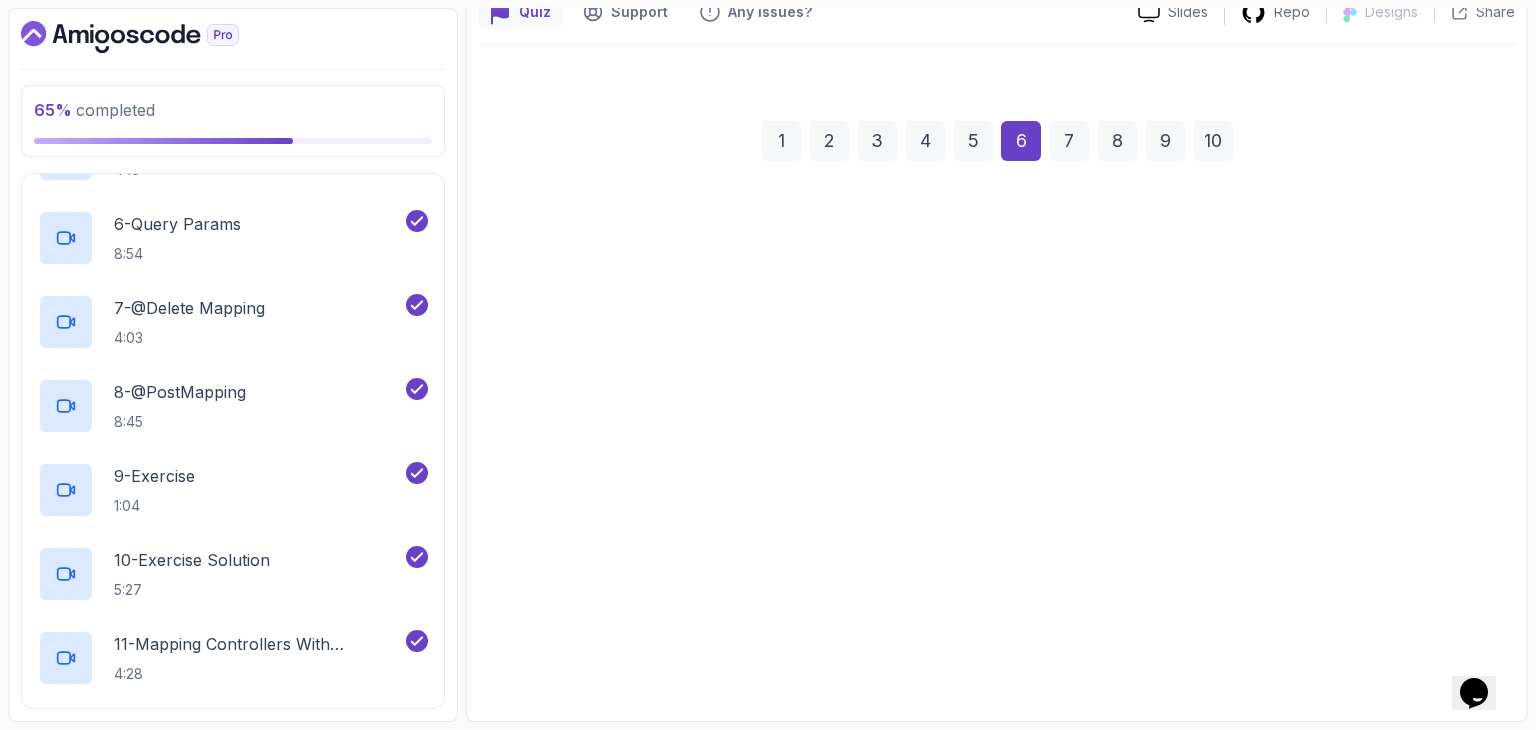 scroll, scrollTop: 192, scrollLeft: 0, axis: vertical 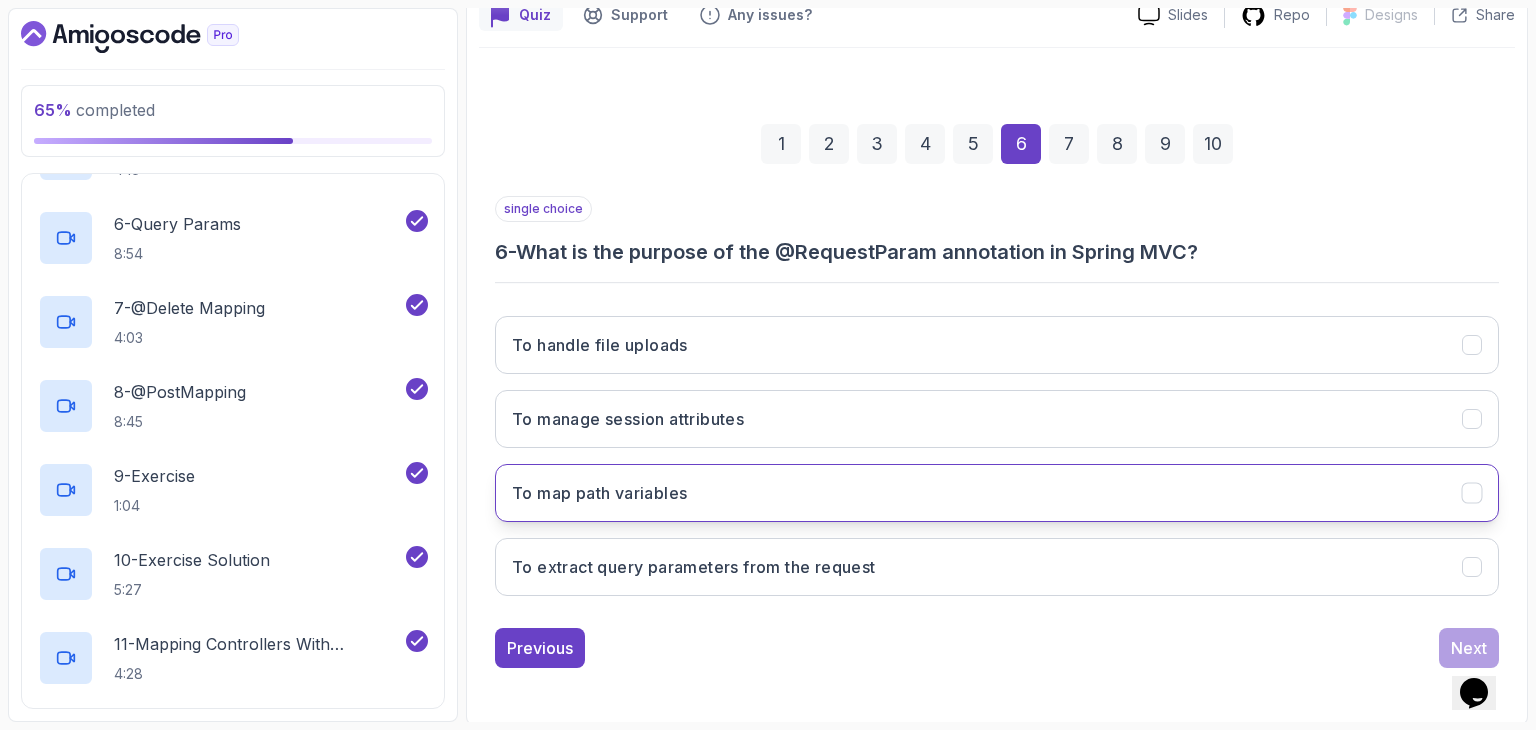 click on "To map path variables" at bounding box center (599, 493) 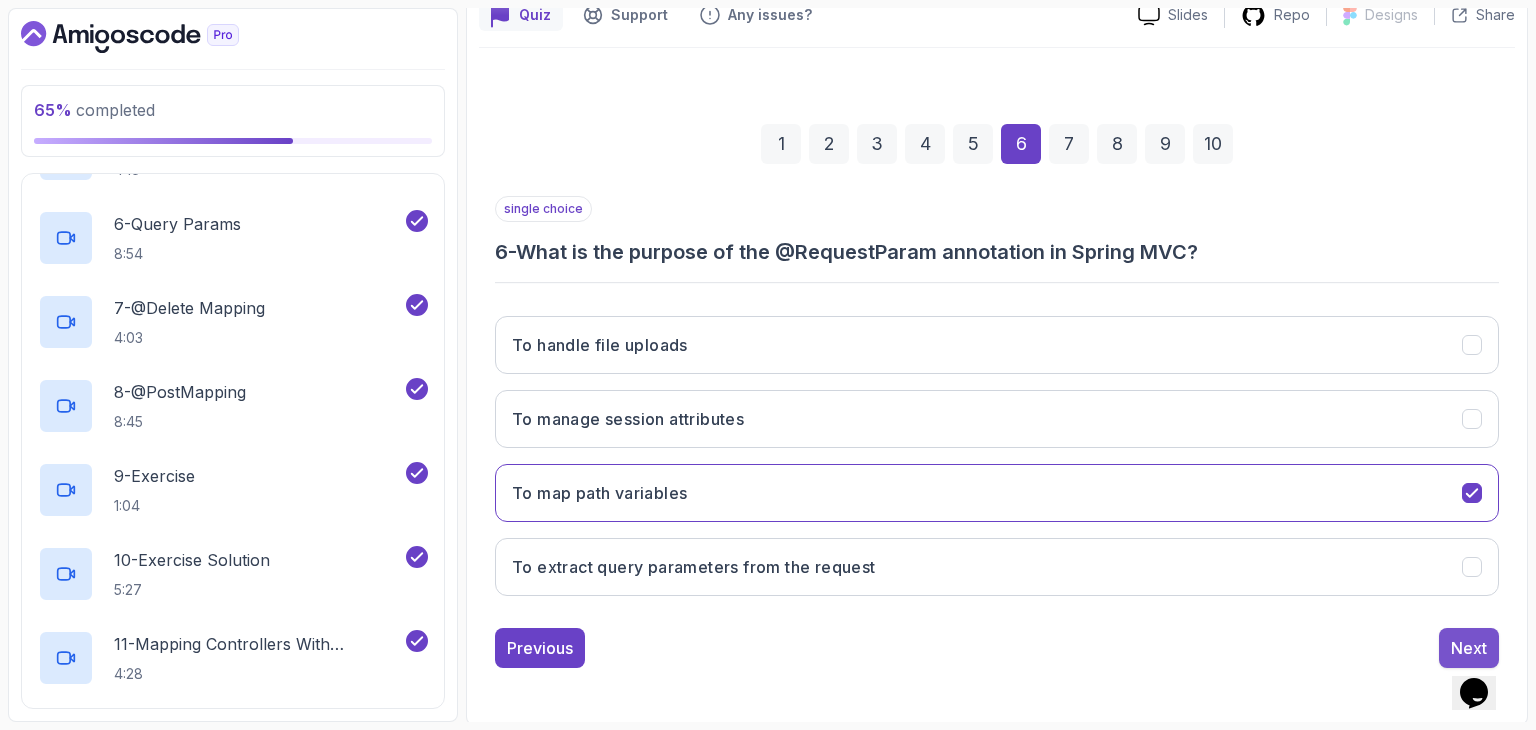 click on "Next" at bounding box center [1469, 648] 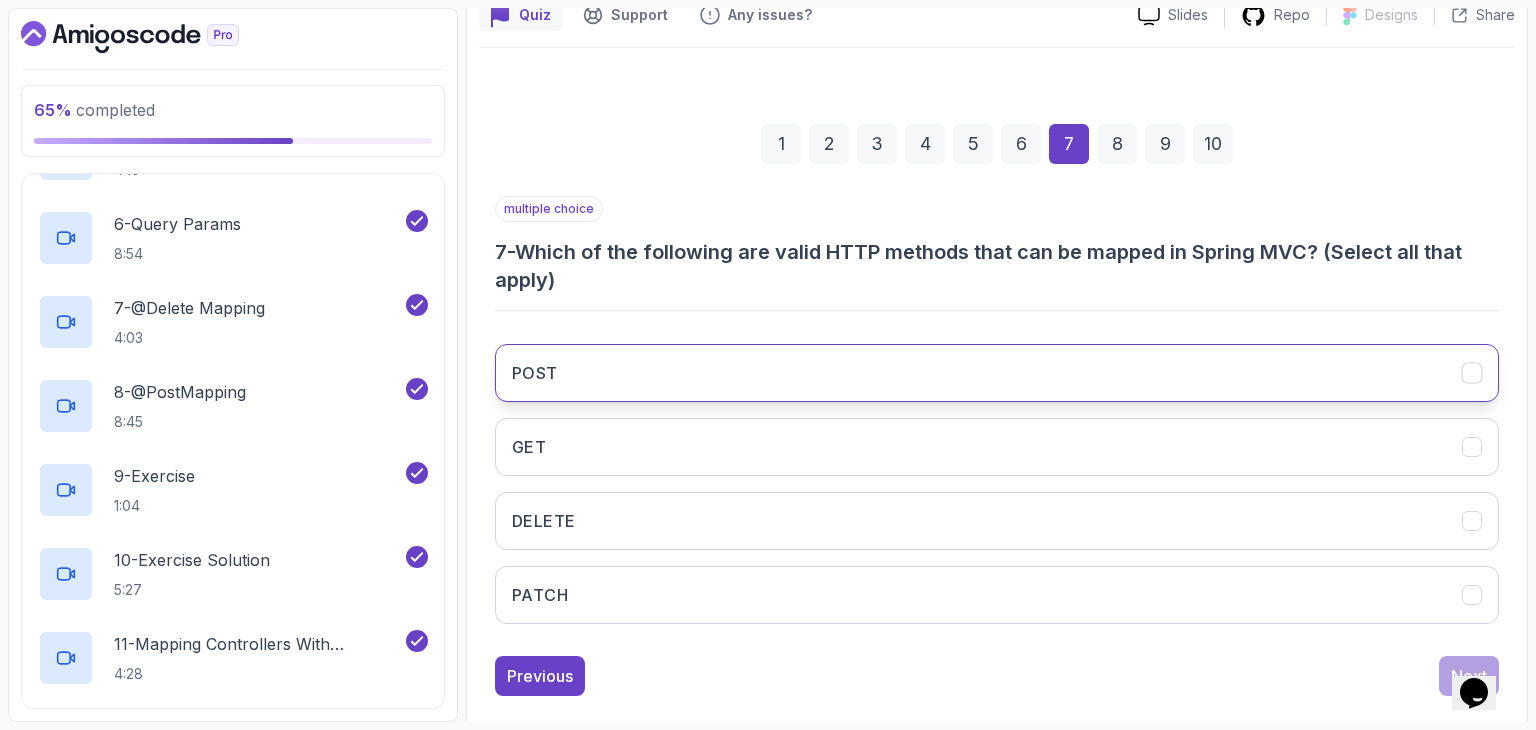 click on "POST" at bounding box center (997, 373) 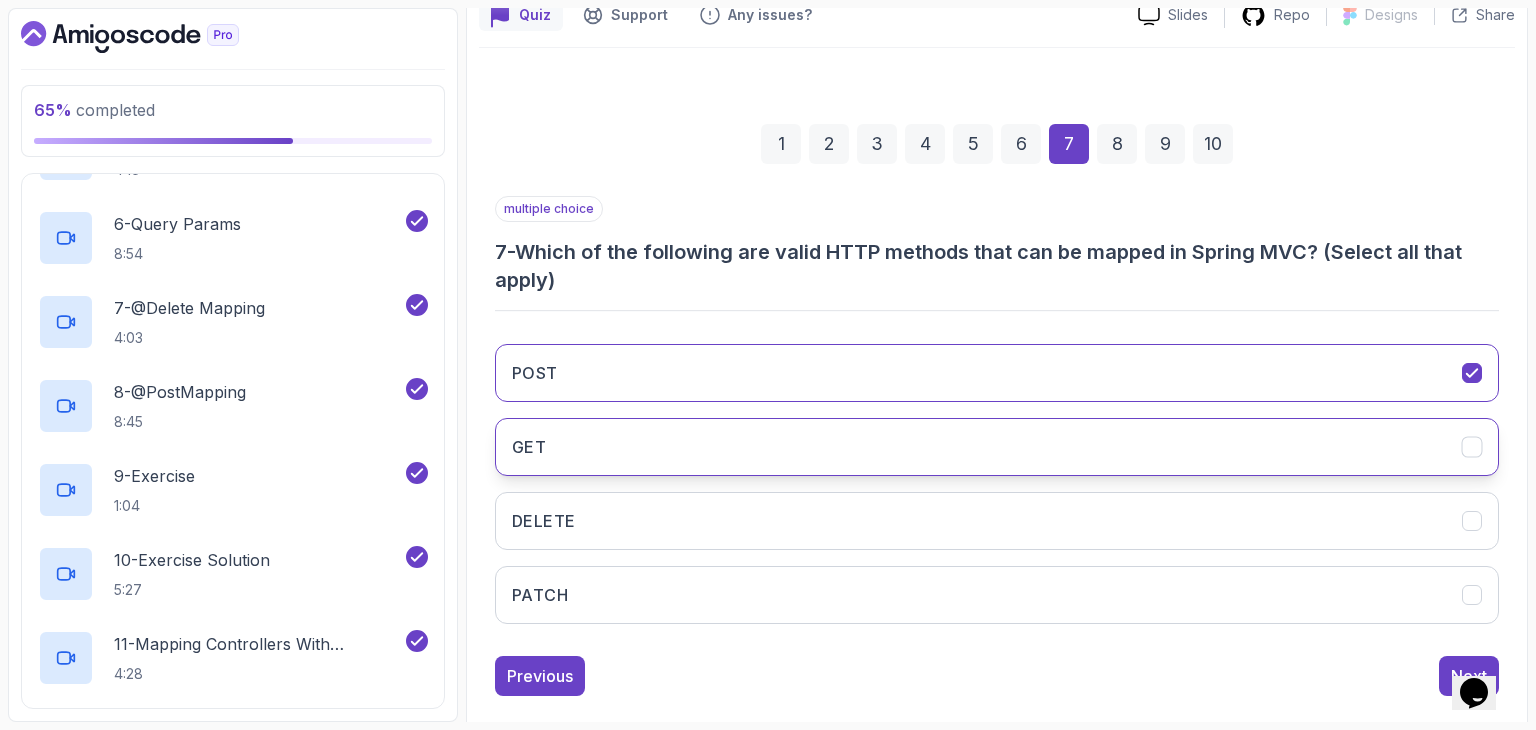 click on "GET" at bounding box center [997, 447] 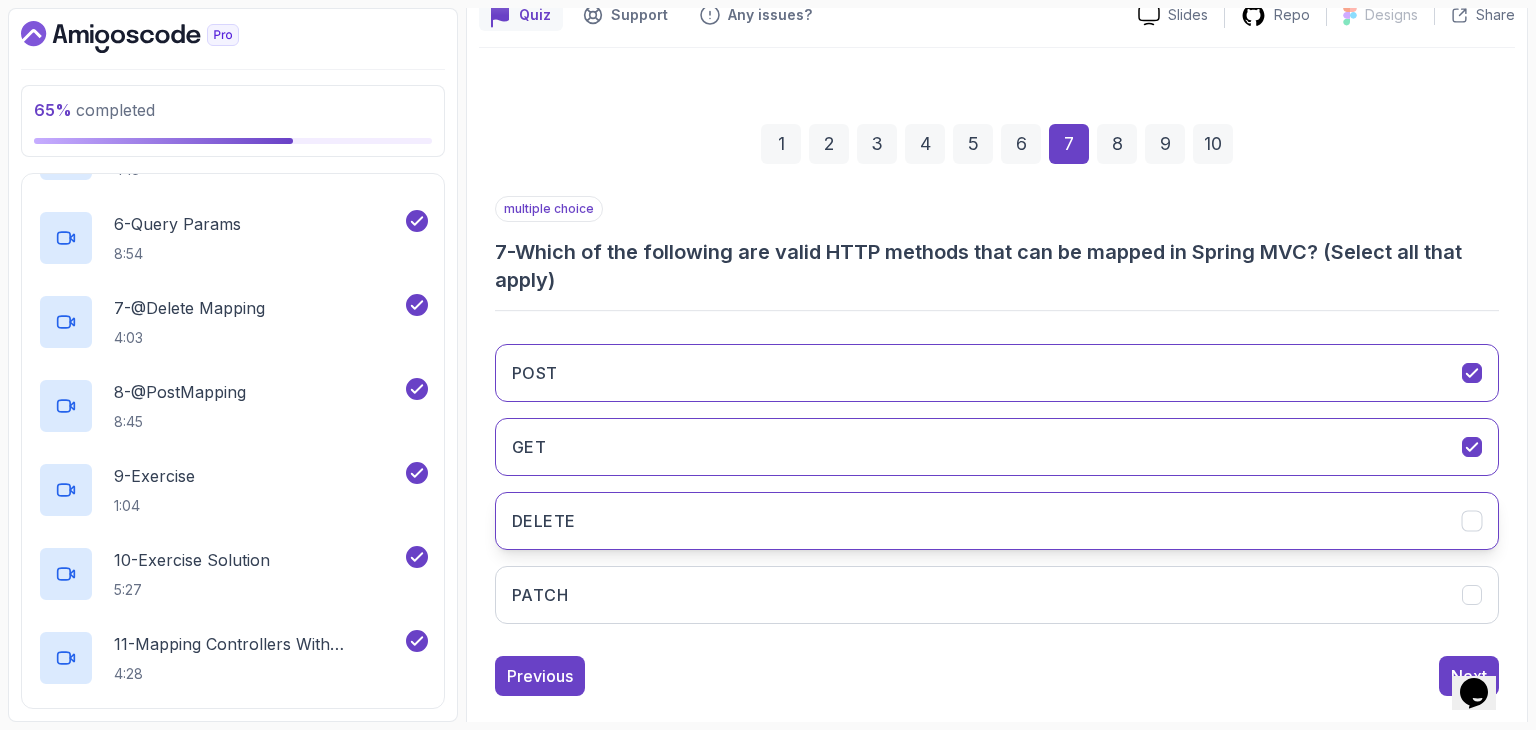 click on "DELETE" at bounding box center [997, 521] 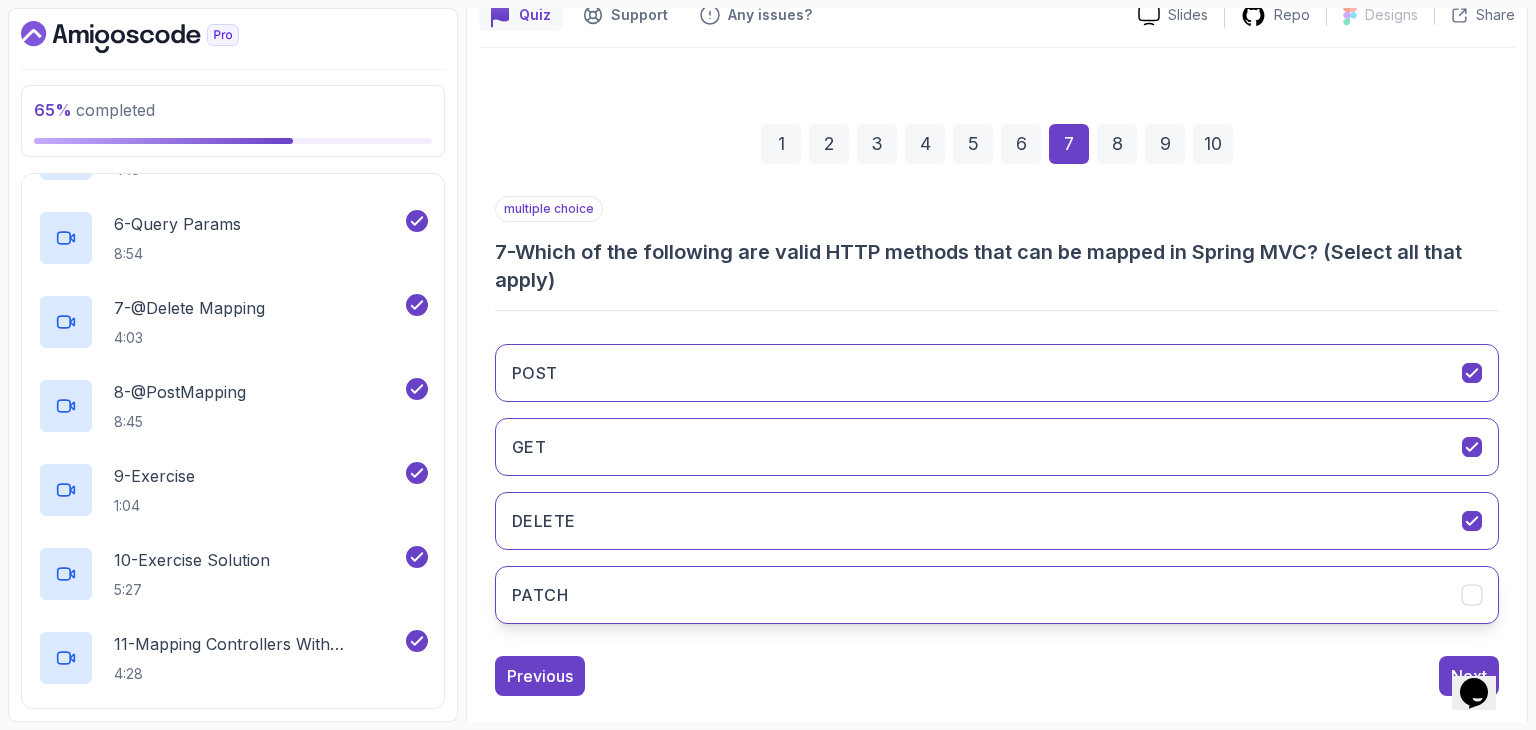 click on "PATCH" at bounding box center [997, 595] 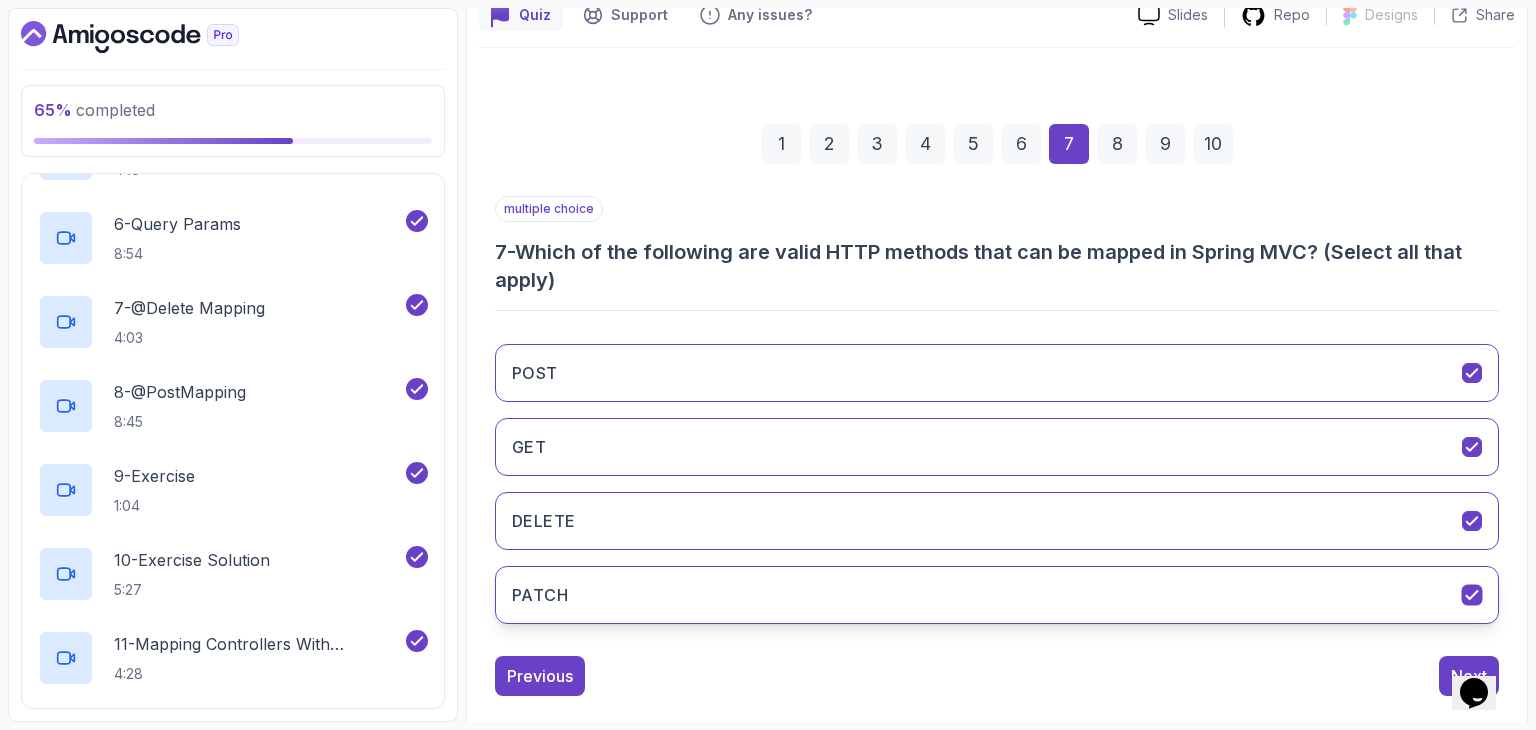 click on "PATCH" at bounding box center [997, 595] 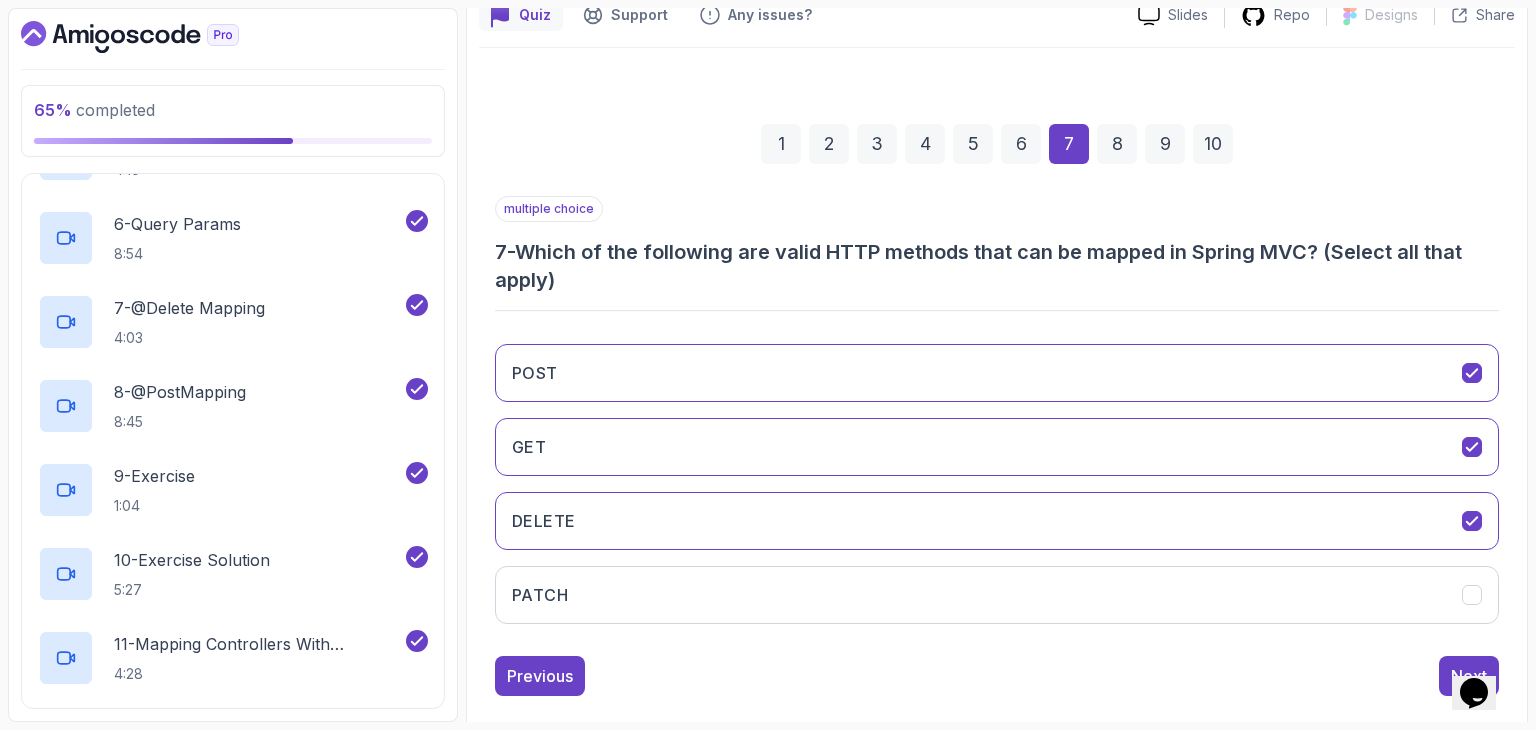 click on "Previous Next" at bounding box center (997, 676) 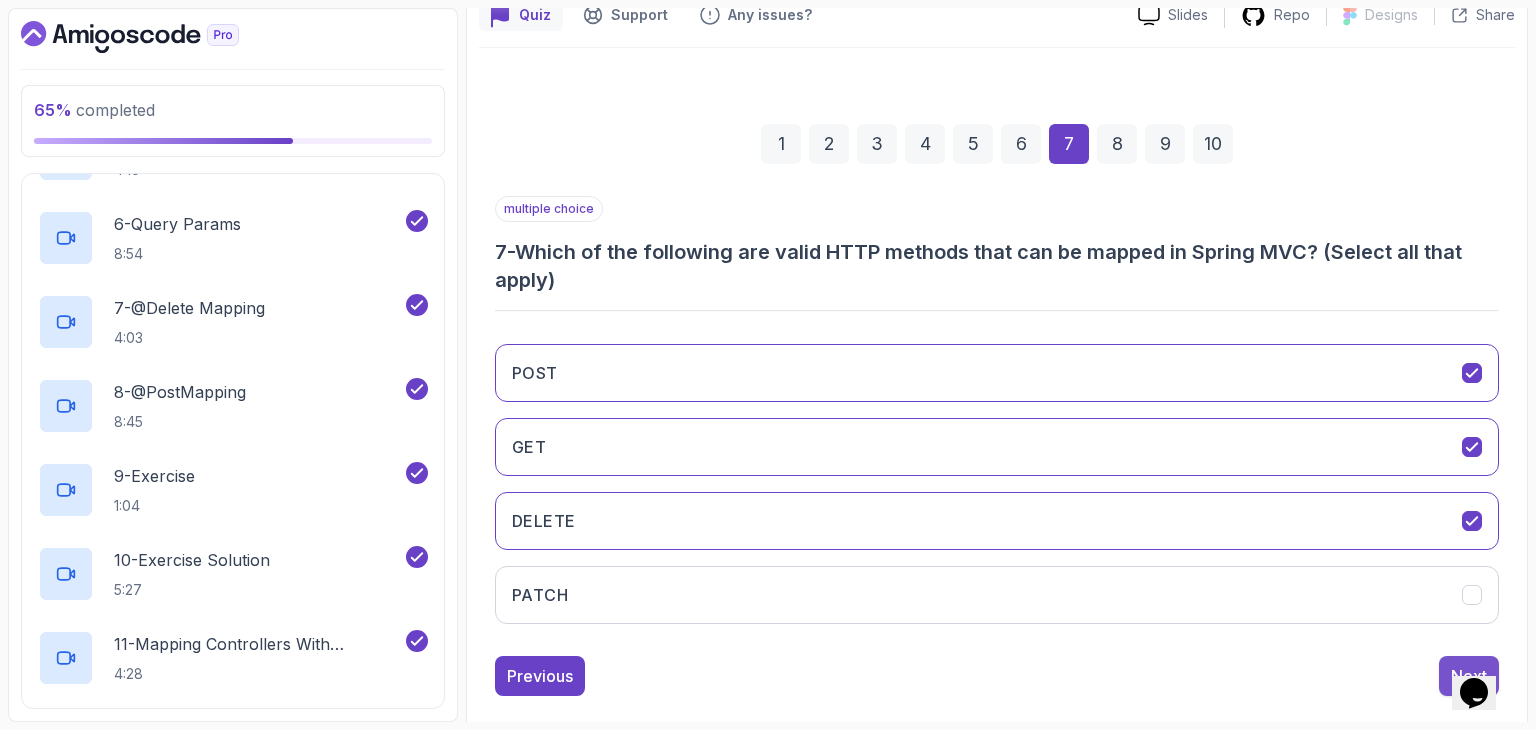 click on "Next" at bounding box center (1469, 676) 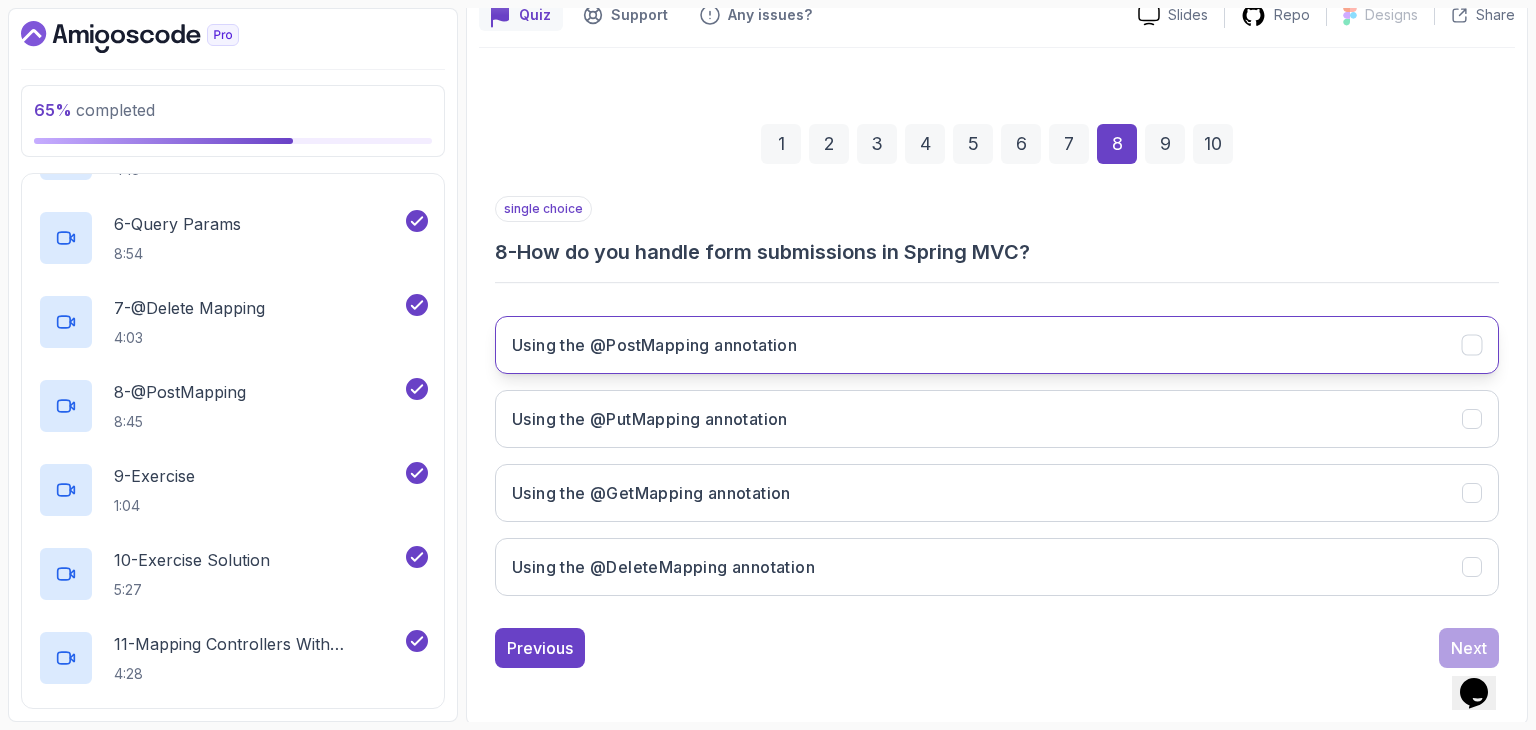 click on "Using the @PostMapping annotation" at bounding box center (997, 345) 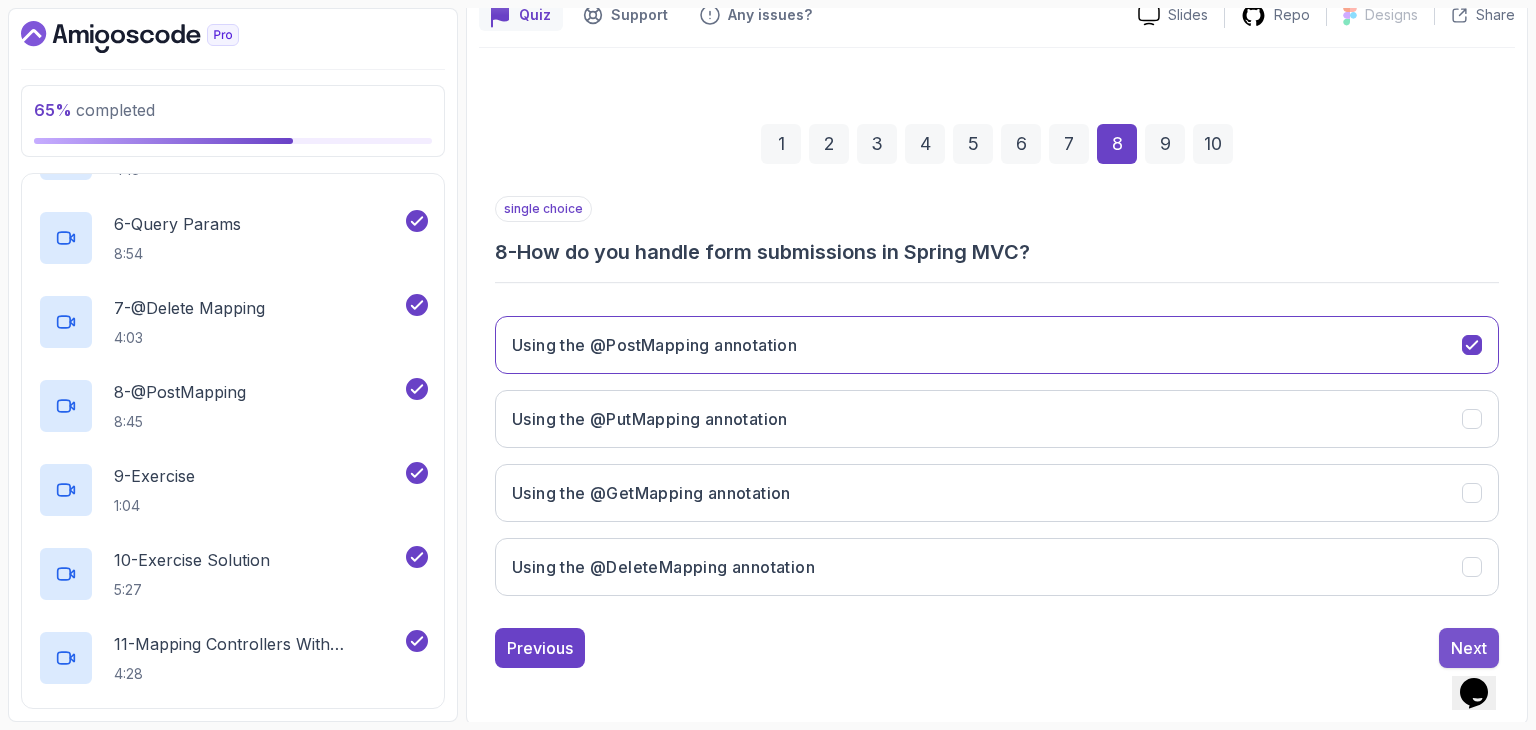 click on "Next" at bounding box center [1469, 648] 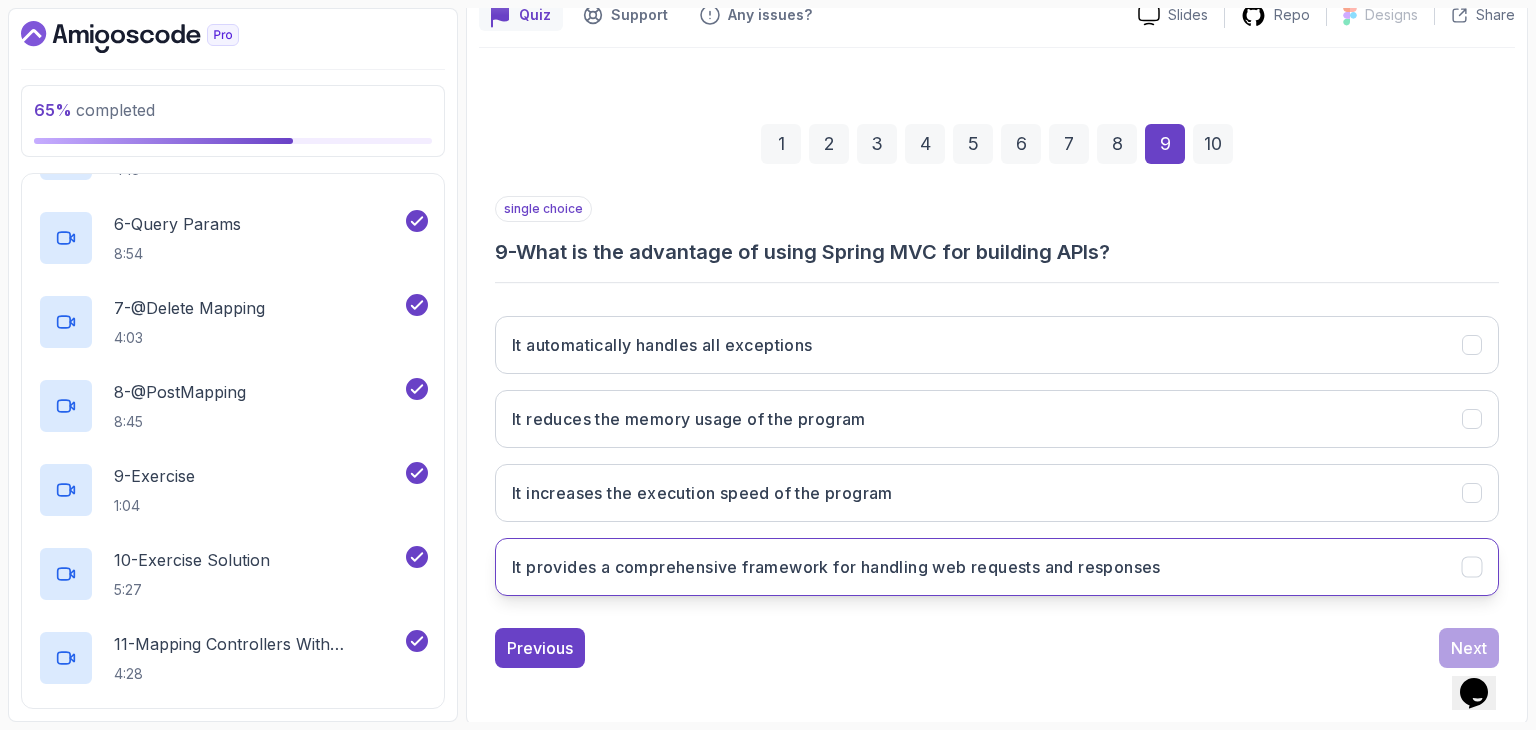 click on "It provides a comprehensive framework for handling web requests and responses" at bounding box center [836, 567] 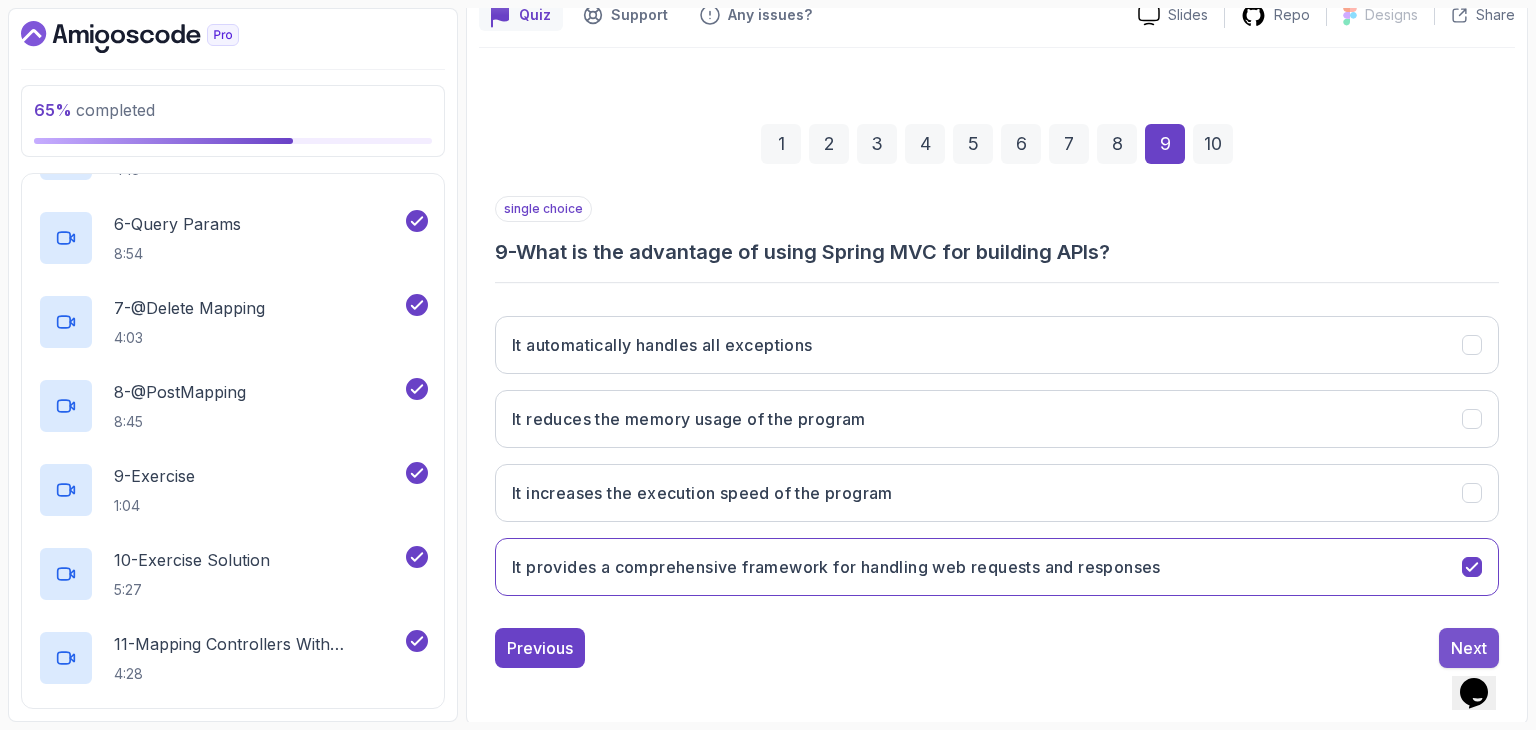 click on "Next" at bounding box center (1469, 648) 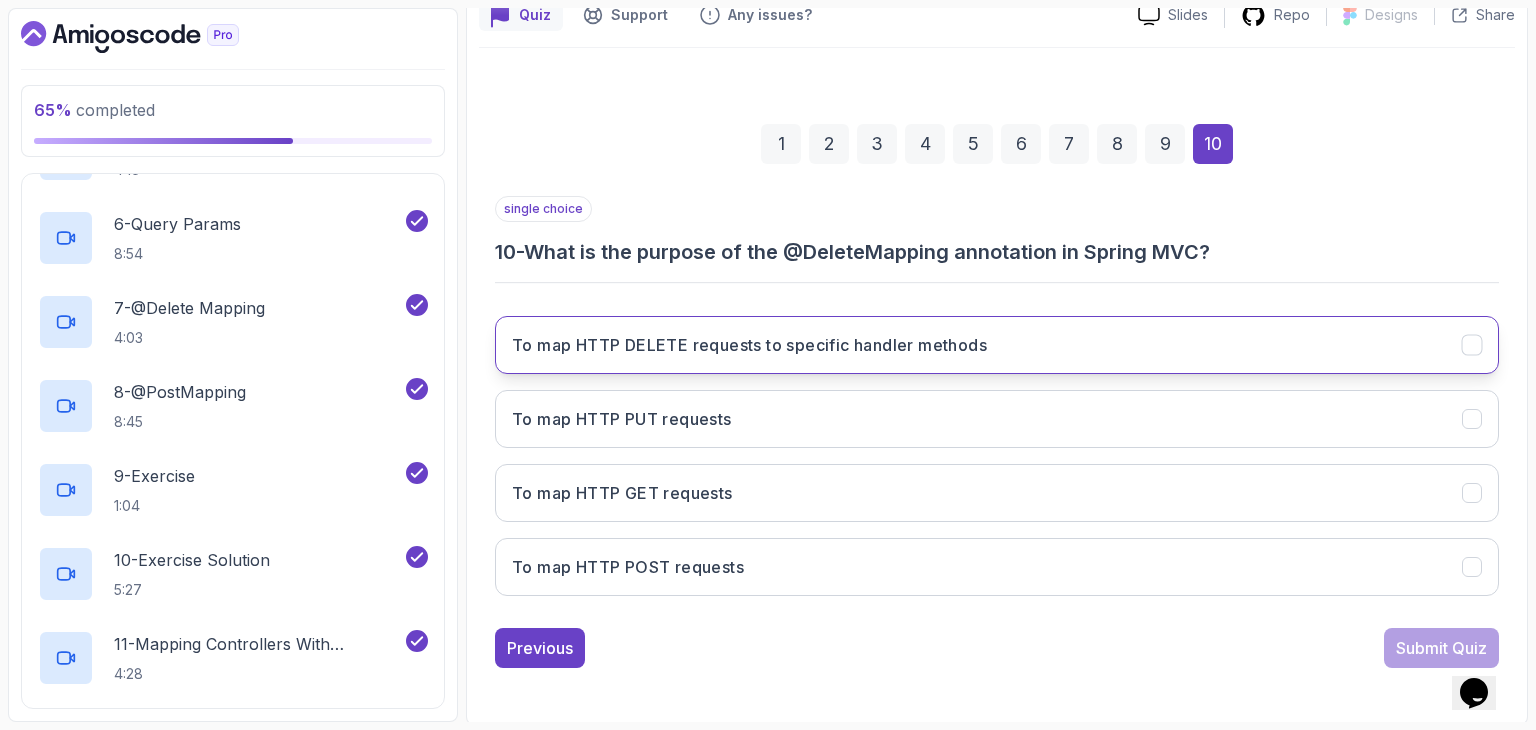 click on "To map HTTP DELETE requests to specific handler methods" at bounding box center (749, 345) 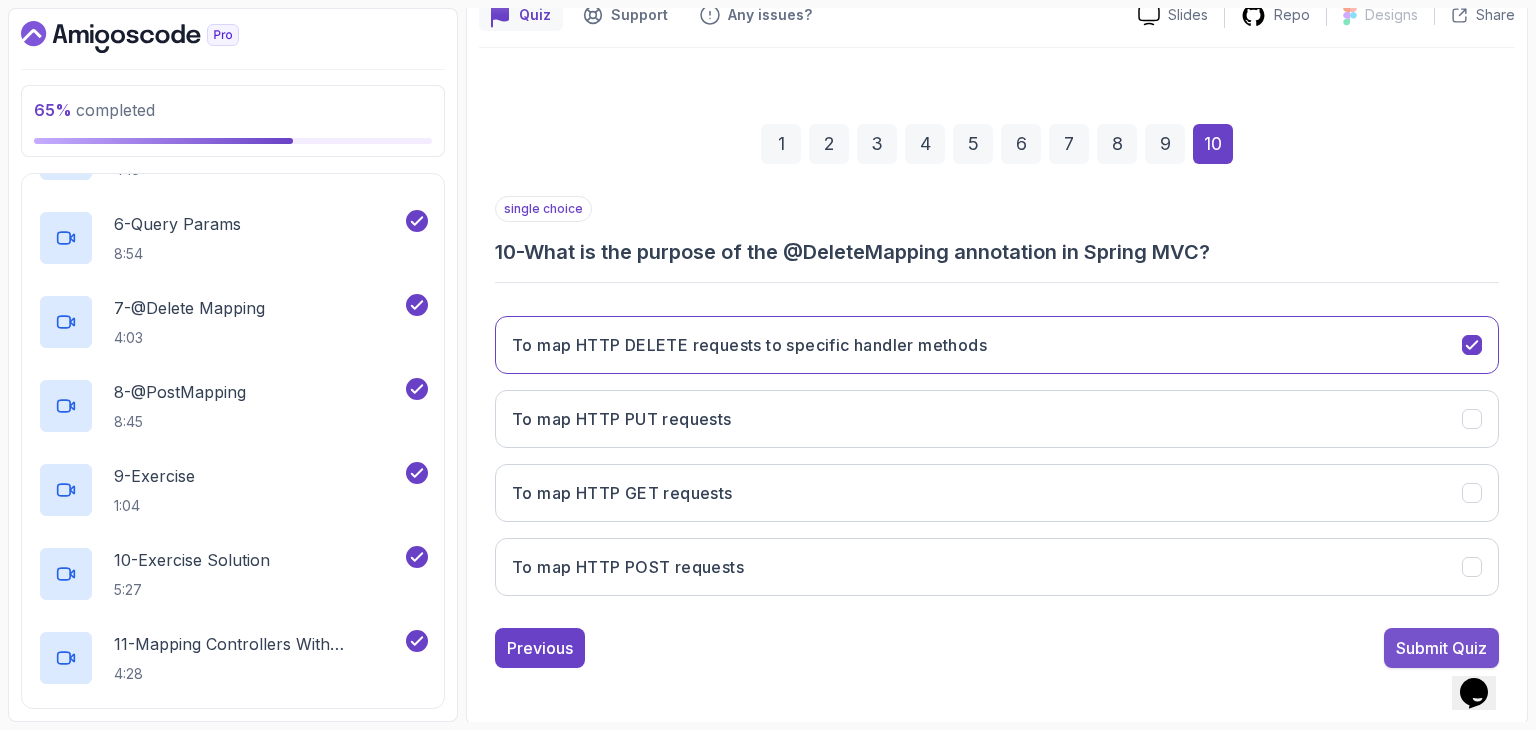 click on "Submit Quiz" at bounding box center [1441, 648] 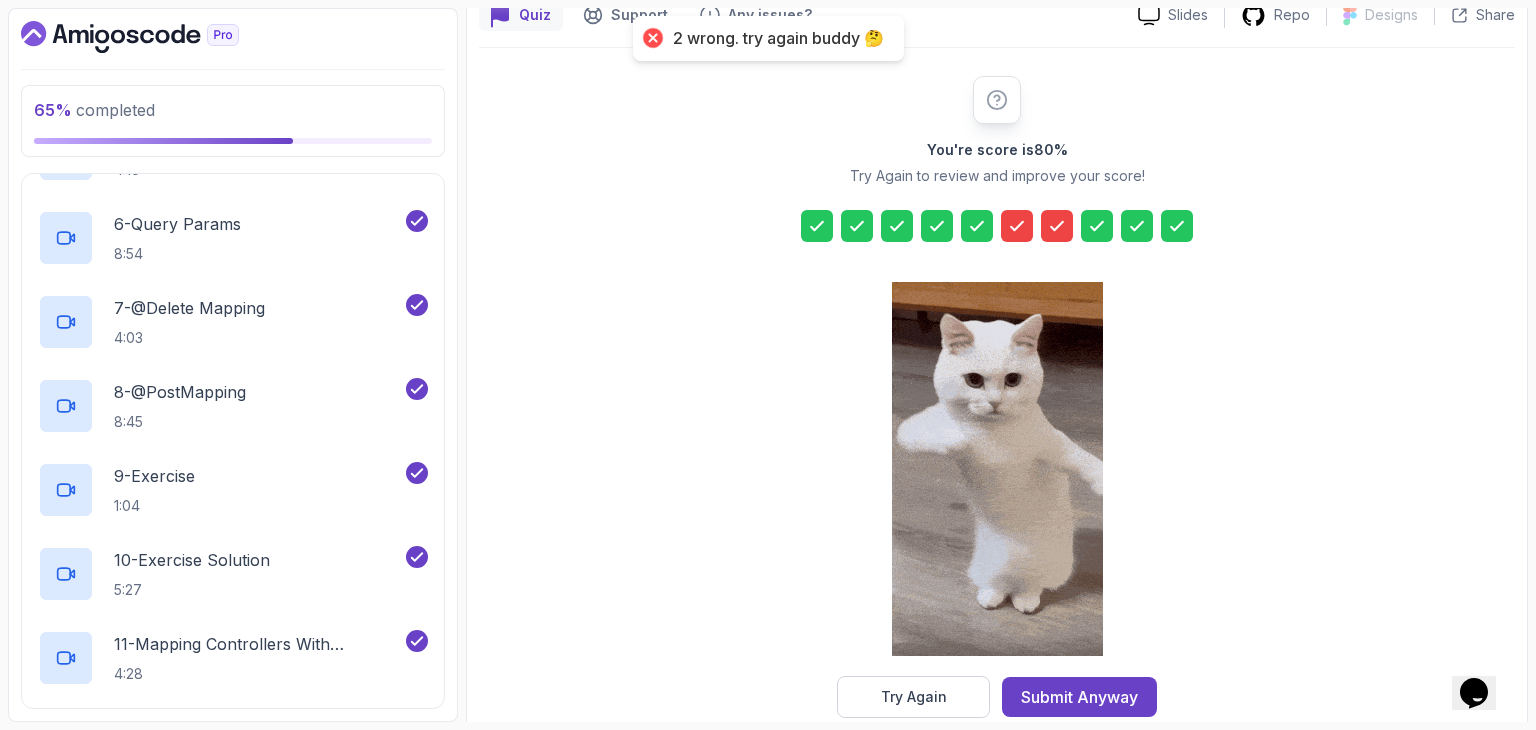click at bounding box center [1017, 226] 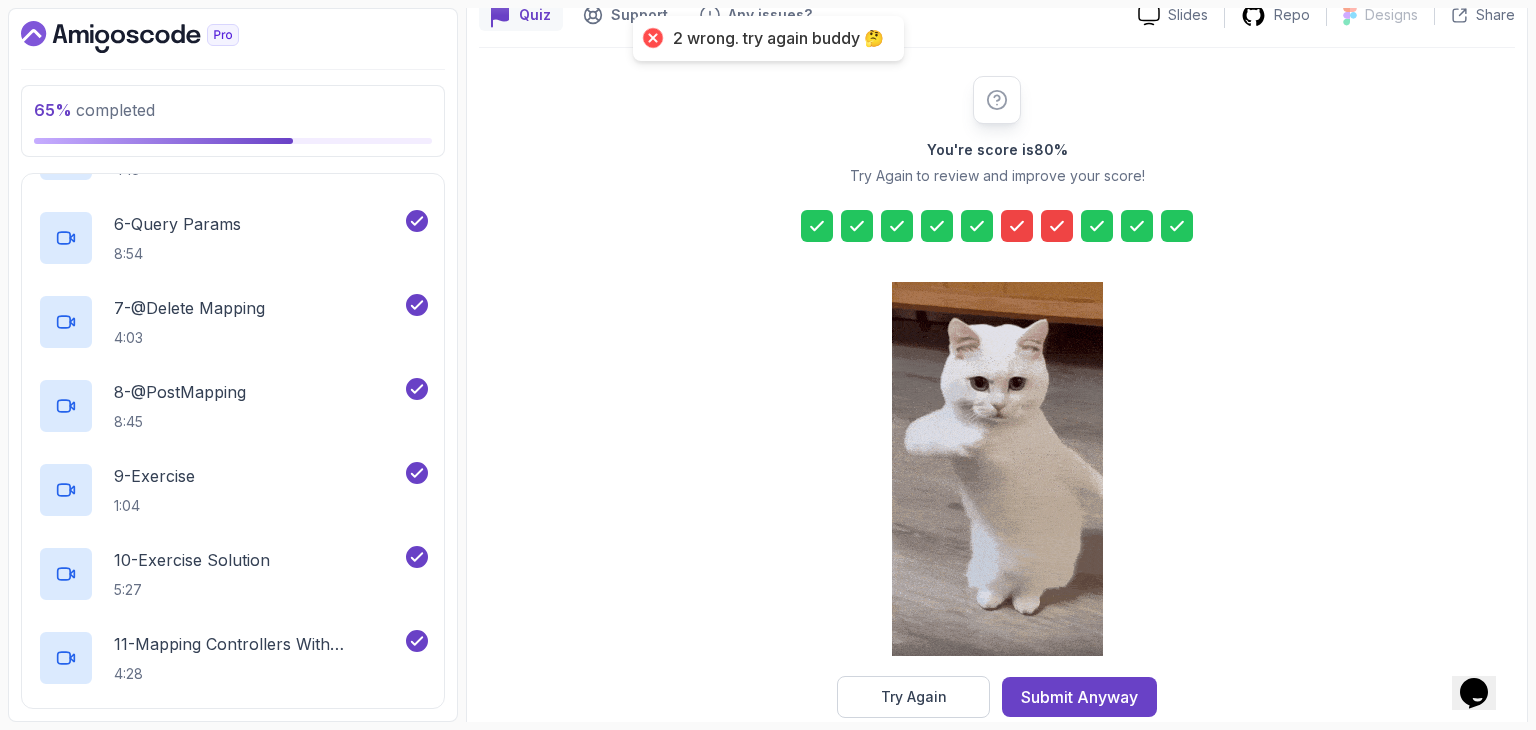 click 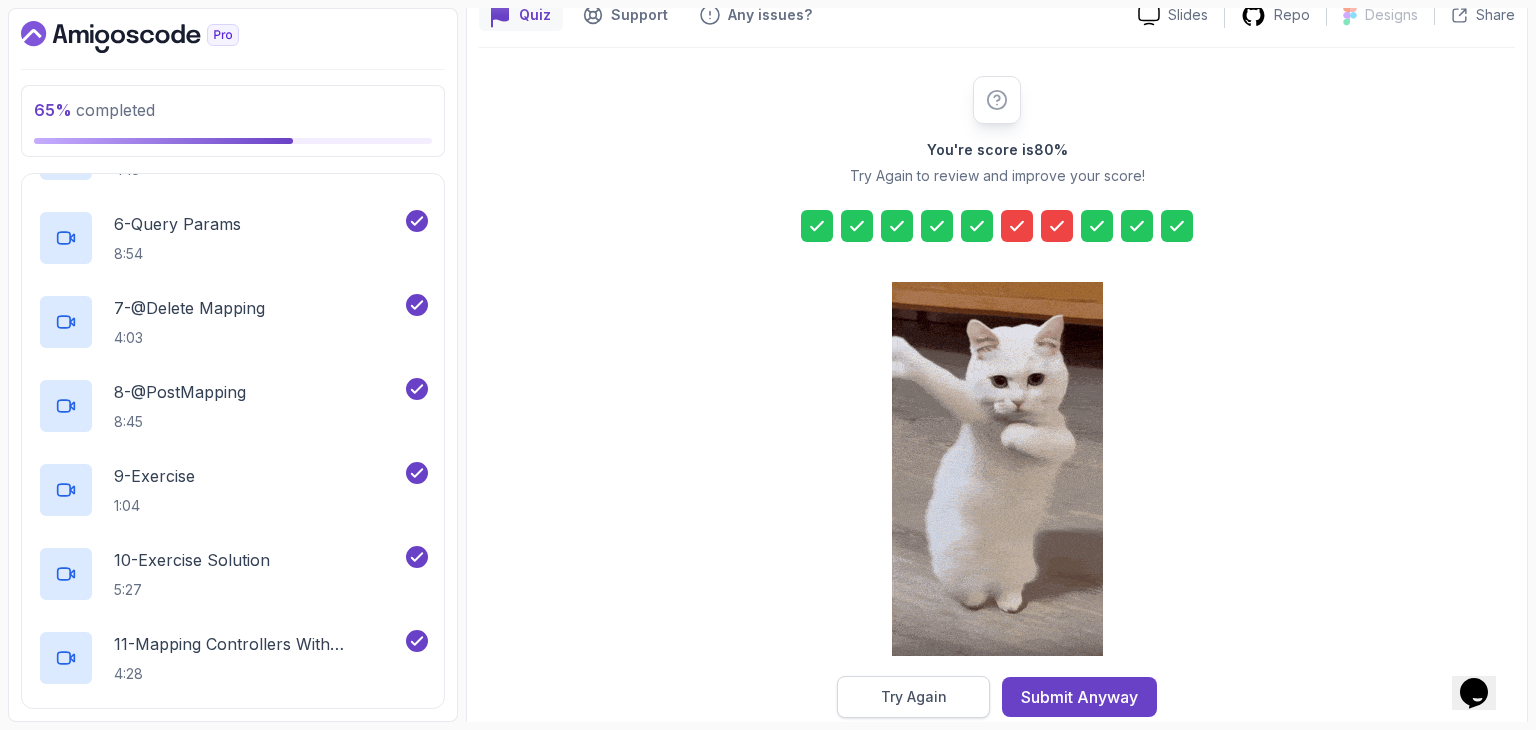 click on "Try Again" at bounding box center [914, 697] 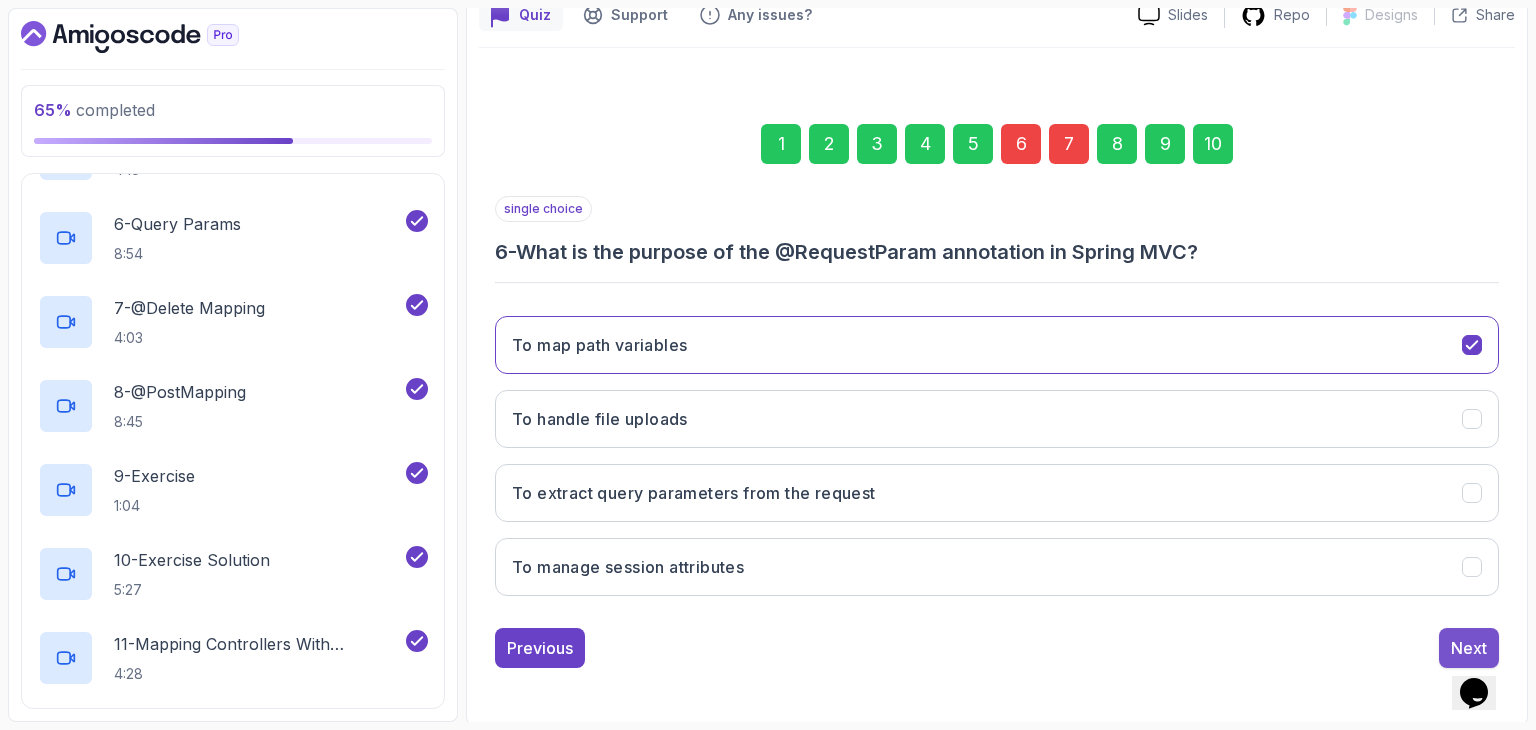 click on "Next" at bounding box center [1469, 648] 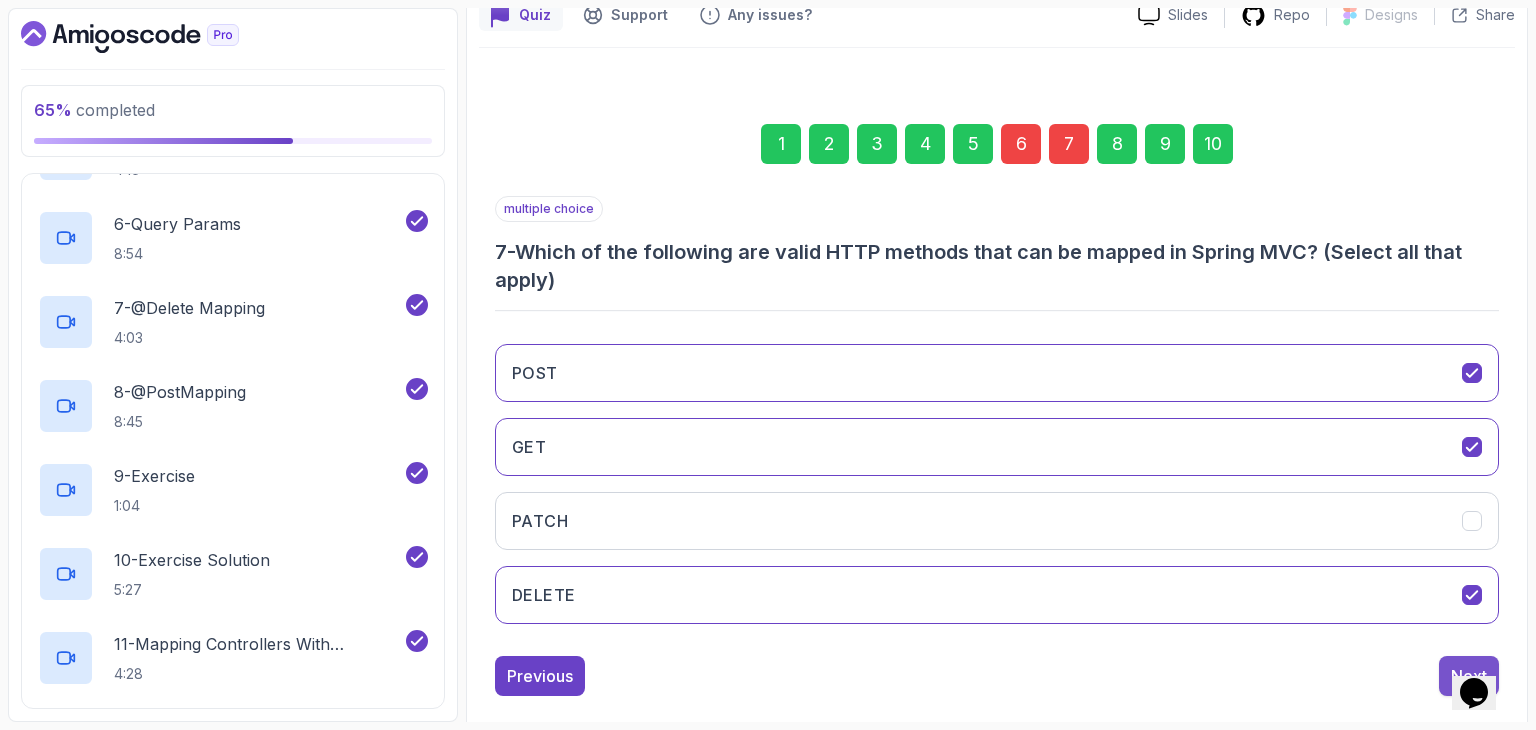 click on "Next" at bounding box center (1469, 676) 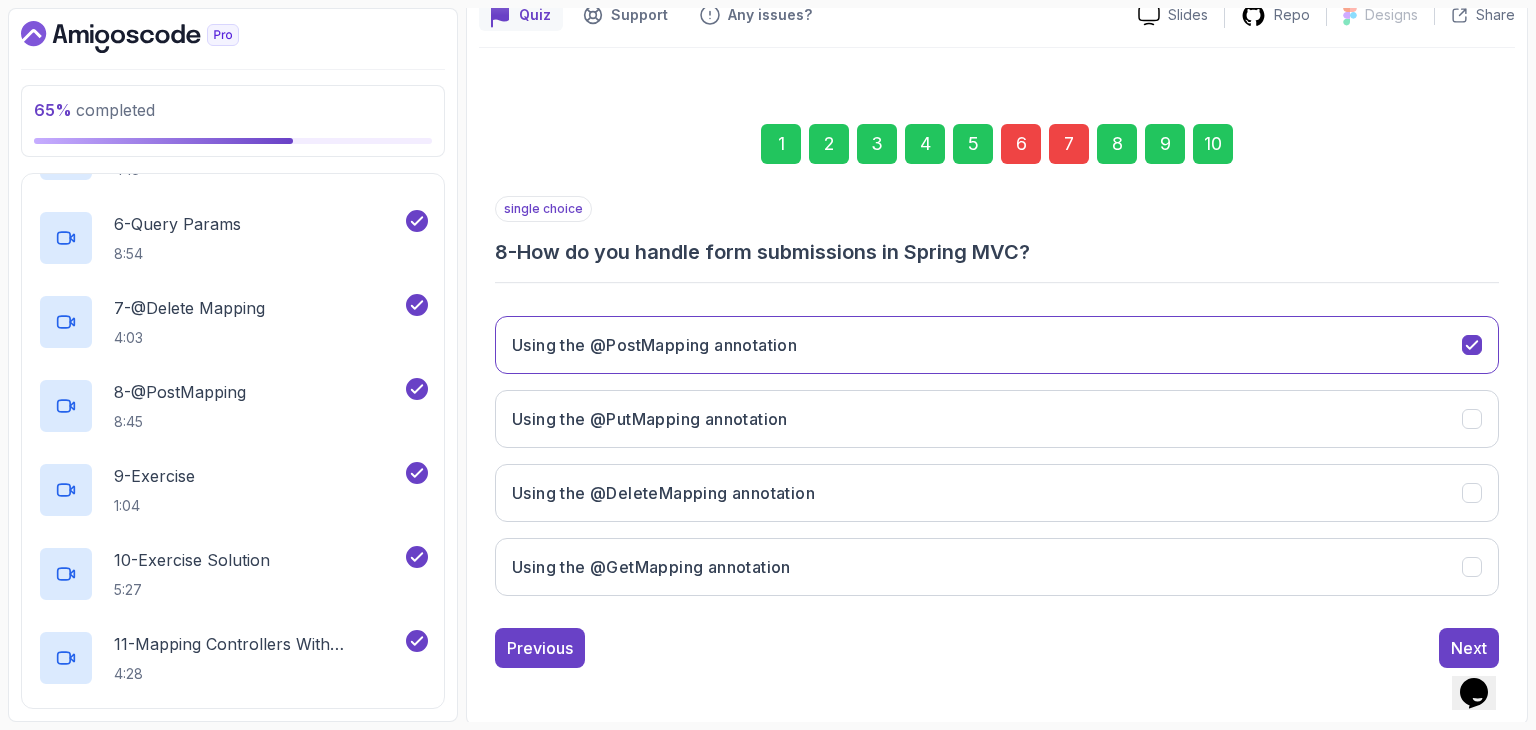scroll, scrollTop: 192, scrollLeft: 0, axis: vertical 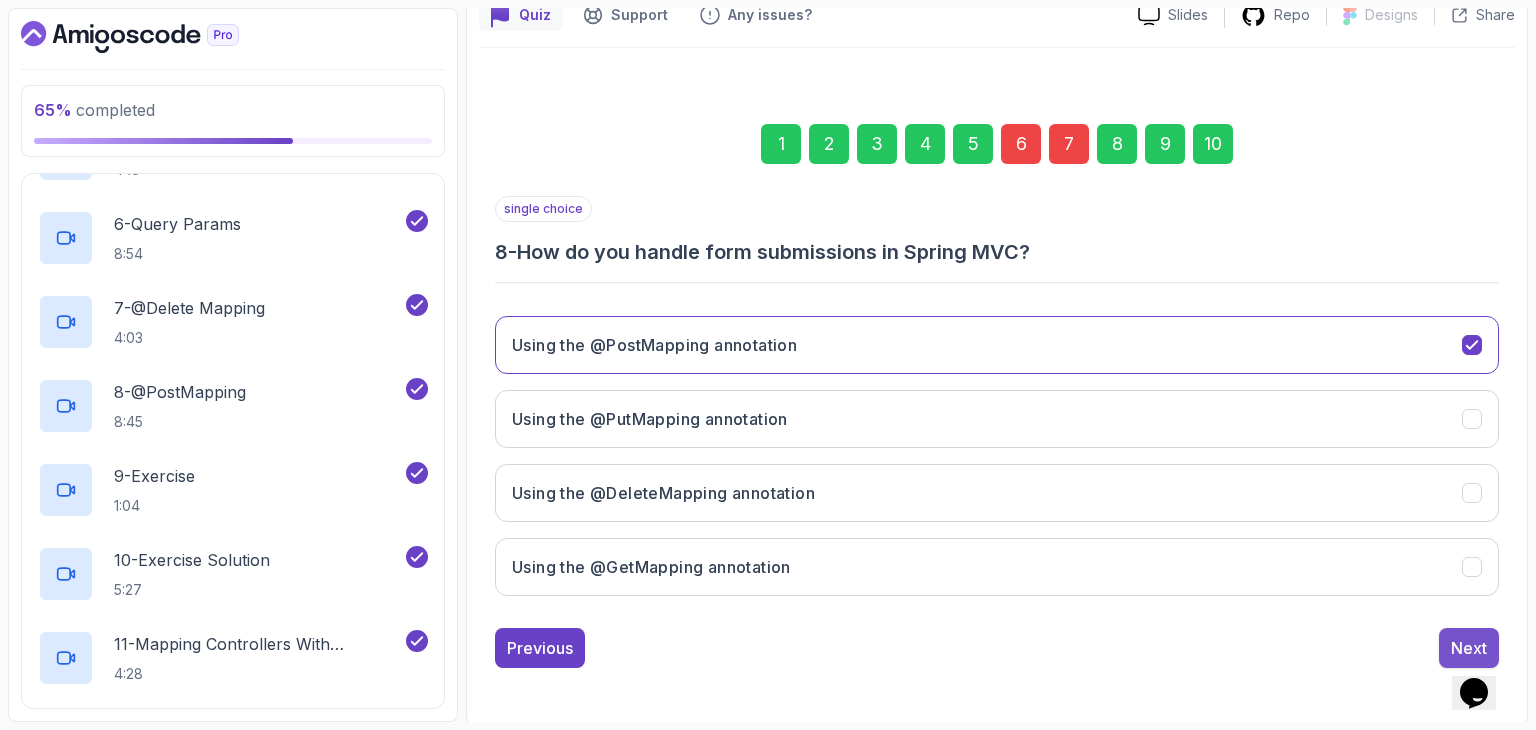 click on "Next" at bounding box center [1469, 648] 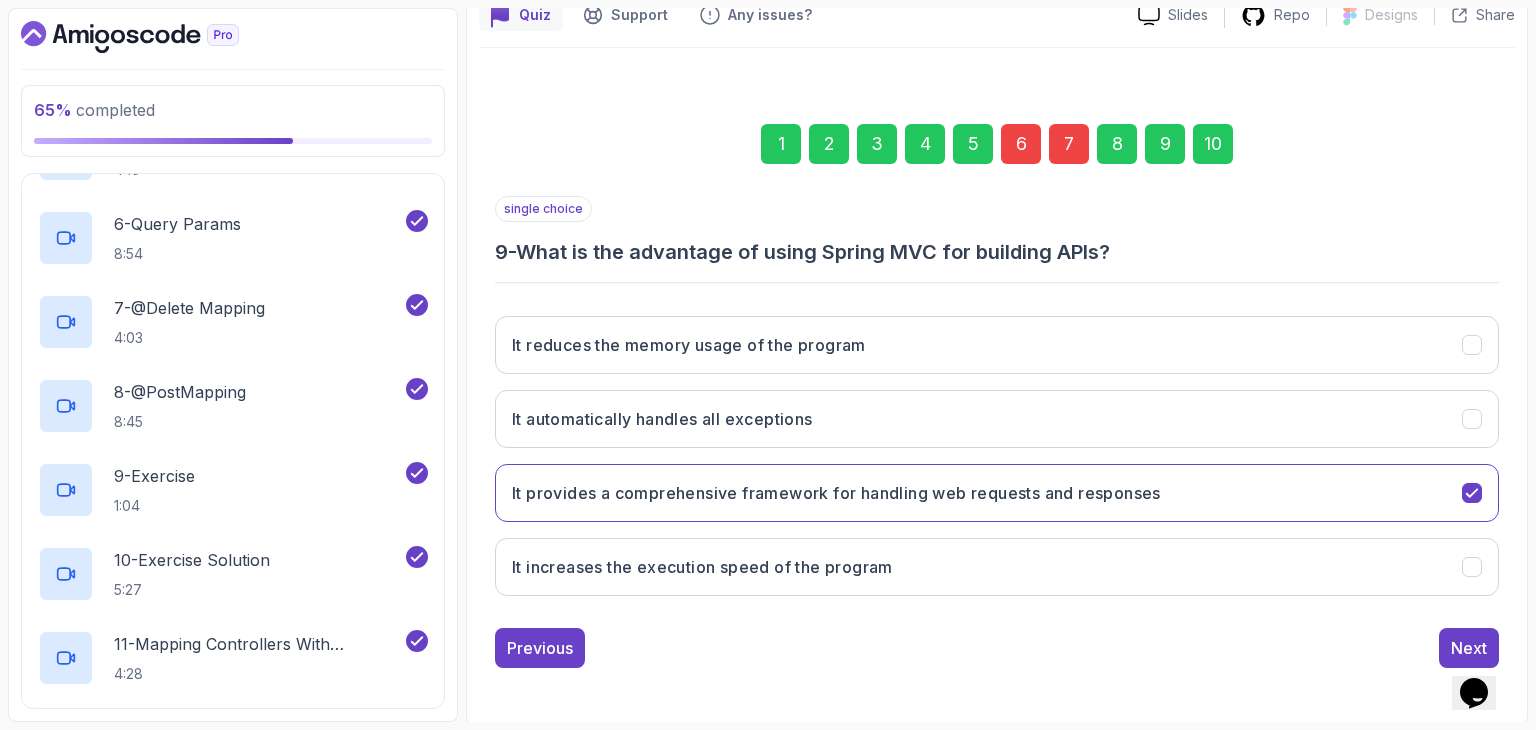 click on "Next" at bounding box center [1469, 648] 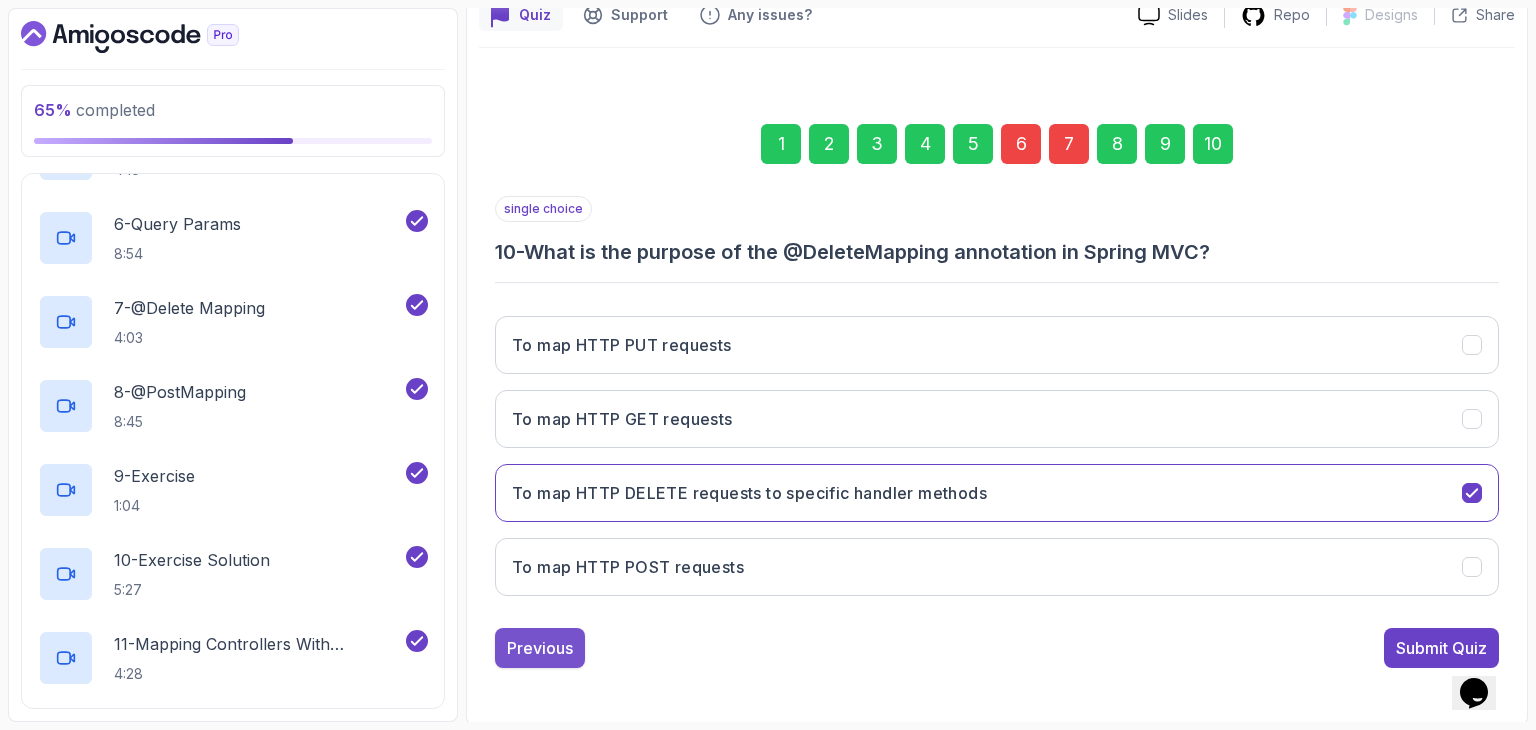click on "Previous" at bounding box center (540, 648) 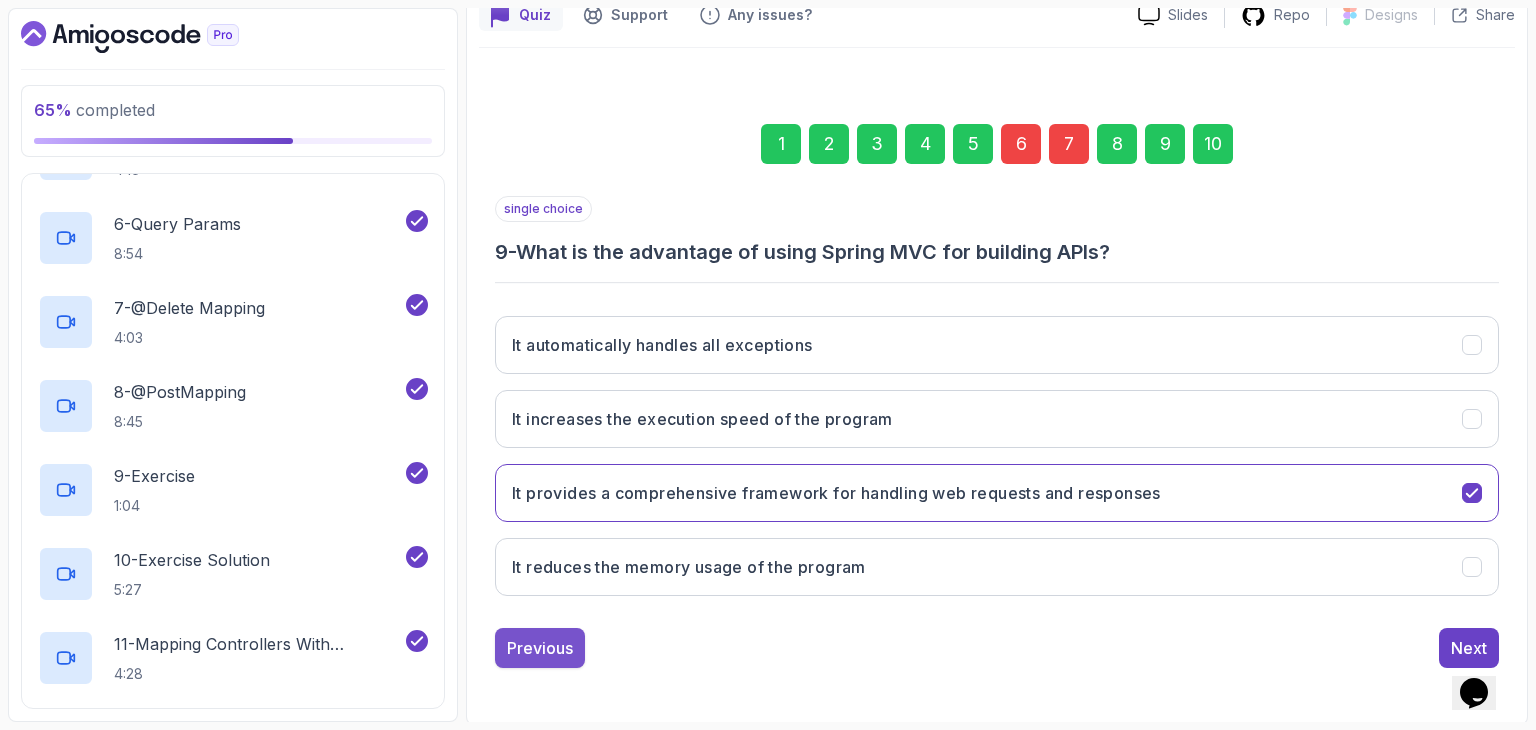 click on "Previous" at bounding box center [540, 648] 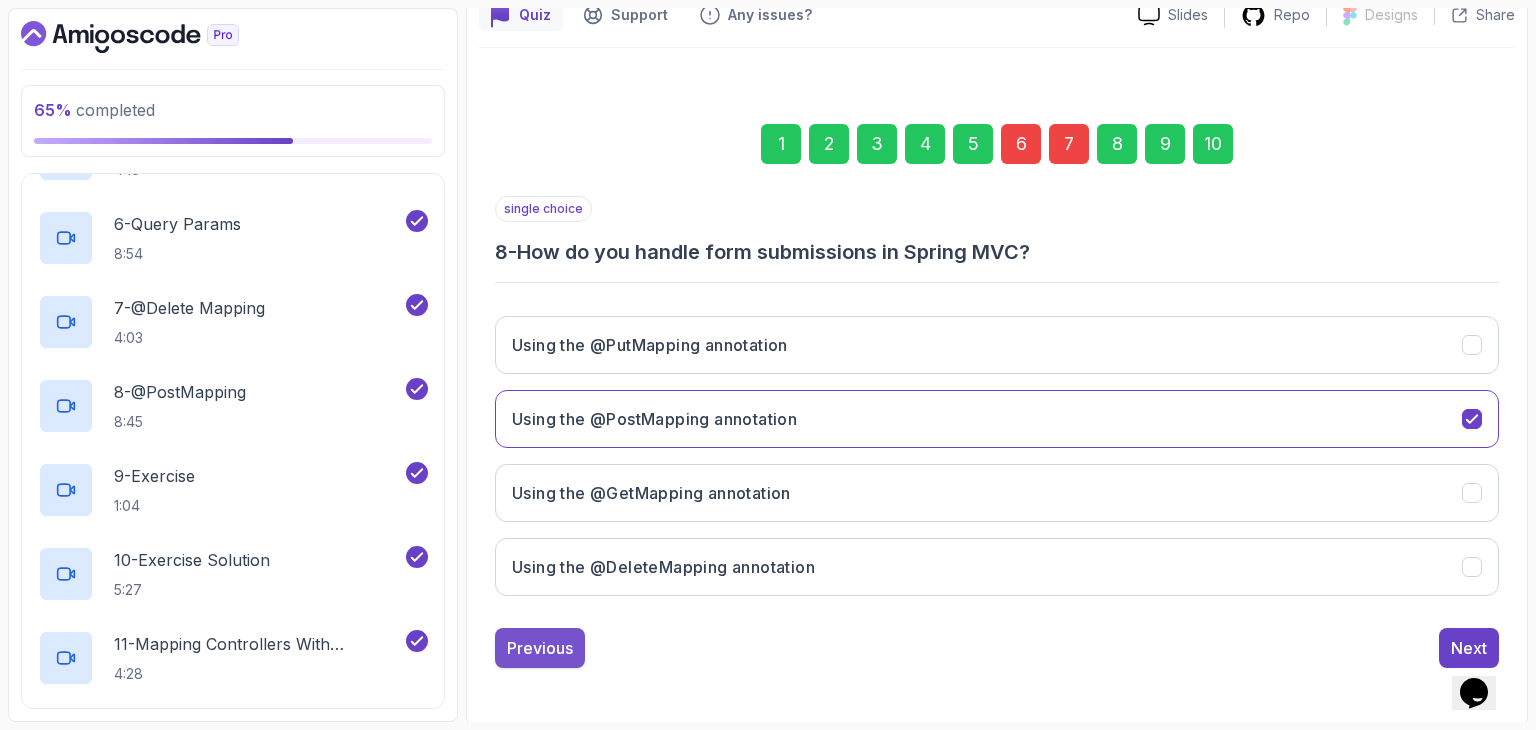 click on "Previous" at bounding box center [540, 648] 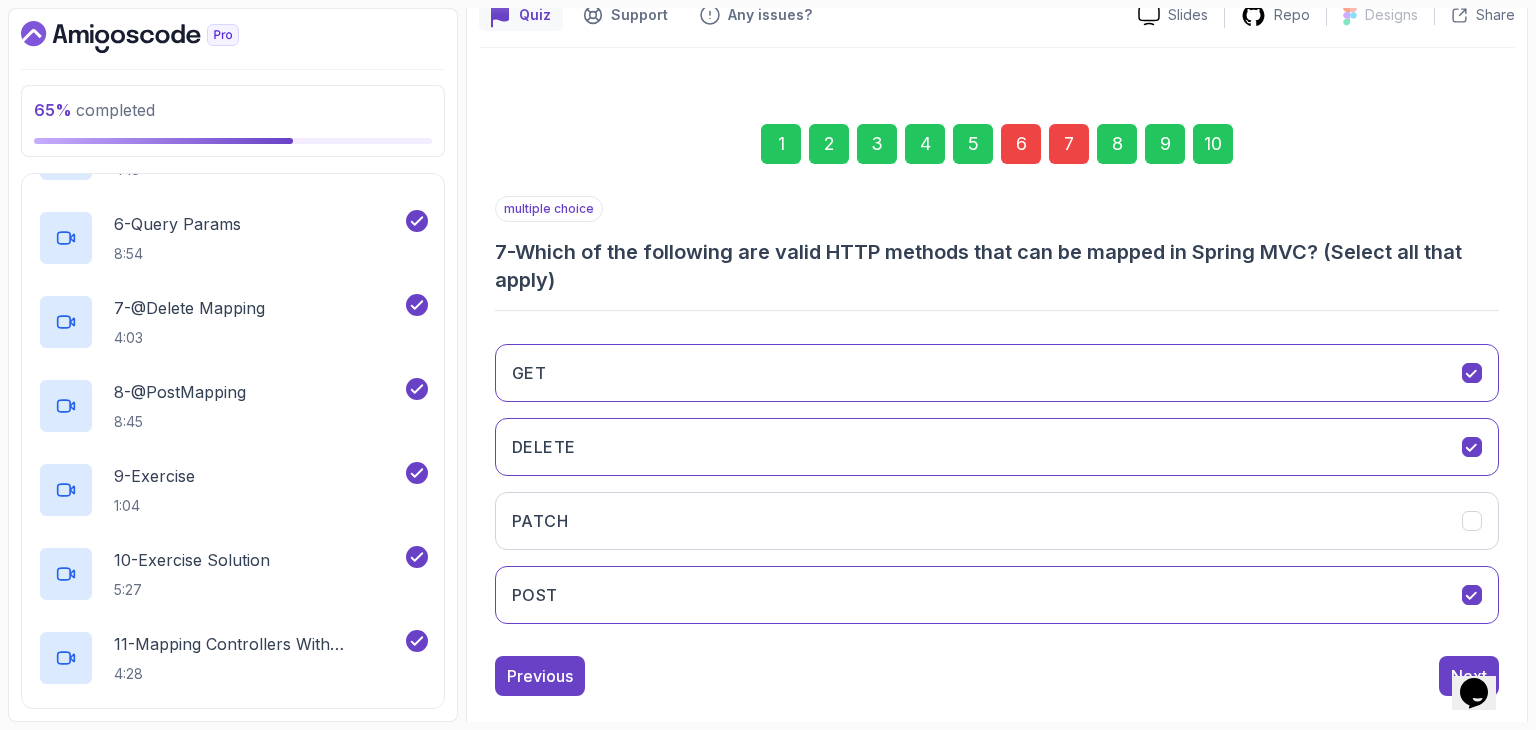 click on "multiple choice 7  -  Which of the following are valid HTTP methods that can be mapped in Spring MVC? (Select all that apply) GET DELETE PATCH POST Previous Next" at bounding box center (997, 446) 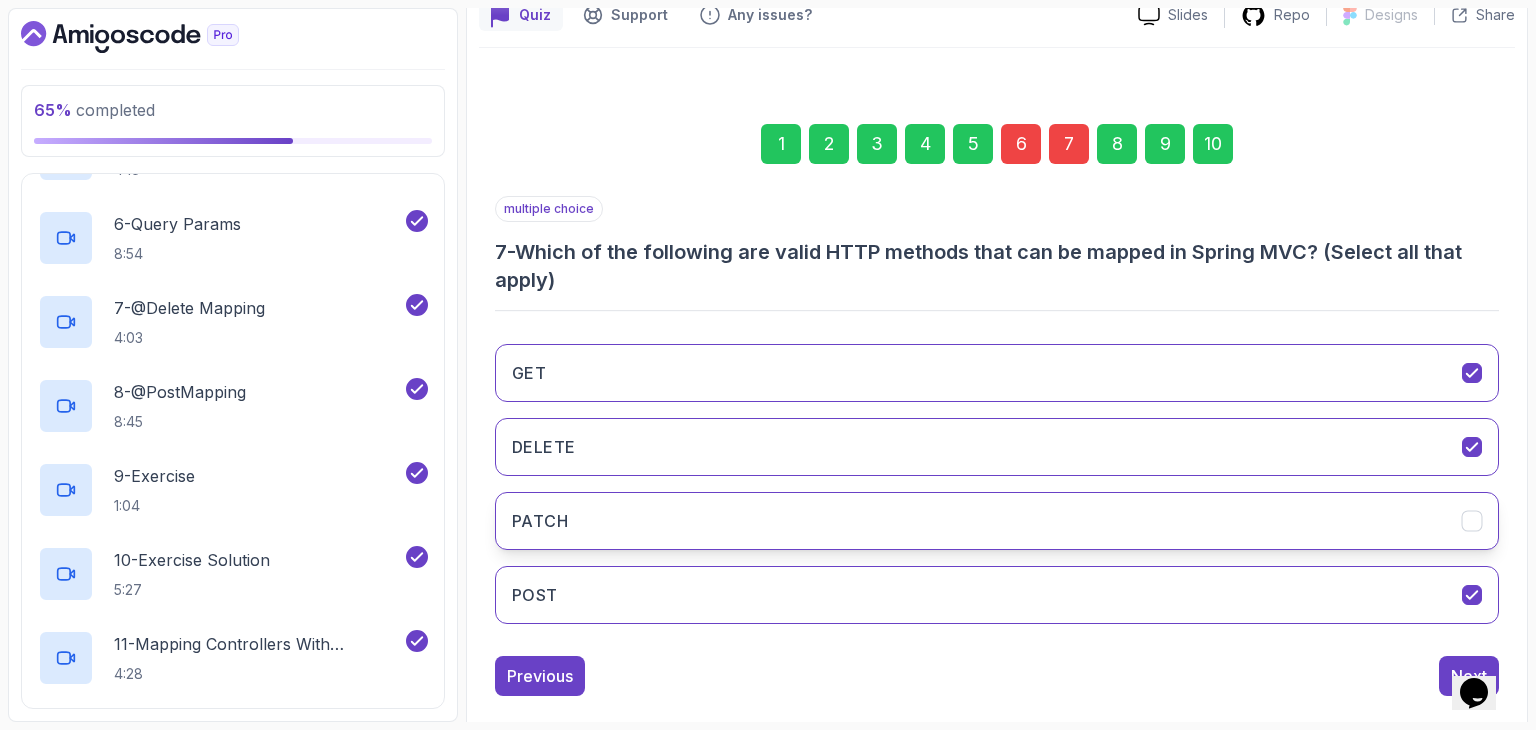 click on "PATCH" at bounding box center [997, 521] 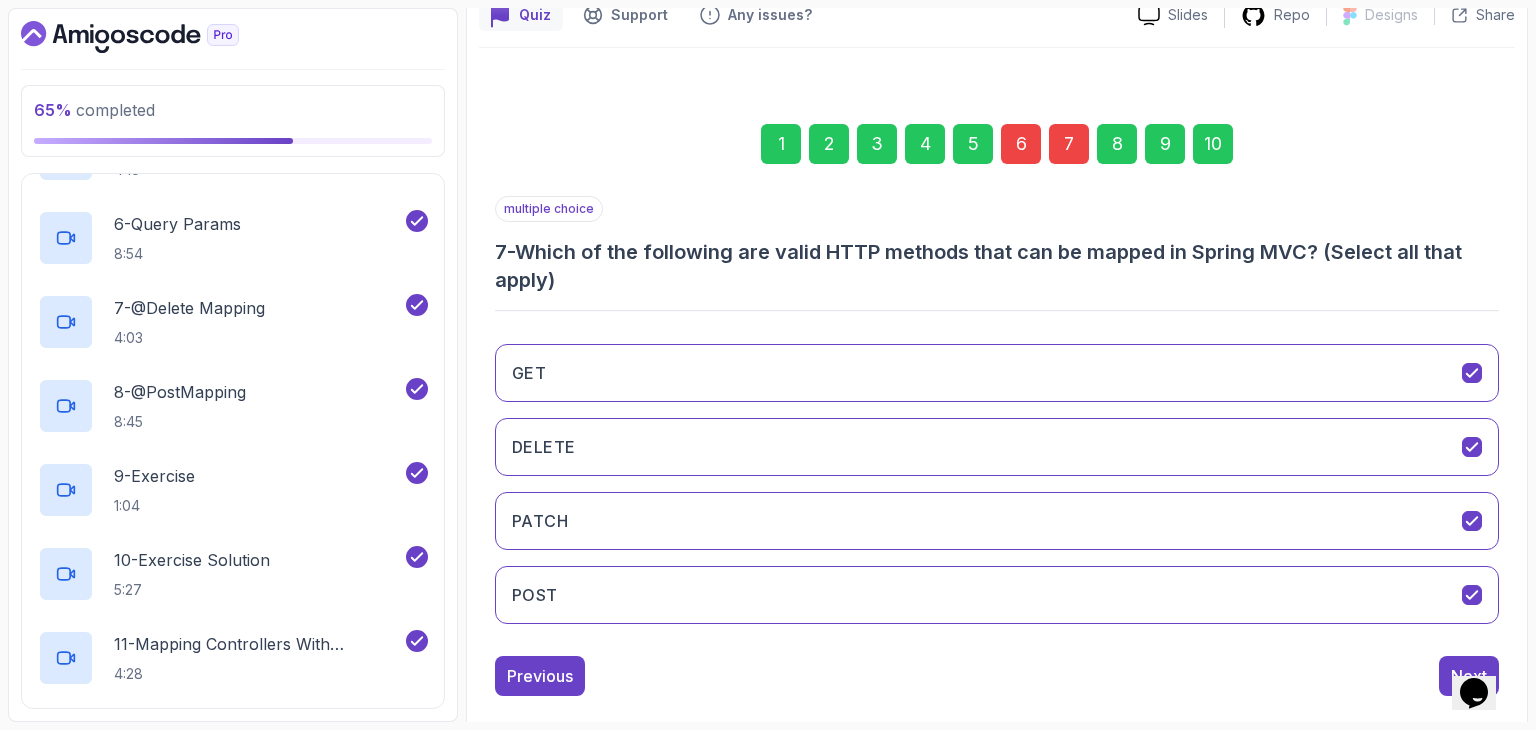 click on "Previous Next" at bounding box center (997, 676) 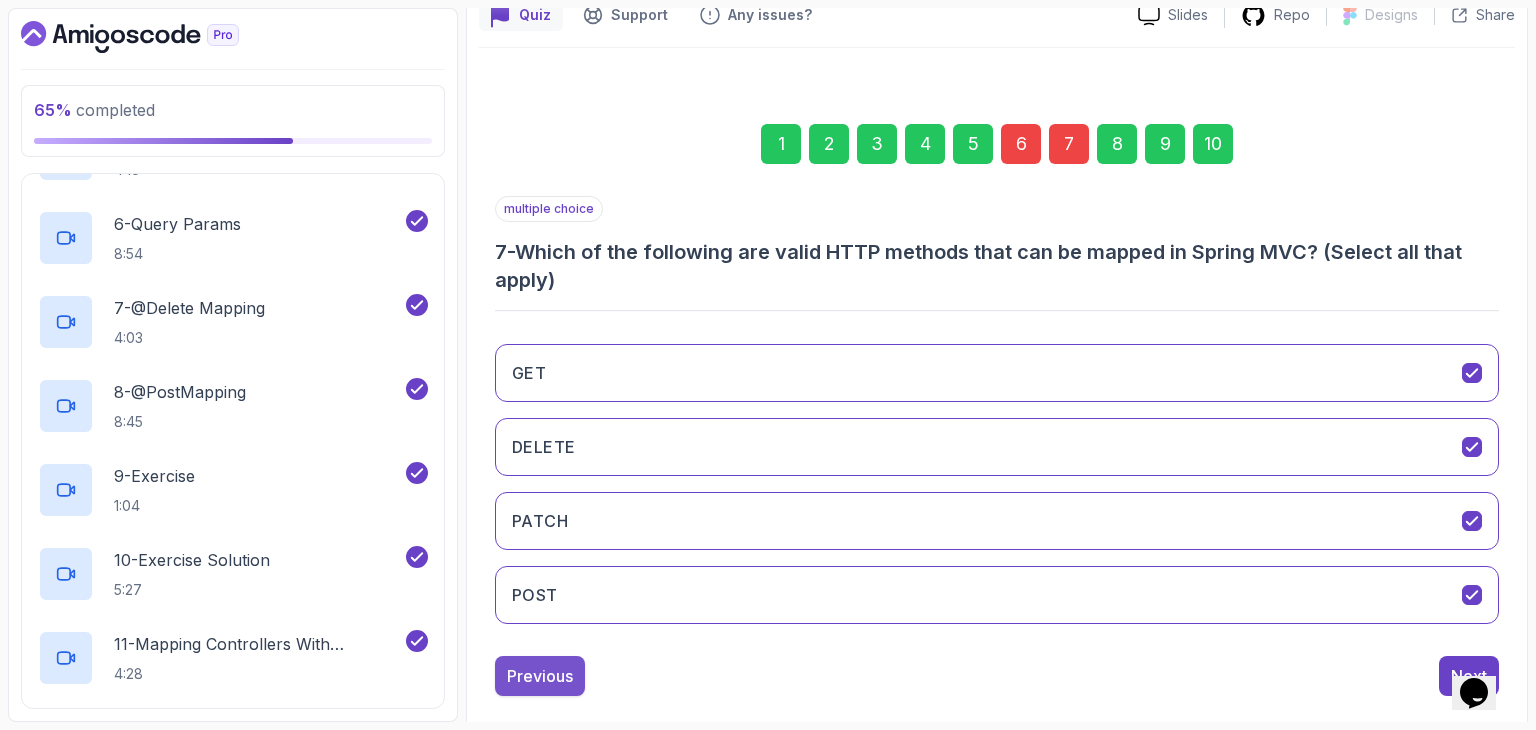 click on "Previous" at bounding box center [540, 676] 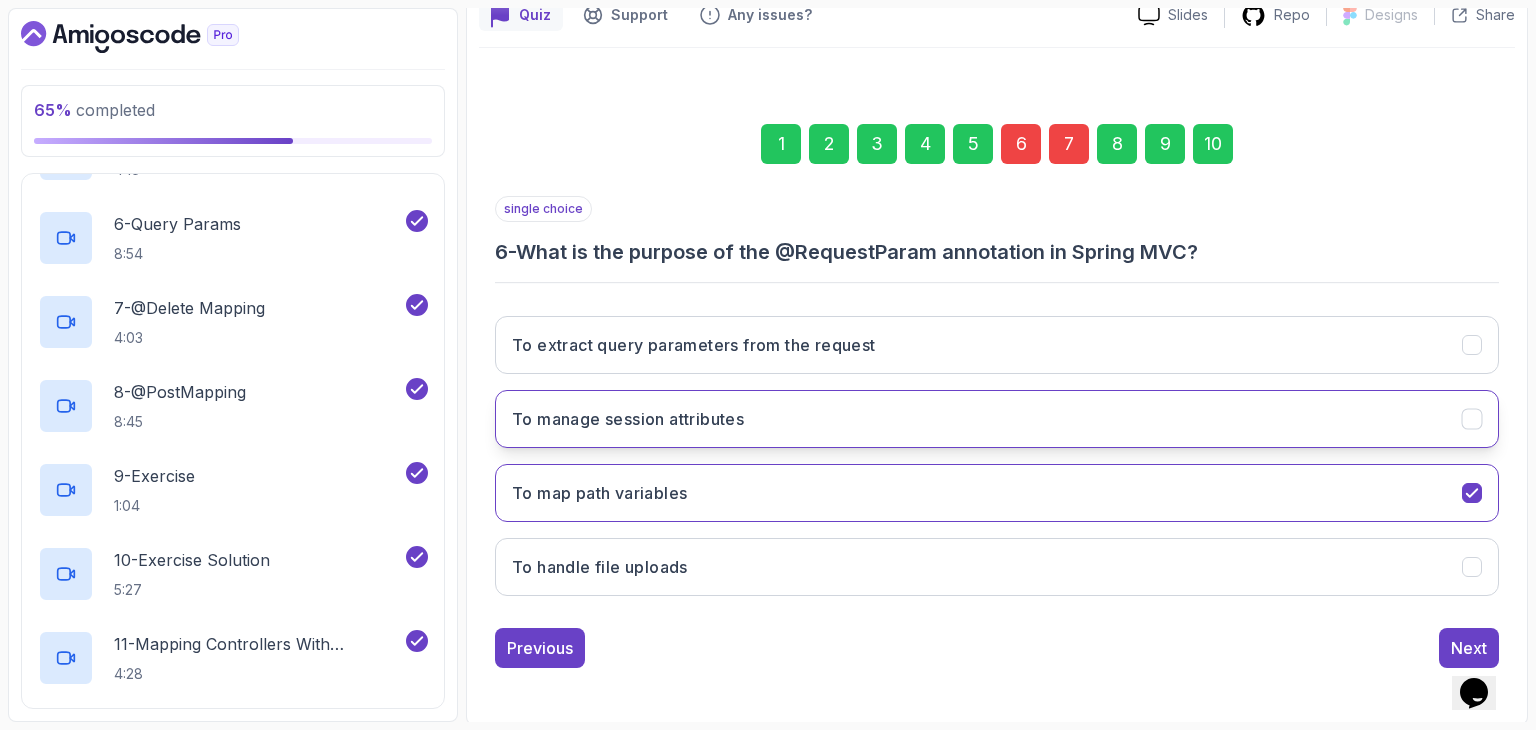 click on "To manage session attributes" at bounding box center (997, 419) 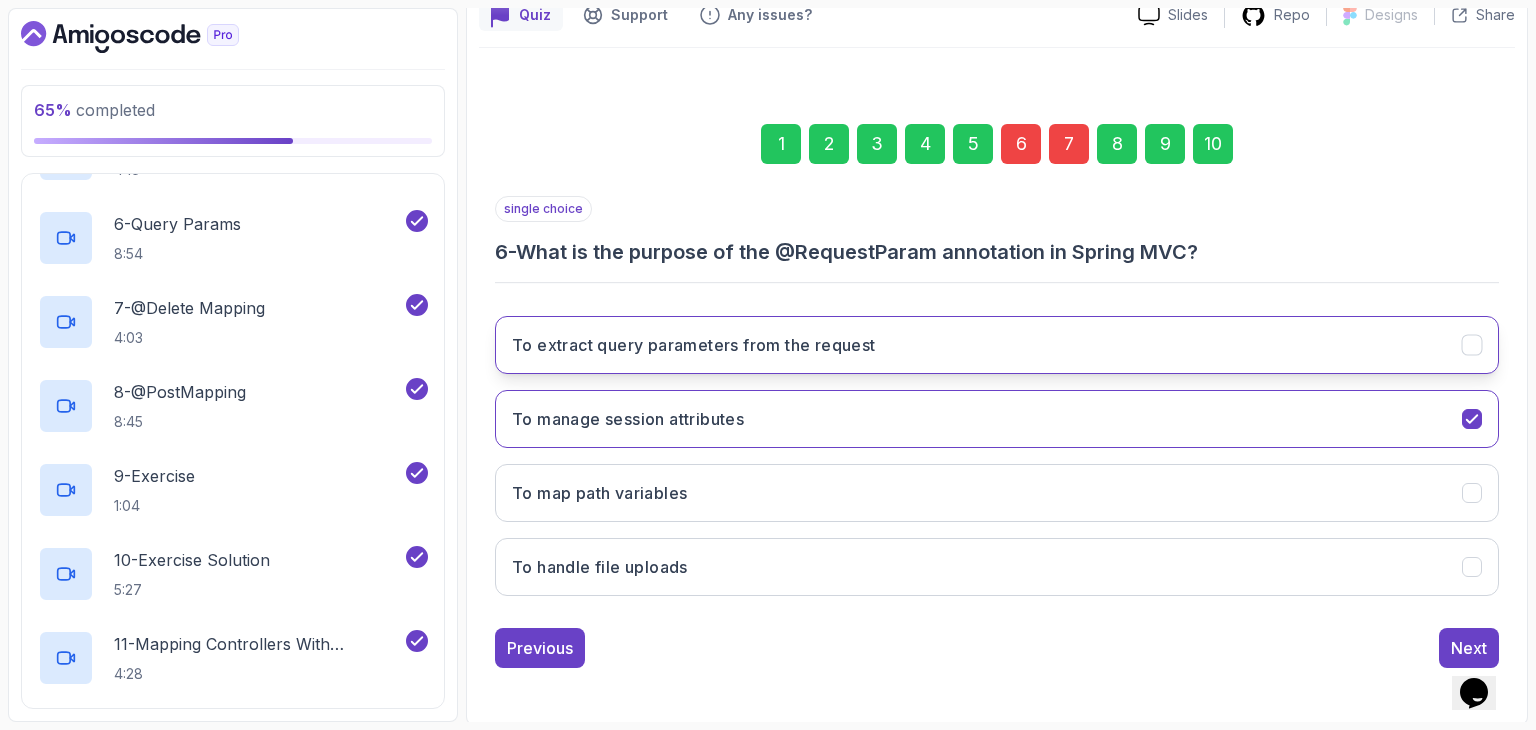 click on "To extract query parameters from the request" at bounding box center (694, 345) 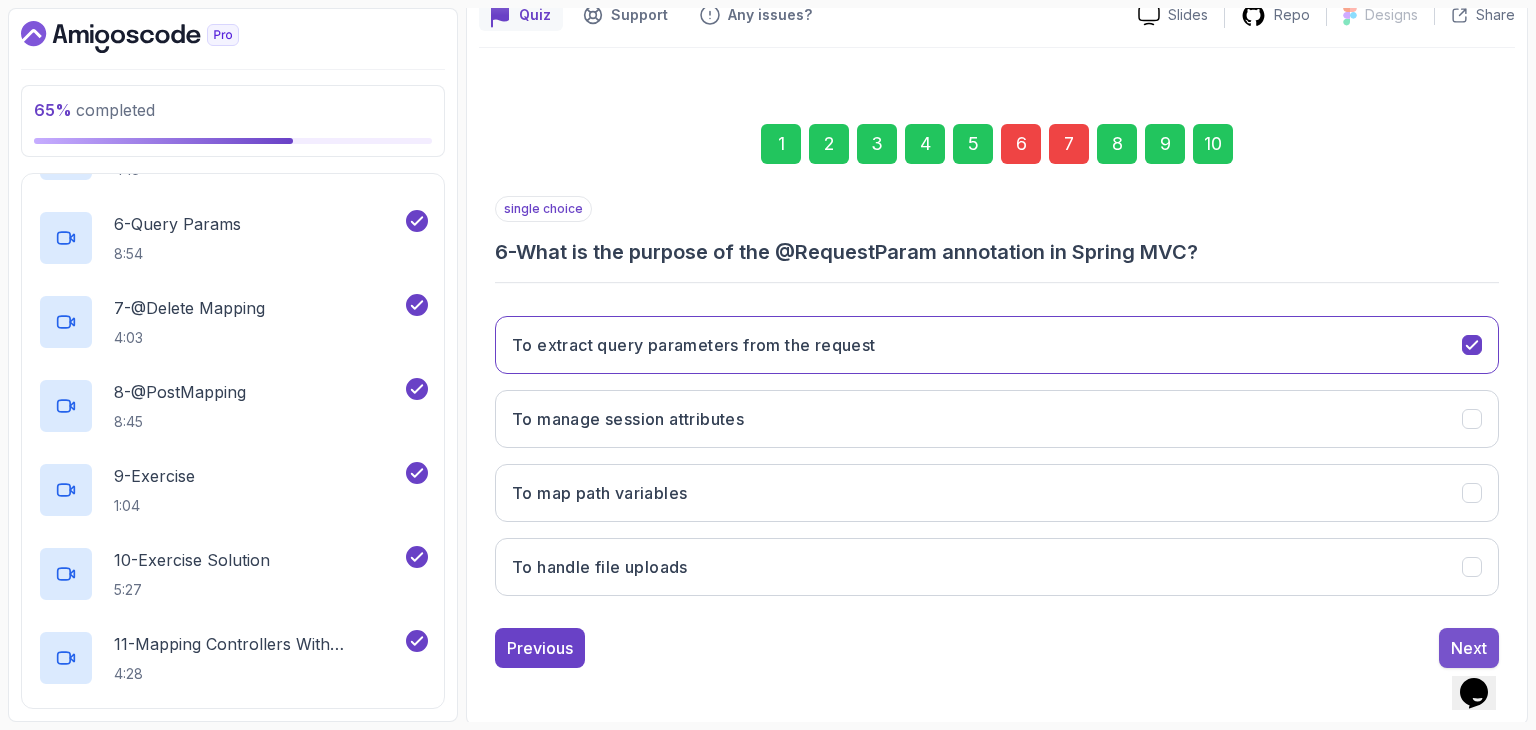 click on "Next" at bounding box center [1469, 648] 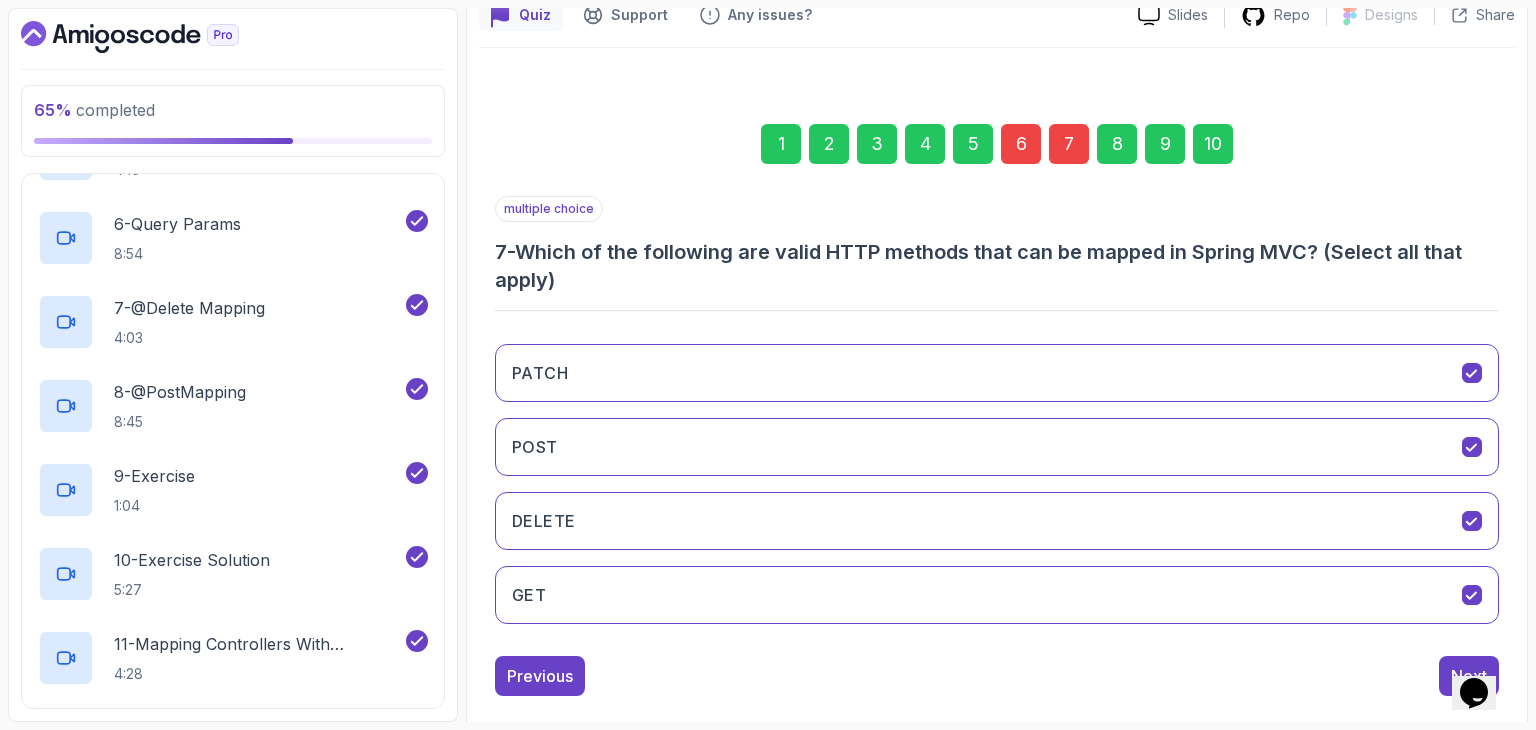 click on "PATCH POST DELETE GET" at bounding box center [997, 484] 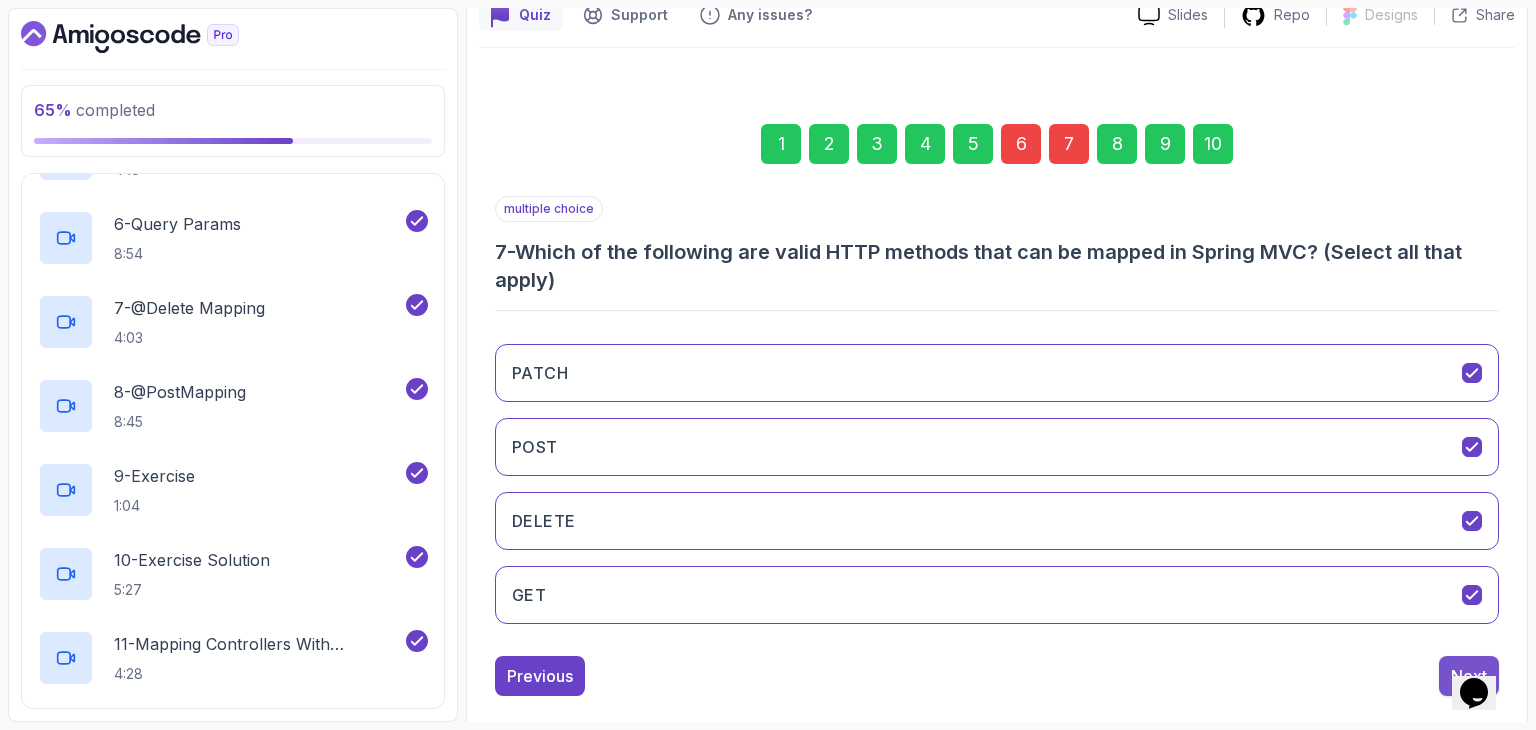 click on "Next" at bounding box center (1469, 676) 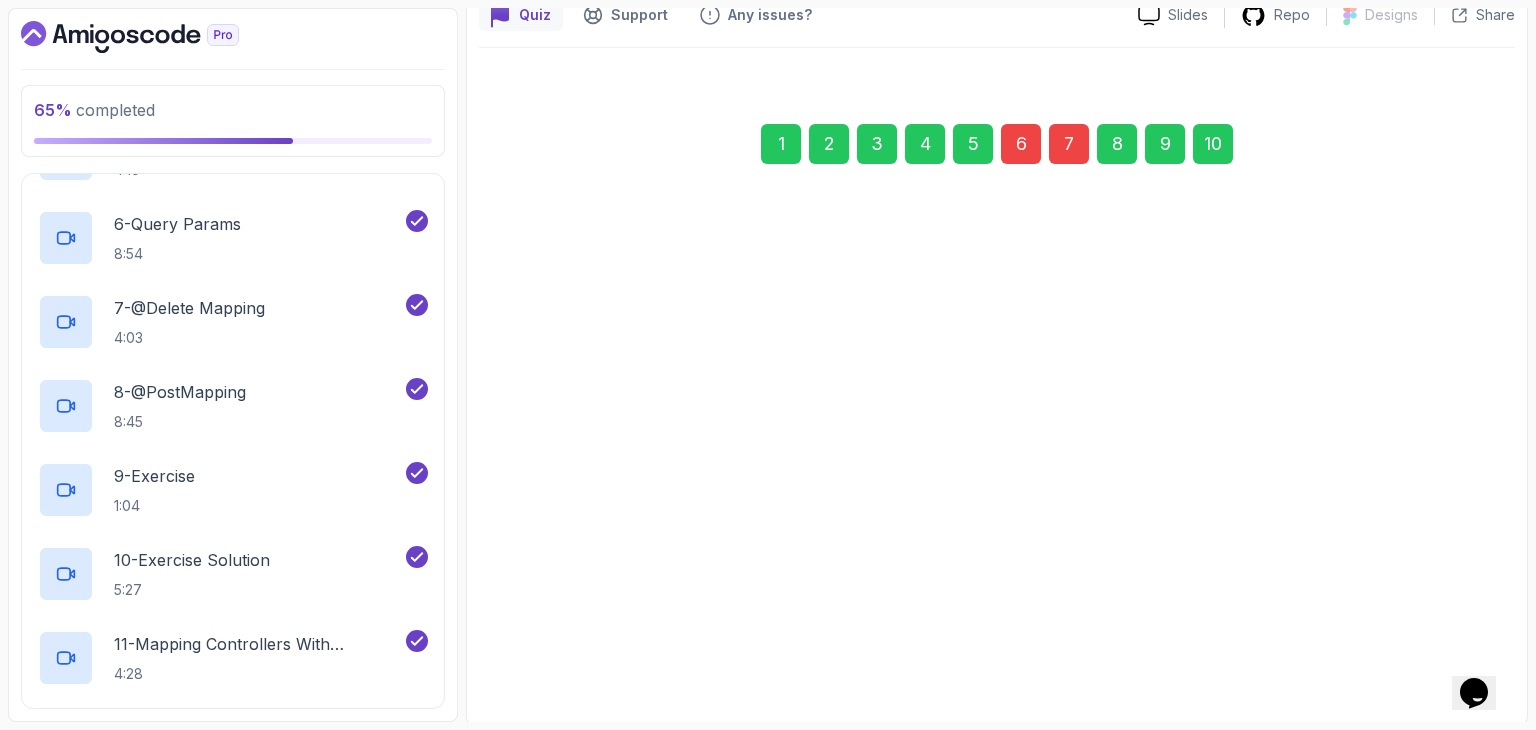 click on "Next" at bounding box center [1469, 647] 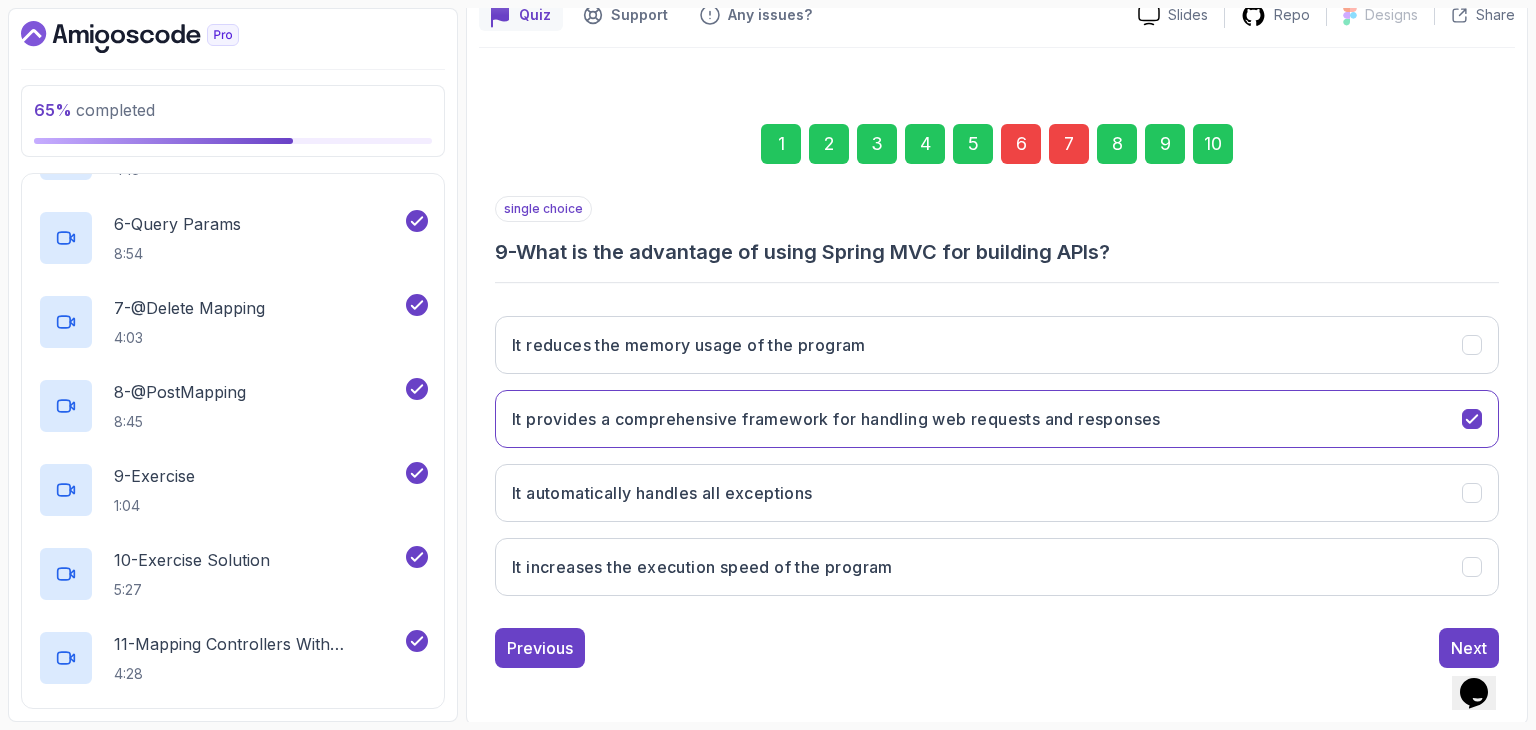 click on "Next" at bounding box center (1469, 648) 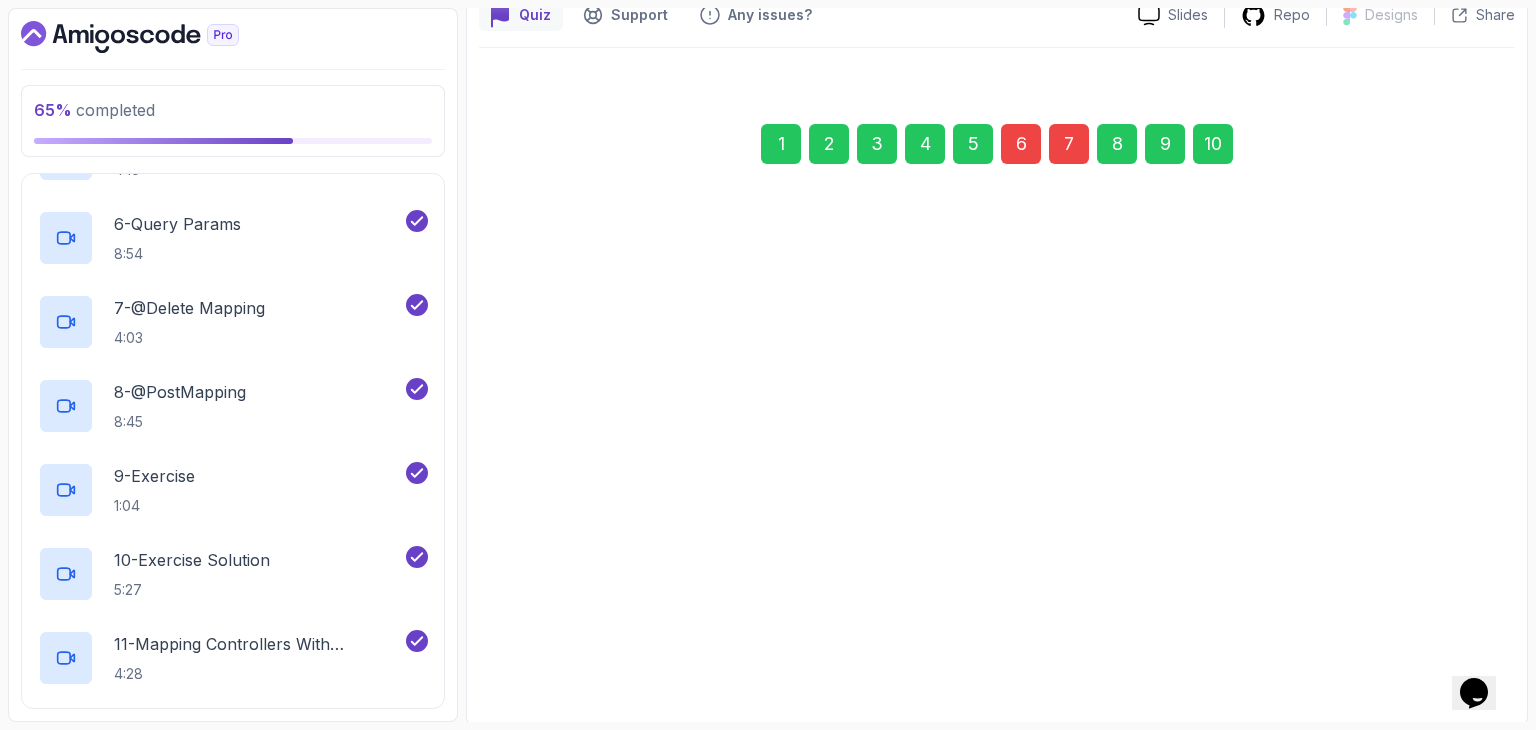 click on "Submit Quiz" at bounding box center (1441, 648) 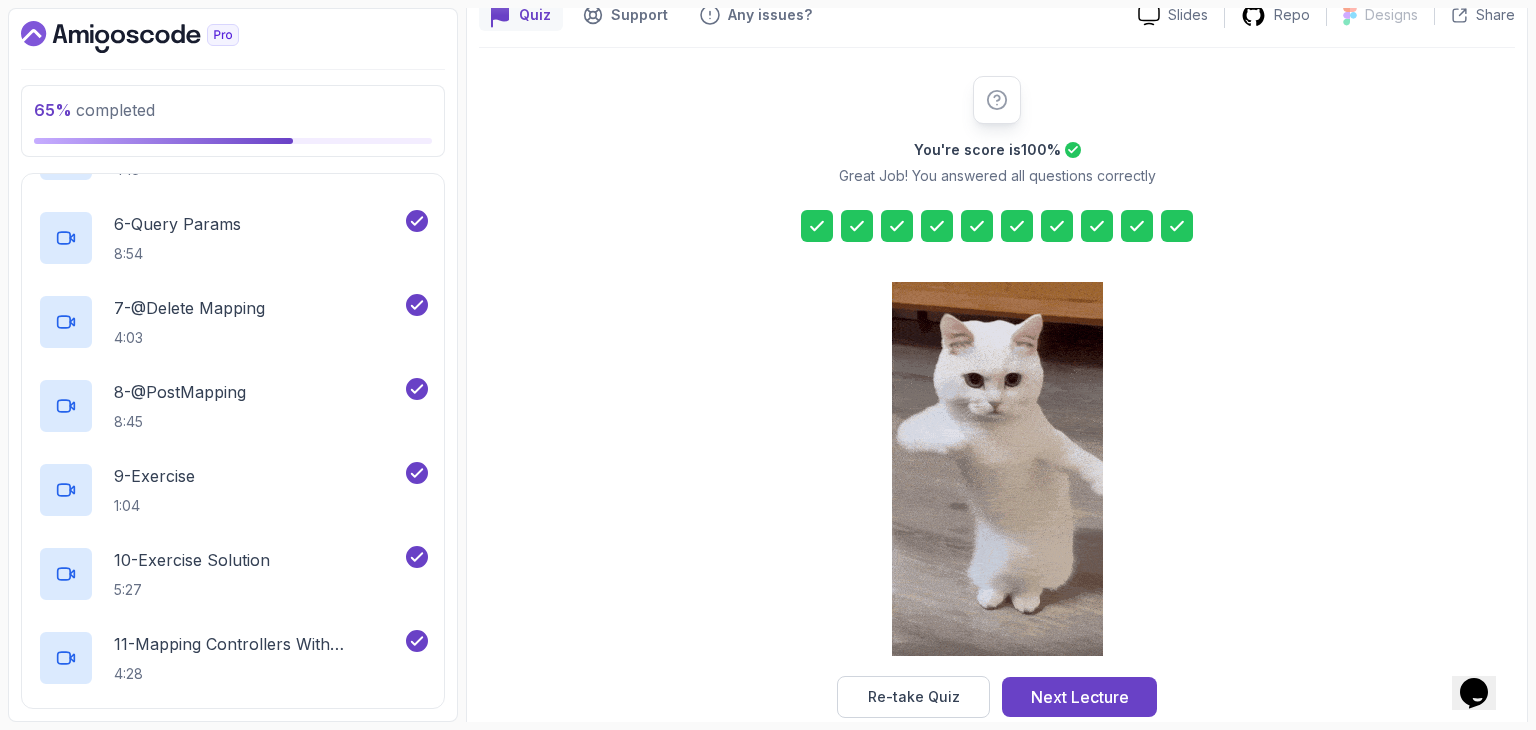click on "You're score is  100 % Great Job! You answered all questions correctly Re-take Quiz Next Lecture" at bounding box center [997, 397] 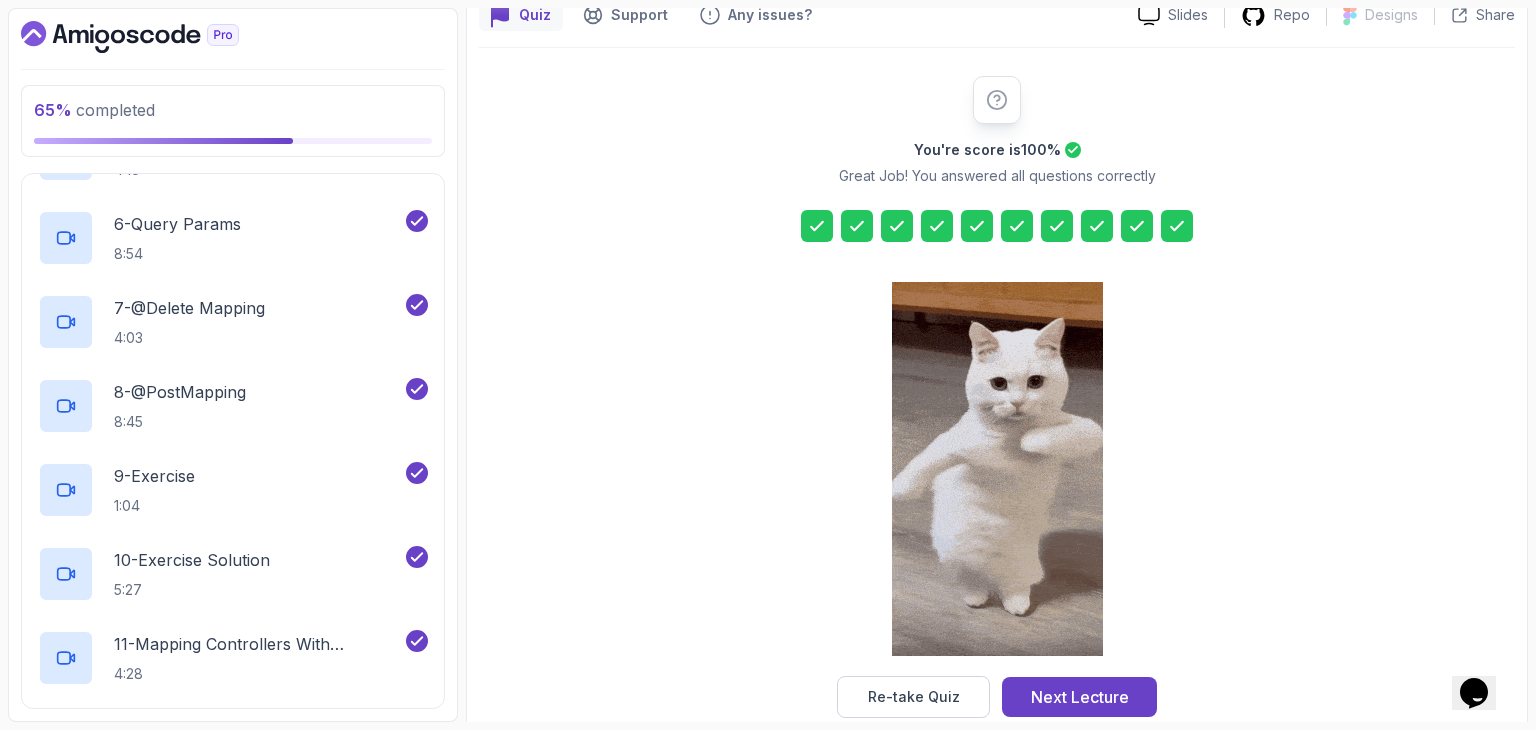 scroll, scrollTop: 228, scrollLeft: 0, axis: vertical 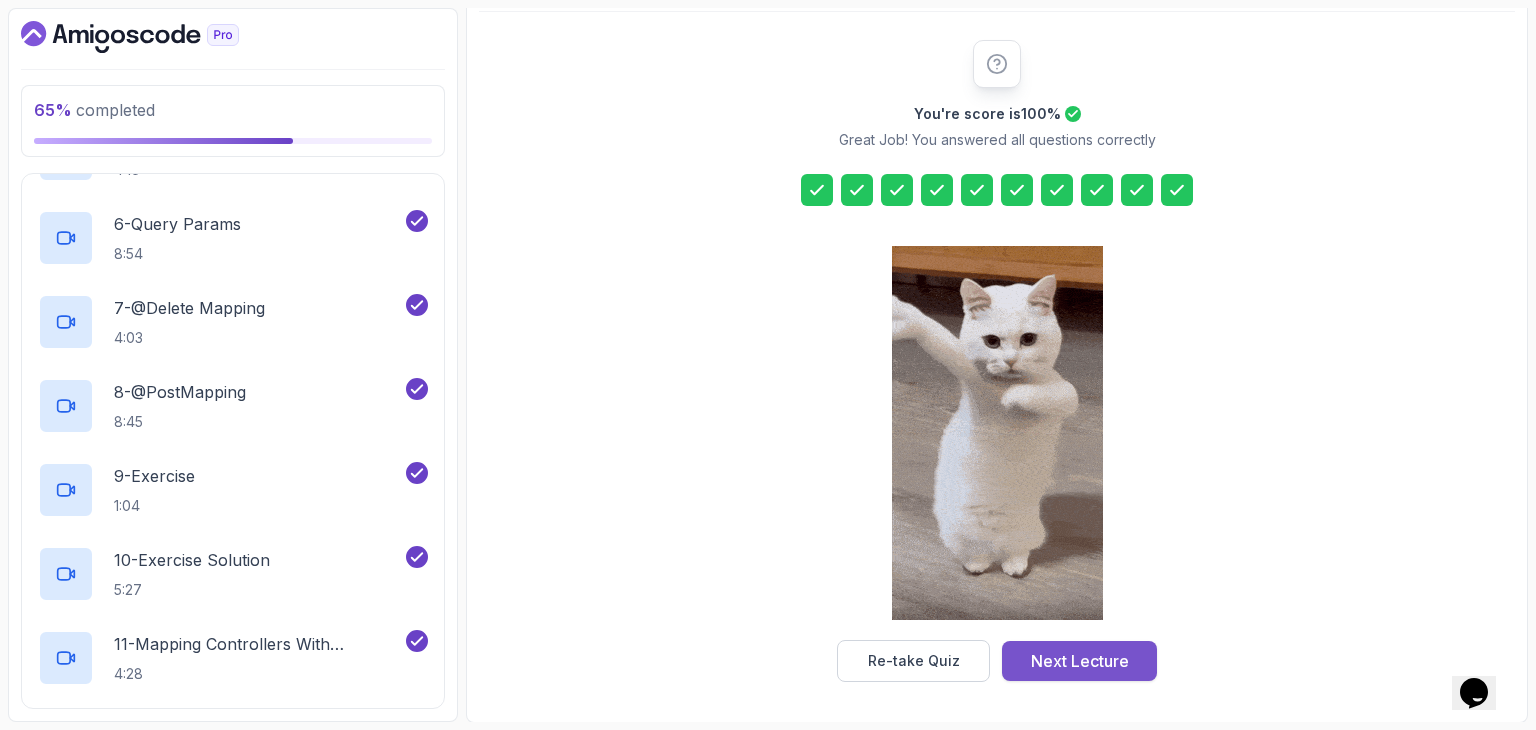 click on "Next Lecture" at bounding box center (1080, 661) 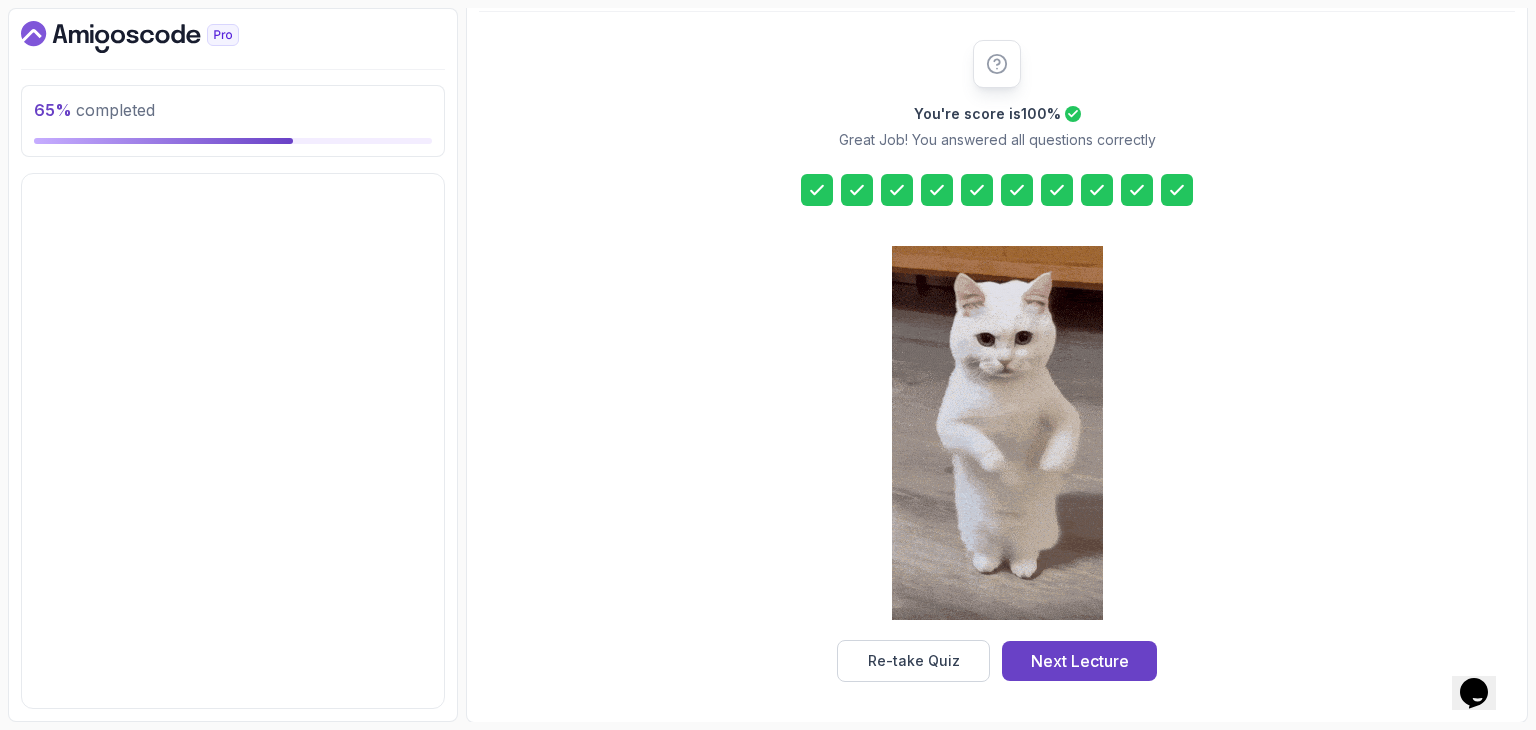 scroll, scrollTop: 0, scrollLeft: 0, axis: both 